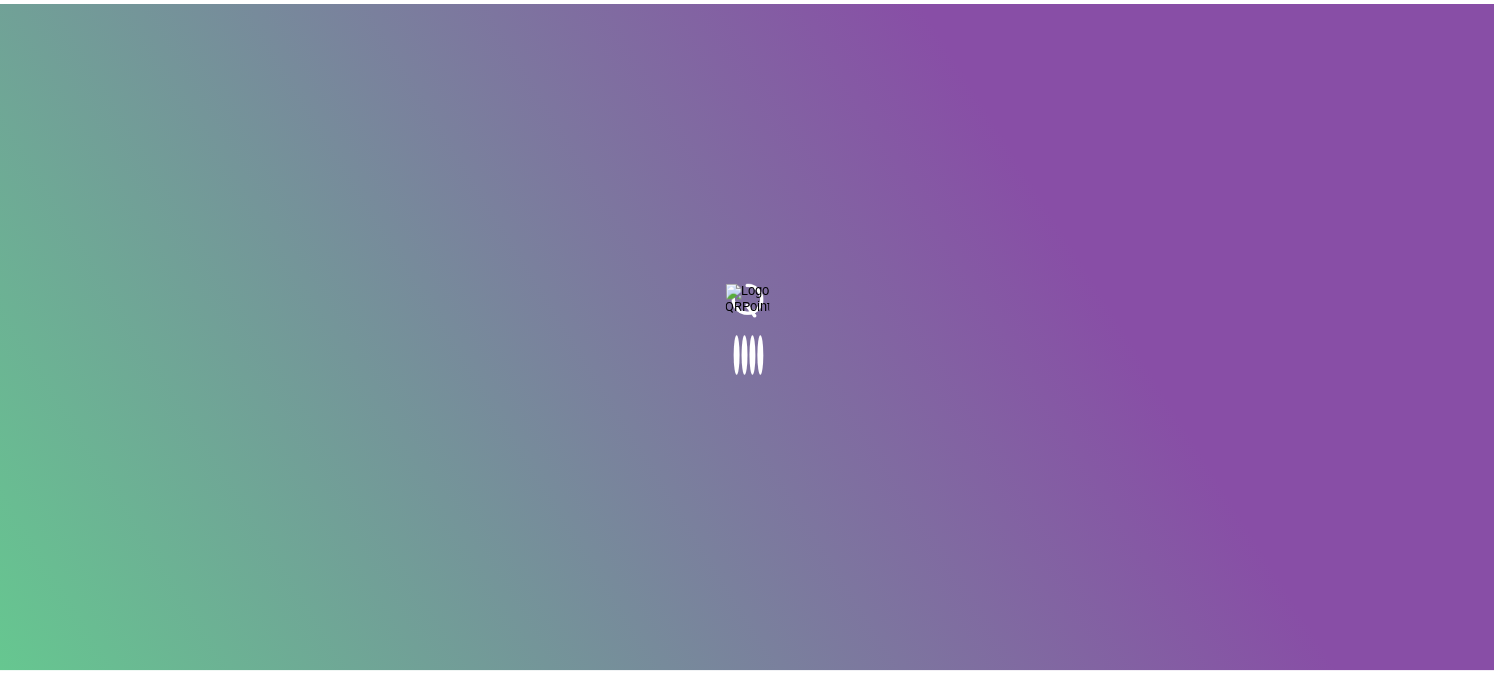 scroll, scrollTop: 0, scrollLeft: 0, axis: both 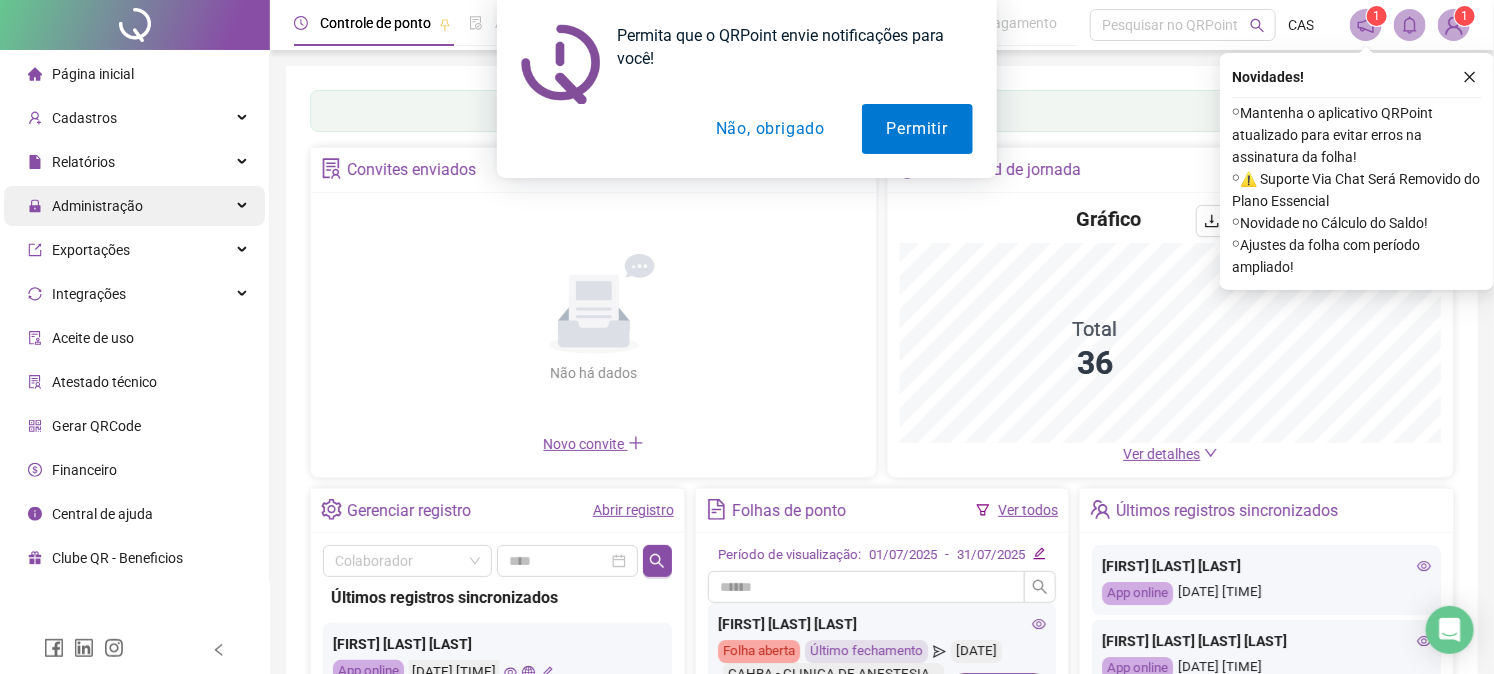 click on "Permitir" at bounding box center [917, 129] 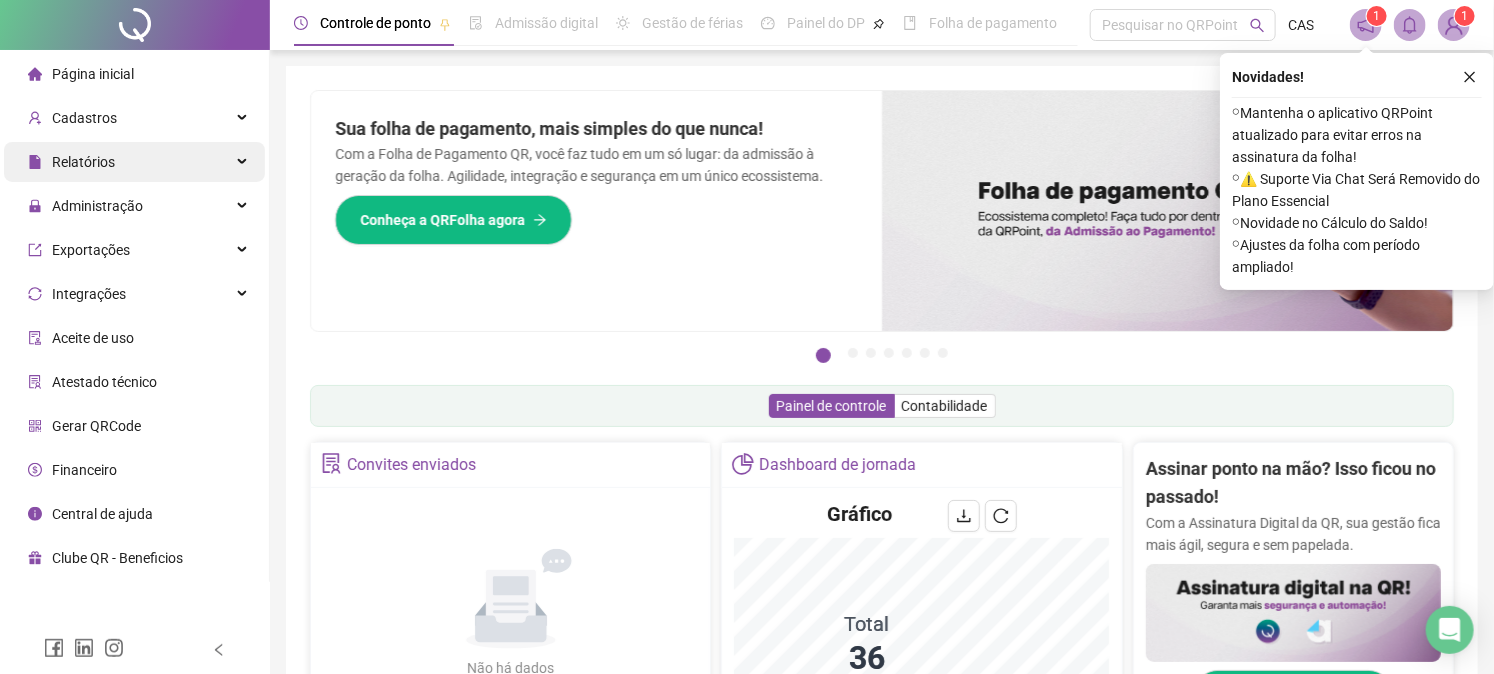 click on "Relatórios" at bounding box center (134, 162) 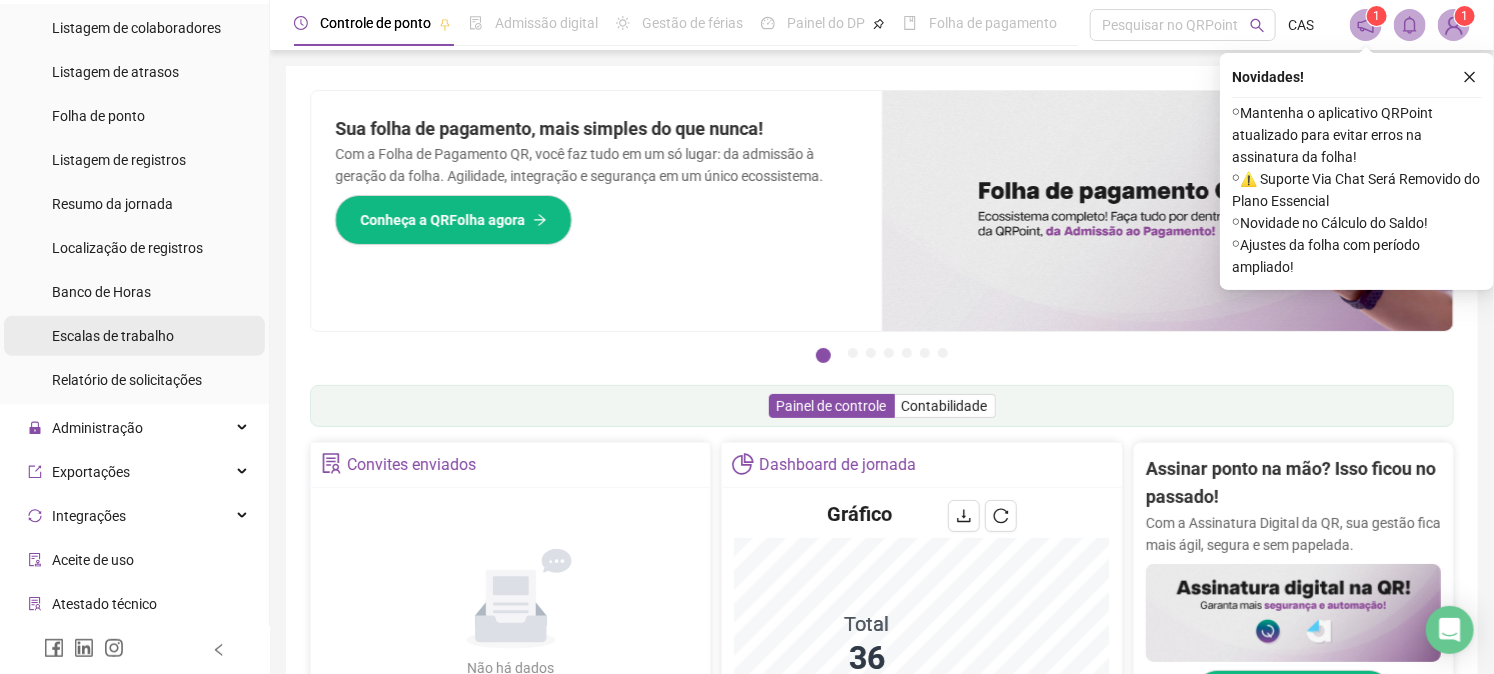 scroll, scrollTop: 311, scrollLeft: 0, axis: vertical 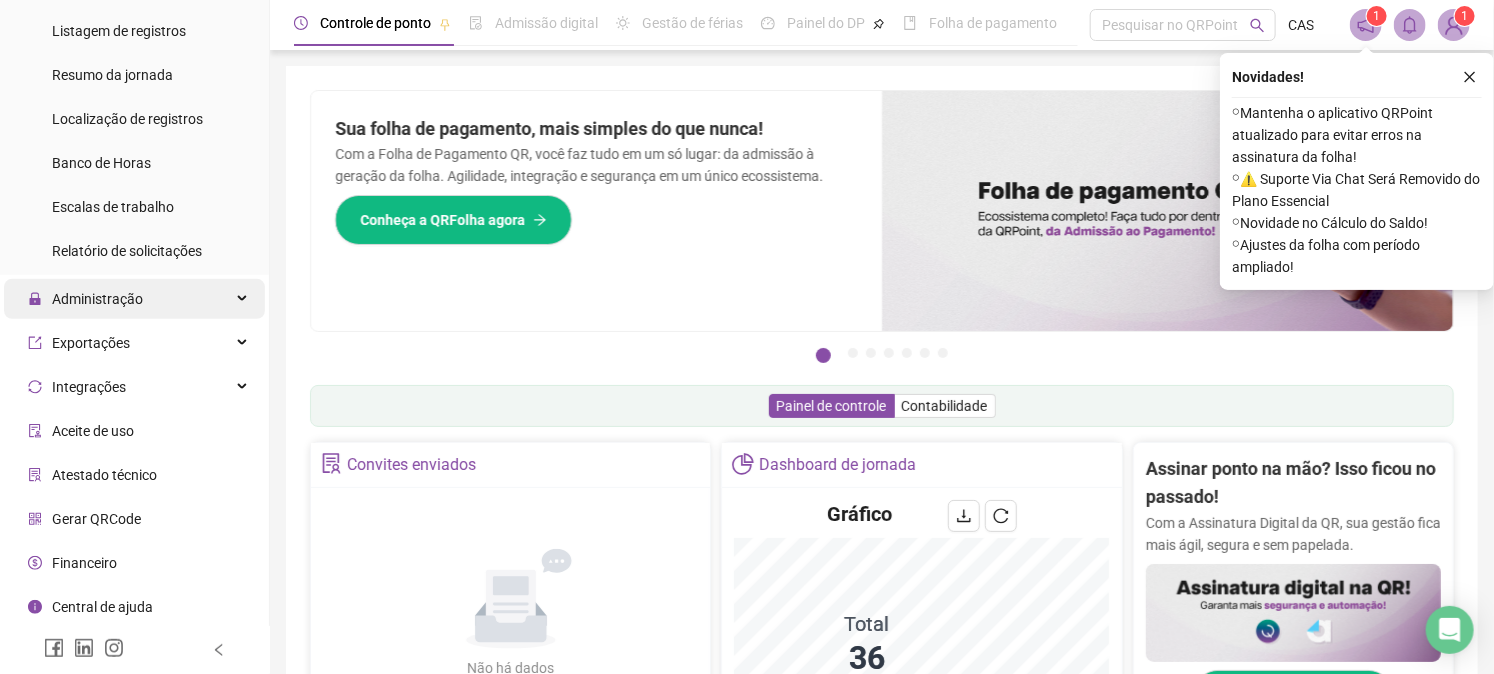 click on "Administração" at bounding box center [134, 299] 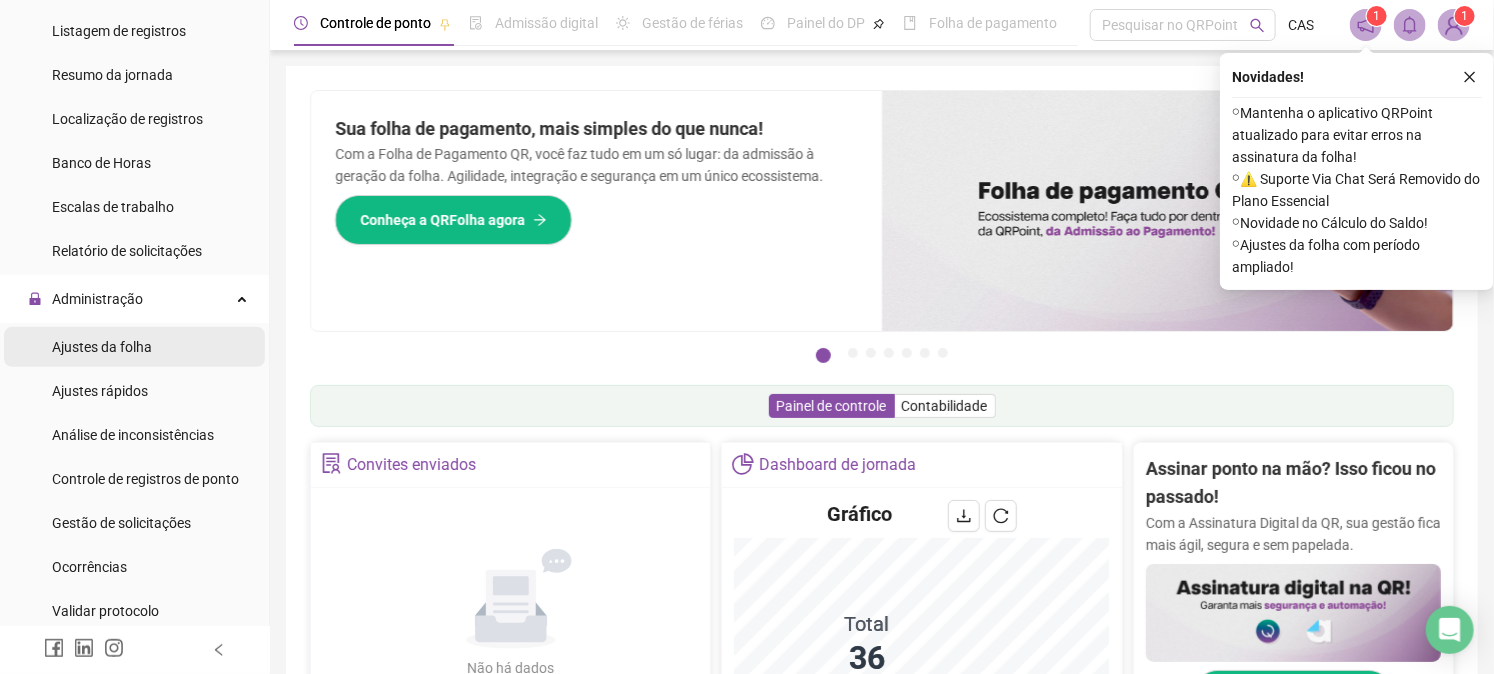 click on "Ajustes da folha" at bounding box center [102, 347] 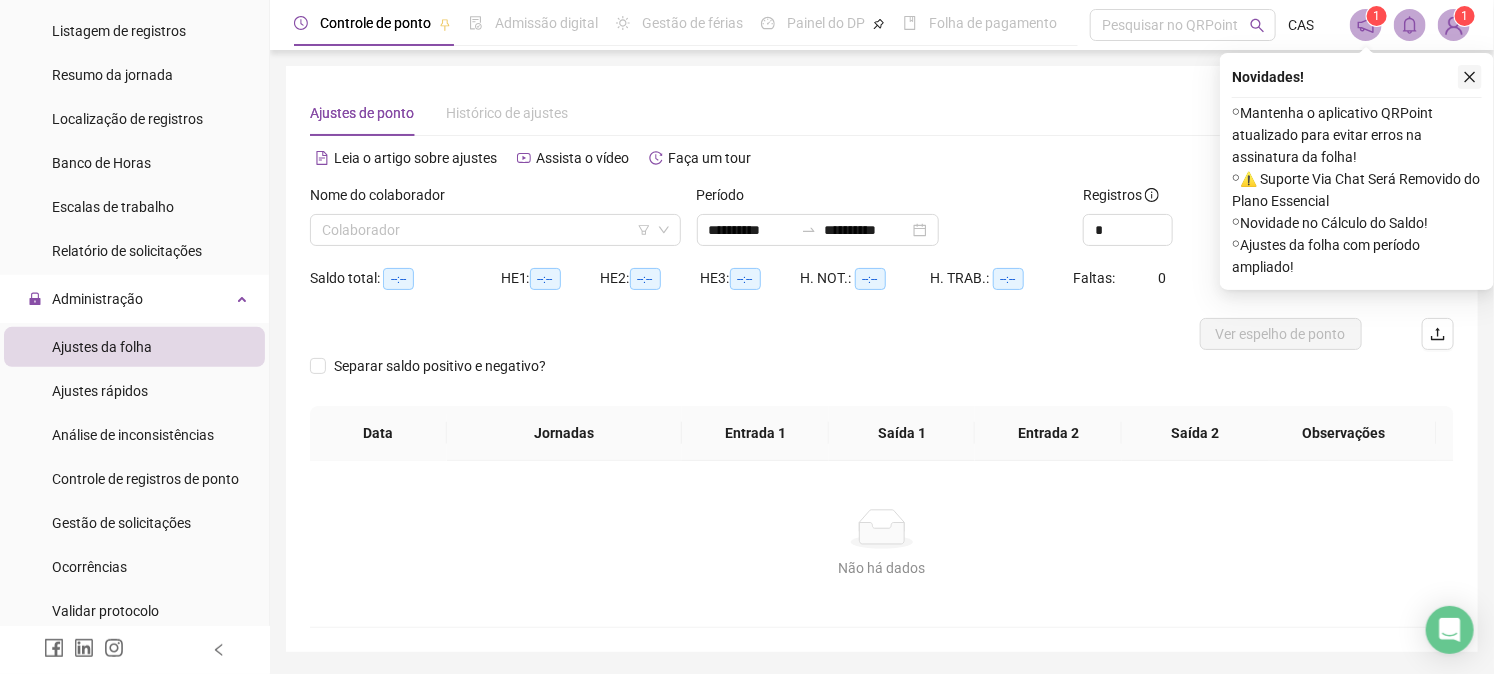 click at bounding box center [1470, 77] 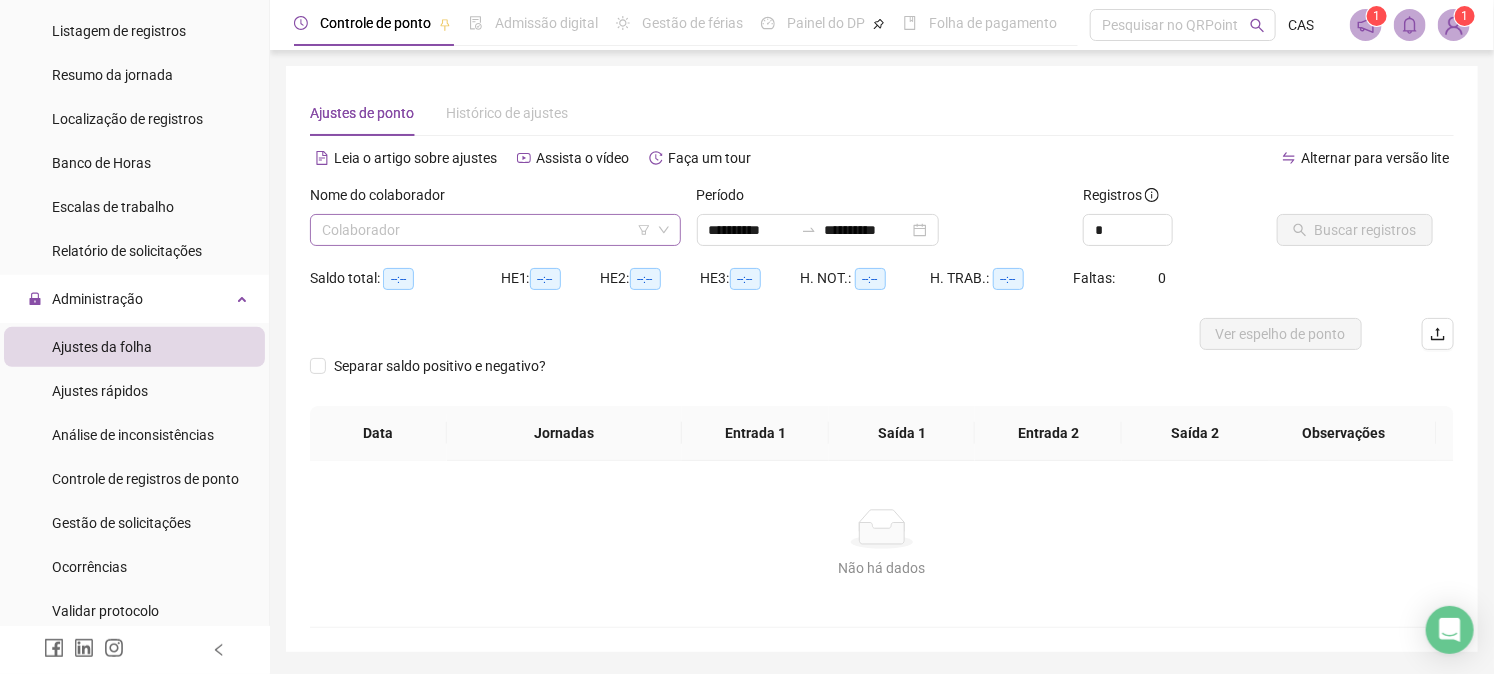 click at bounding box center [486, 230] 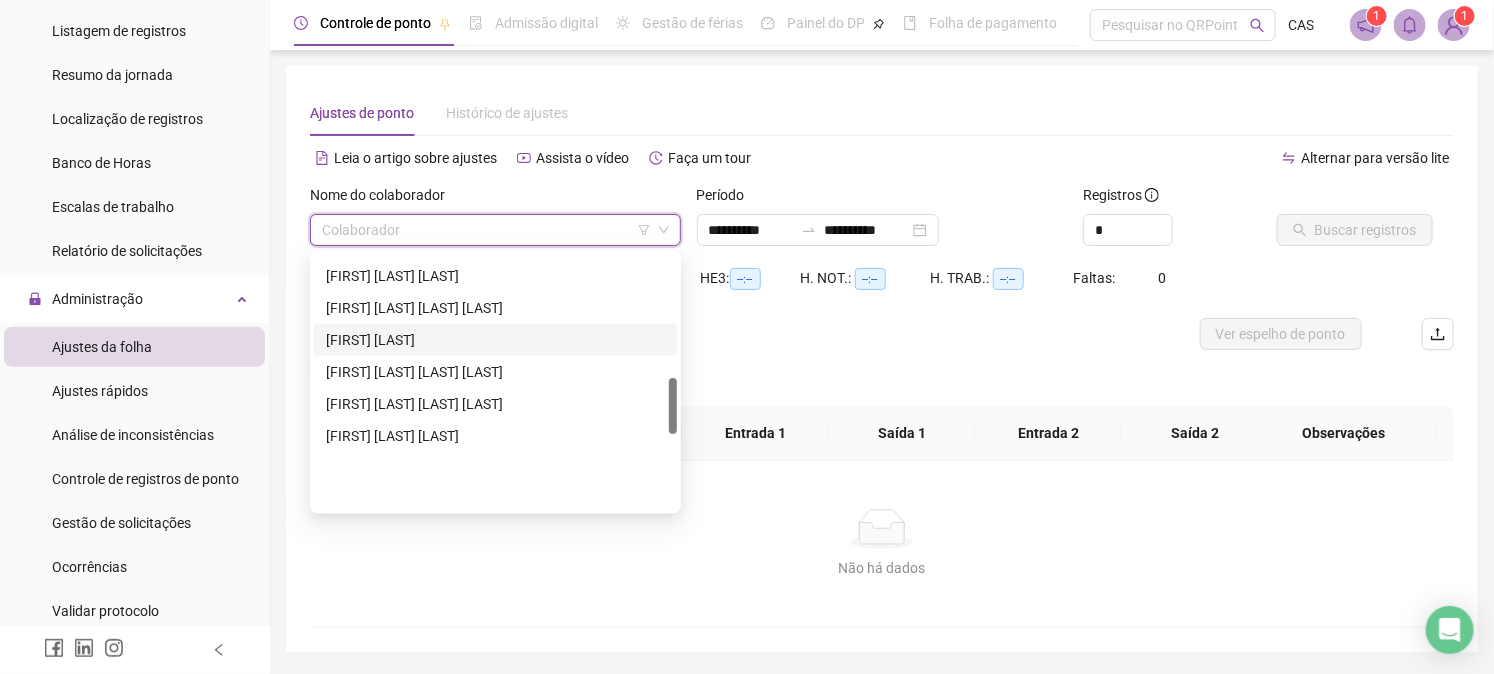 scroll, scrollTop: 555, scrollLeft: 0, axis: vertical 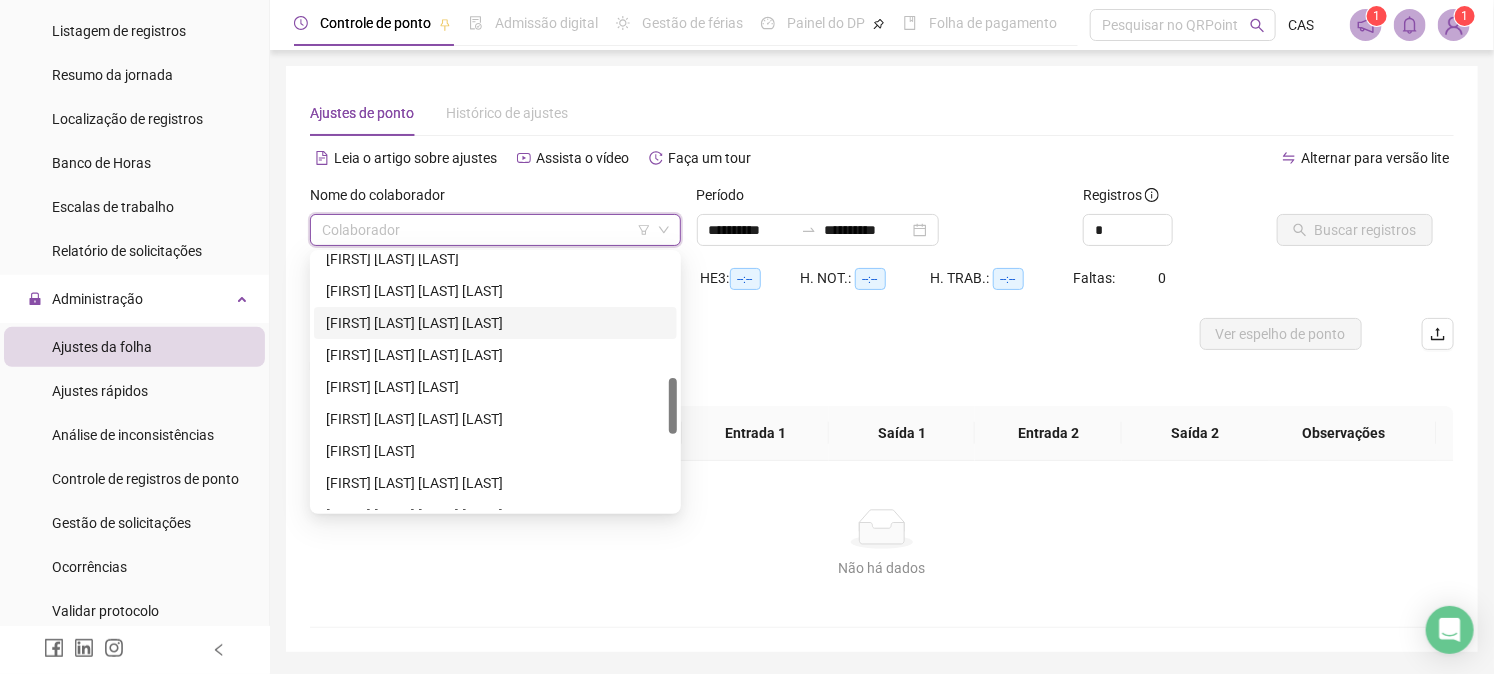 click on "[FIRST] [LAST] [LAST] [LAST]" at bounding box center [495, 323] 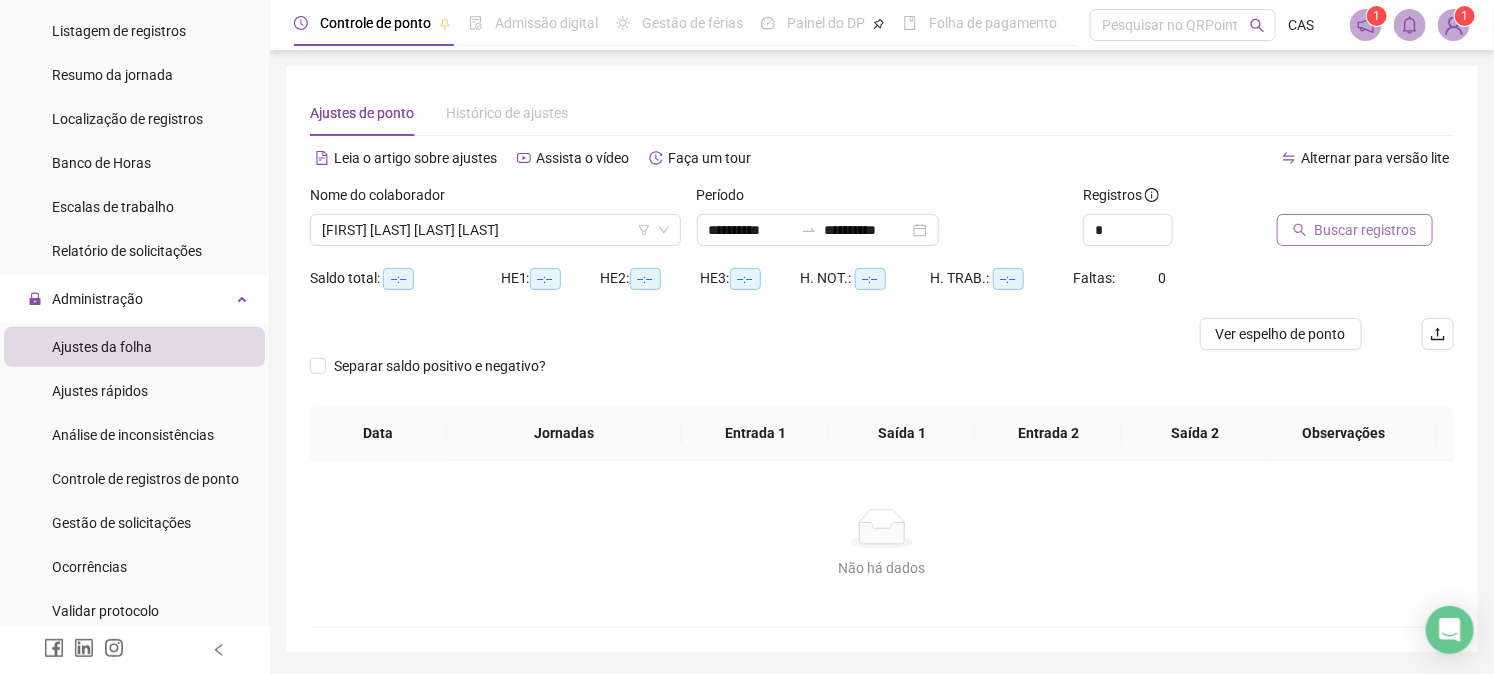 click on "Buscar registros" at bounding box center [1366, 230] 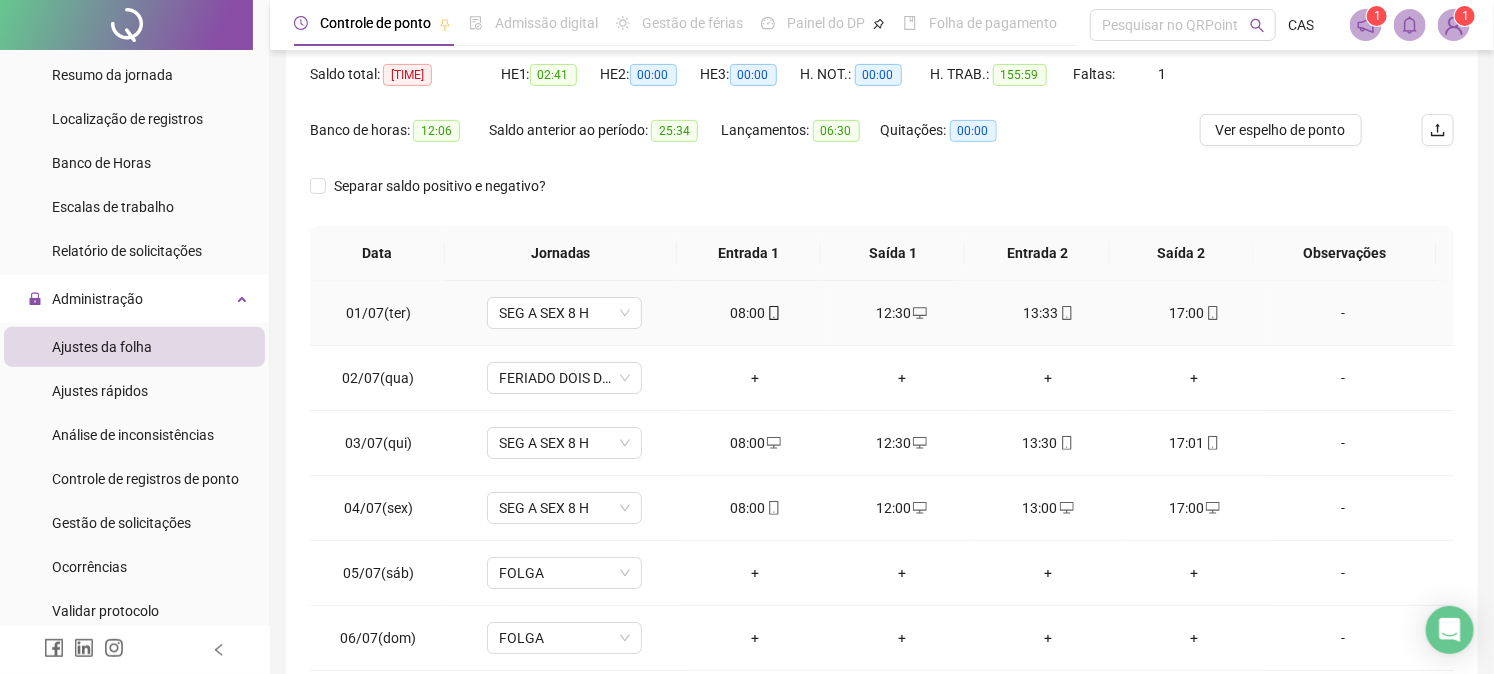 scroll, scrollTop: 0, scrollLeft: 0, axis: both 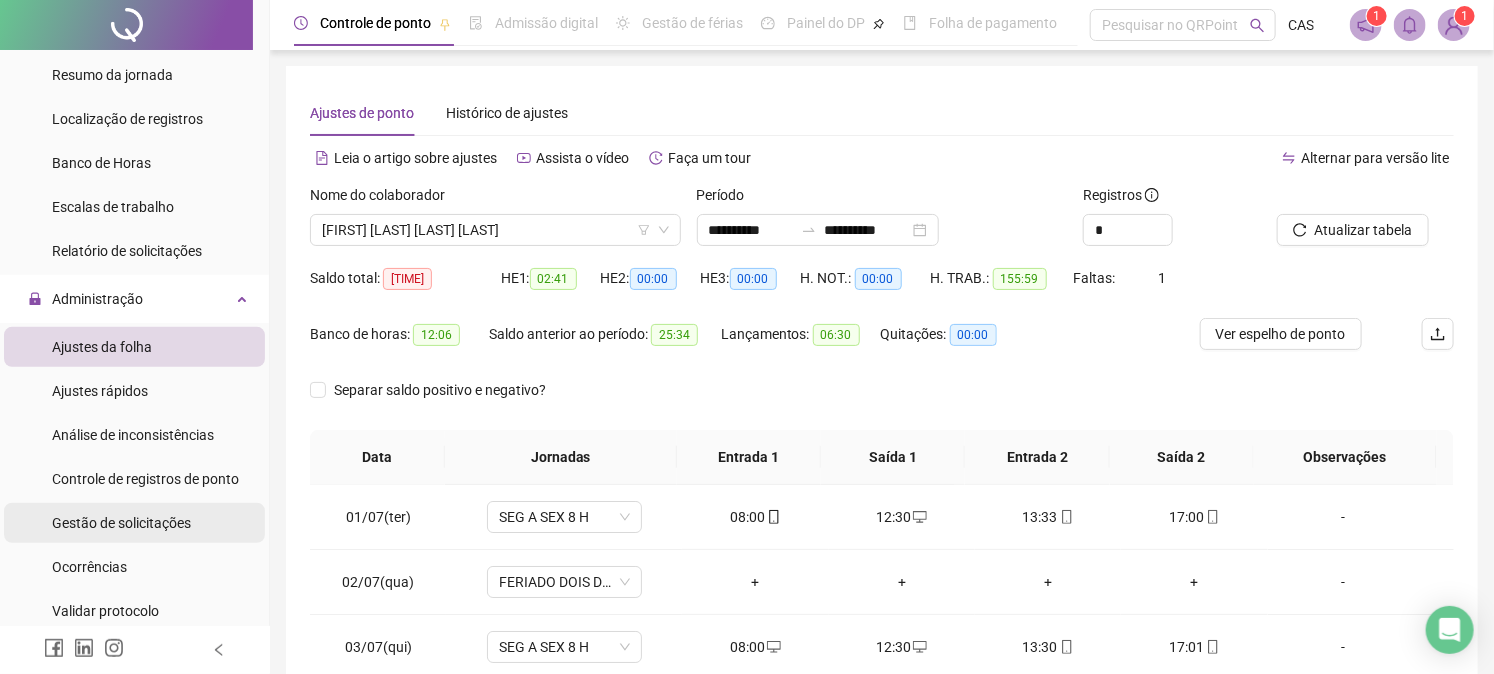 click on "Gestão de solicitações" at bounding box center [121, 523] 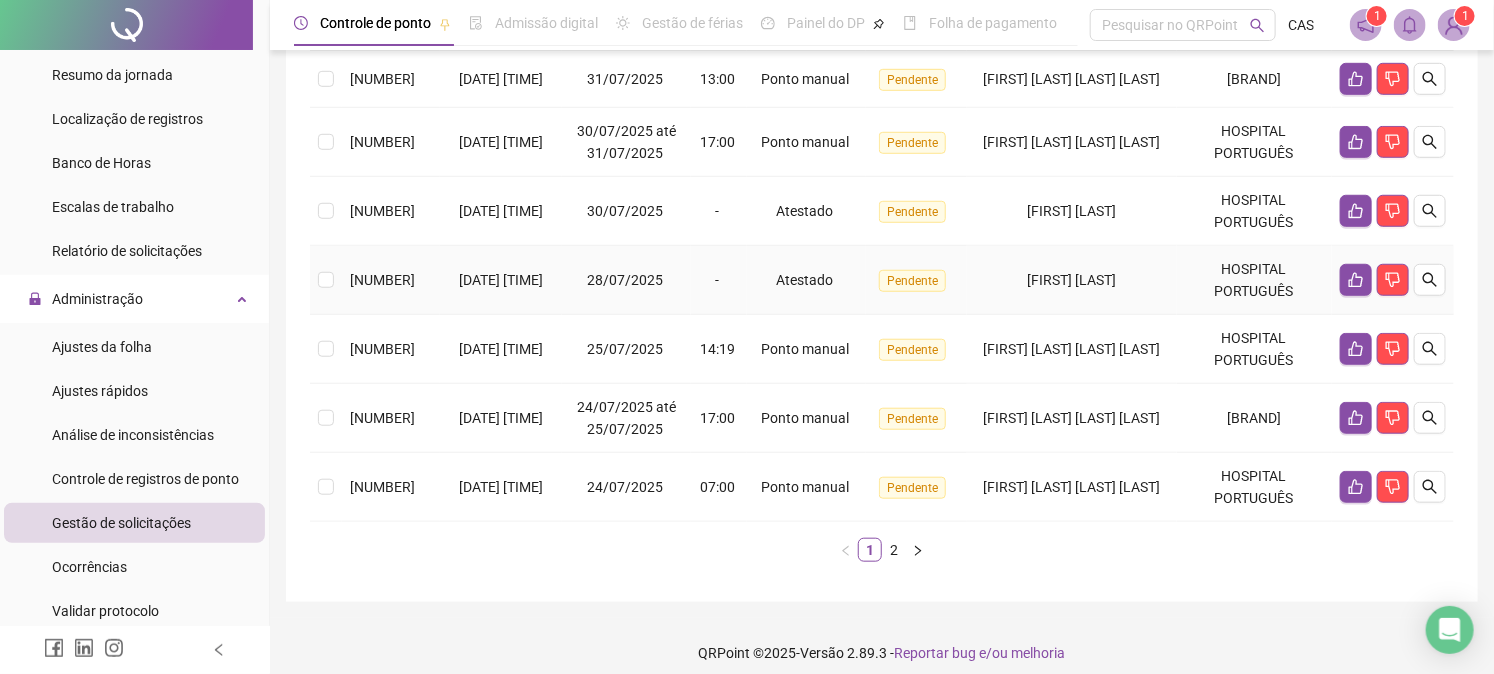 scroll, scrollTop: 663, scrollLeft: 0, axis: vertical 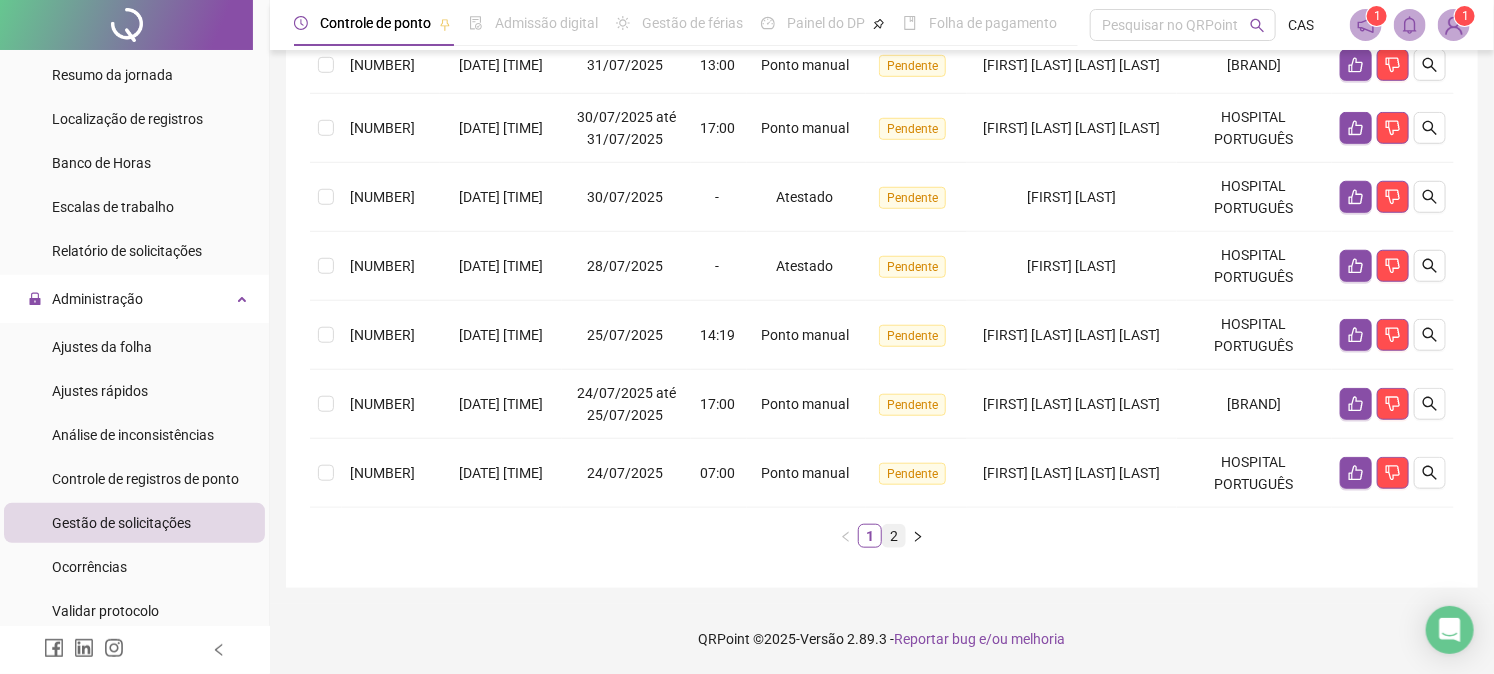 click on "2" at bounding box center [894, 536] 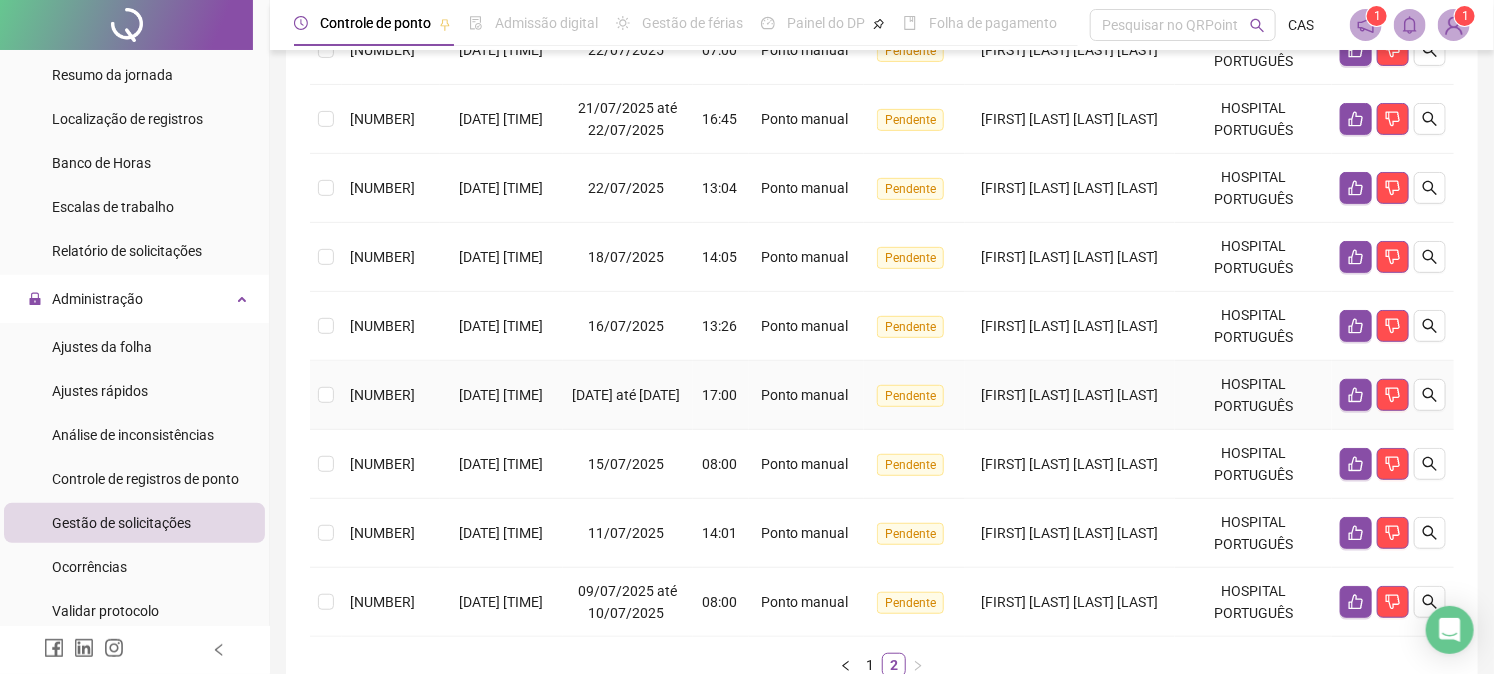scroll, scrollTop: 455, scrollLeft: 0, axis: vertical 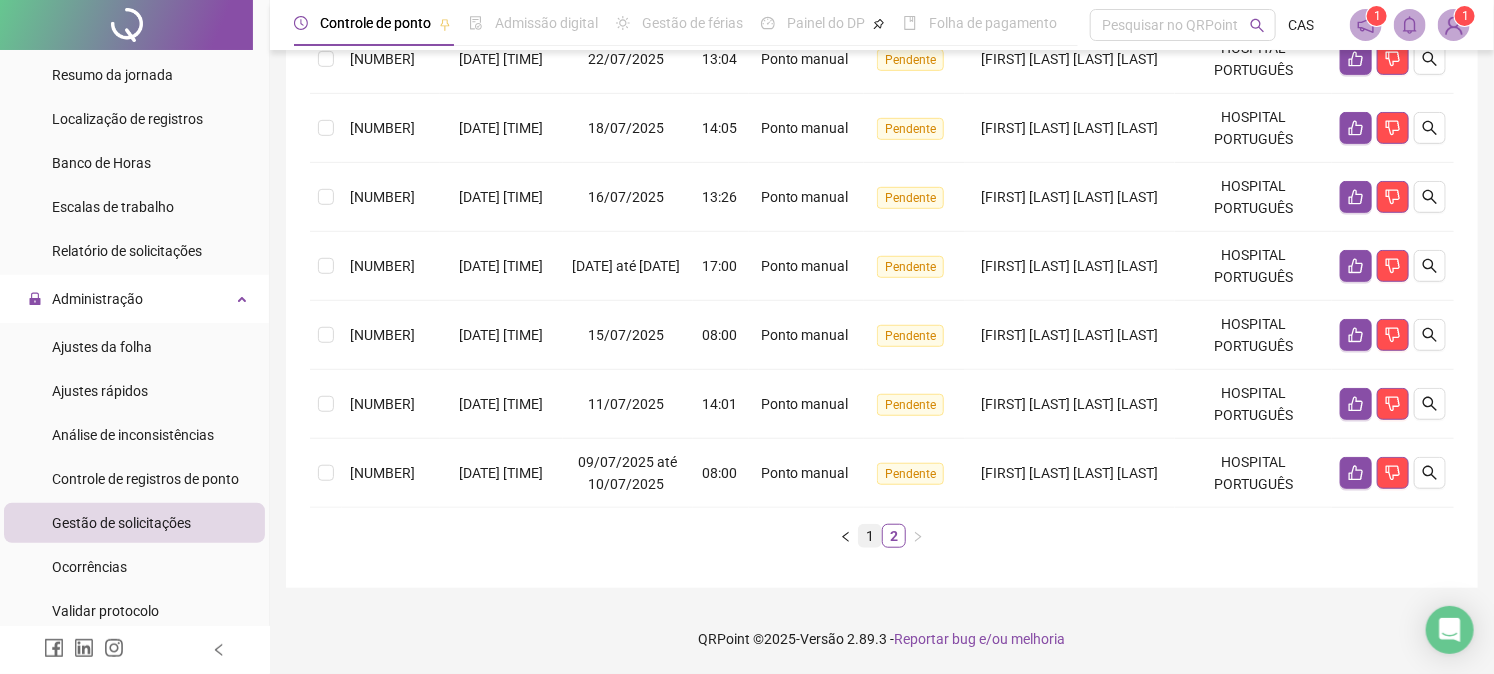 click on "1" at bounding box center (870, 536) 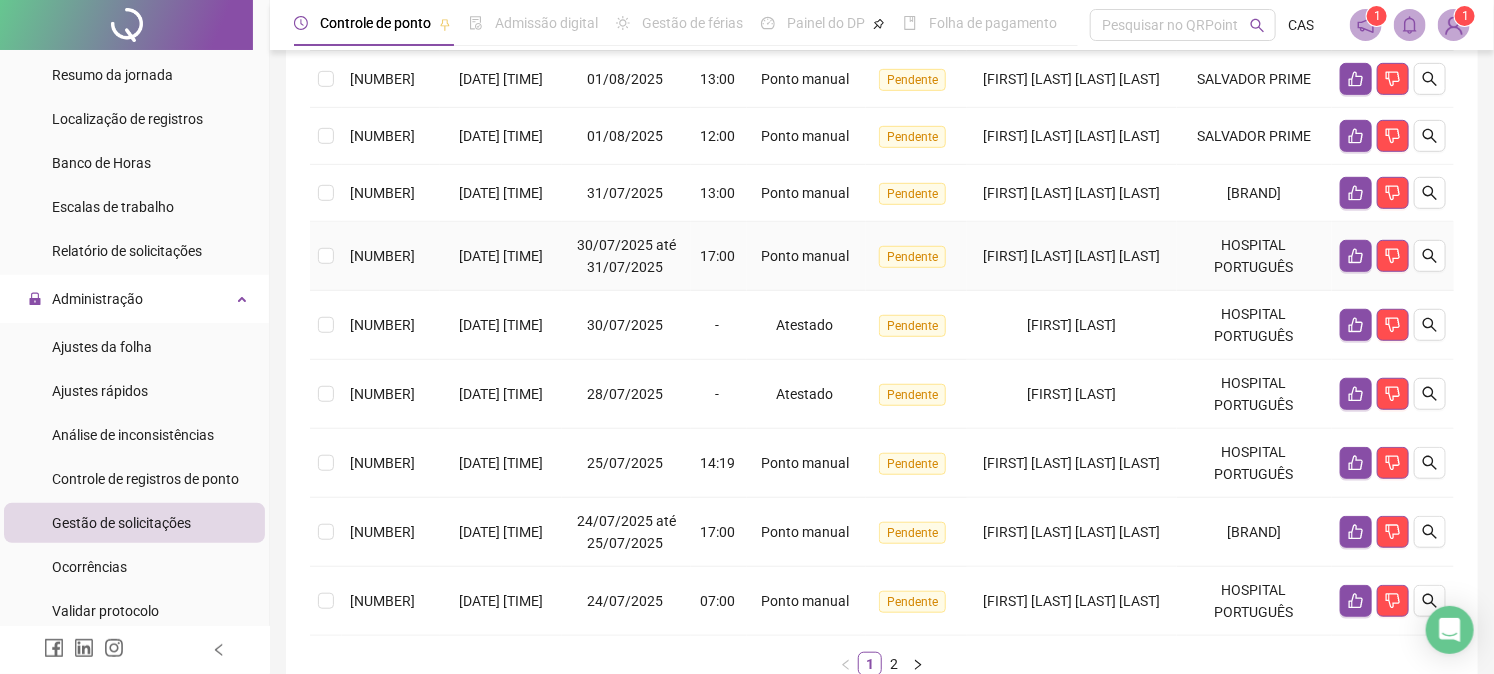 scroll, scrollTop: 0, scrollLeft: 0, axis: both 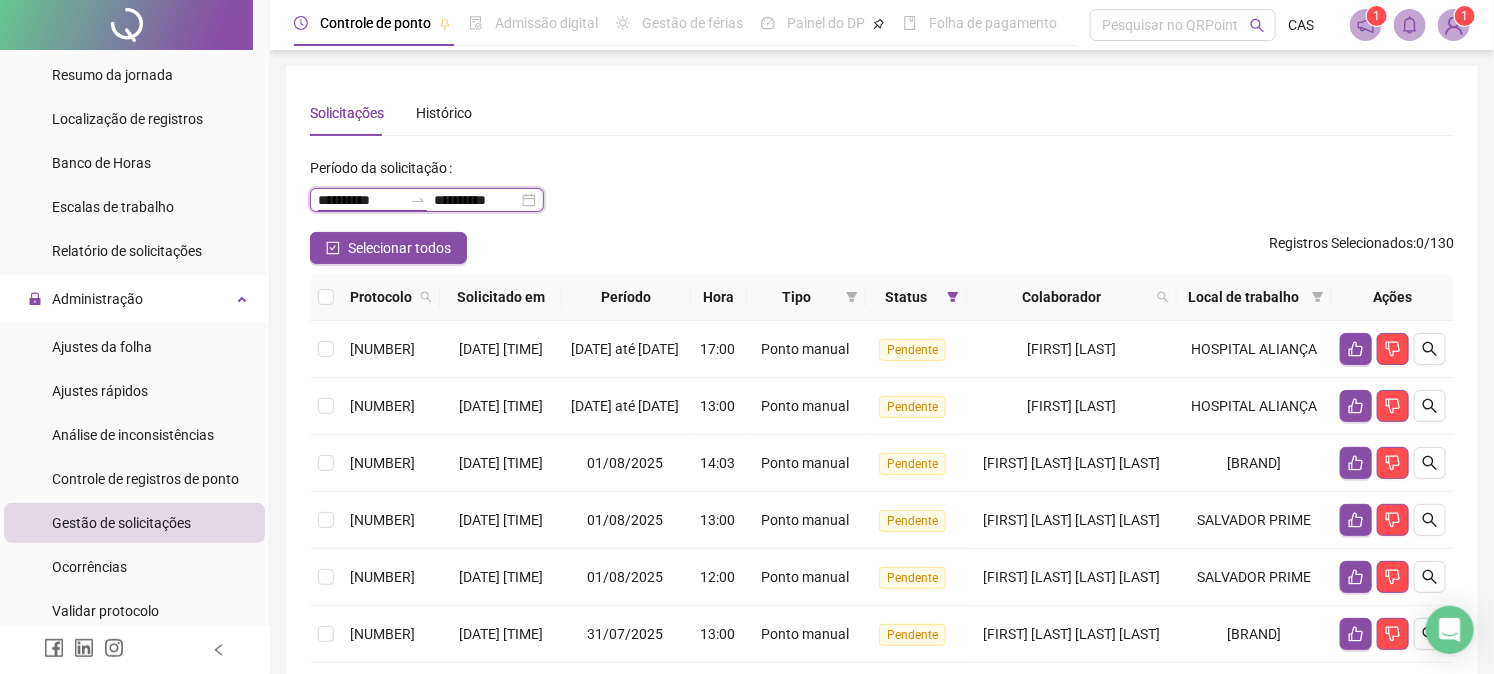click on "**********" at bounding box center [360, 200] 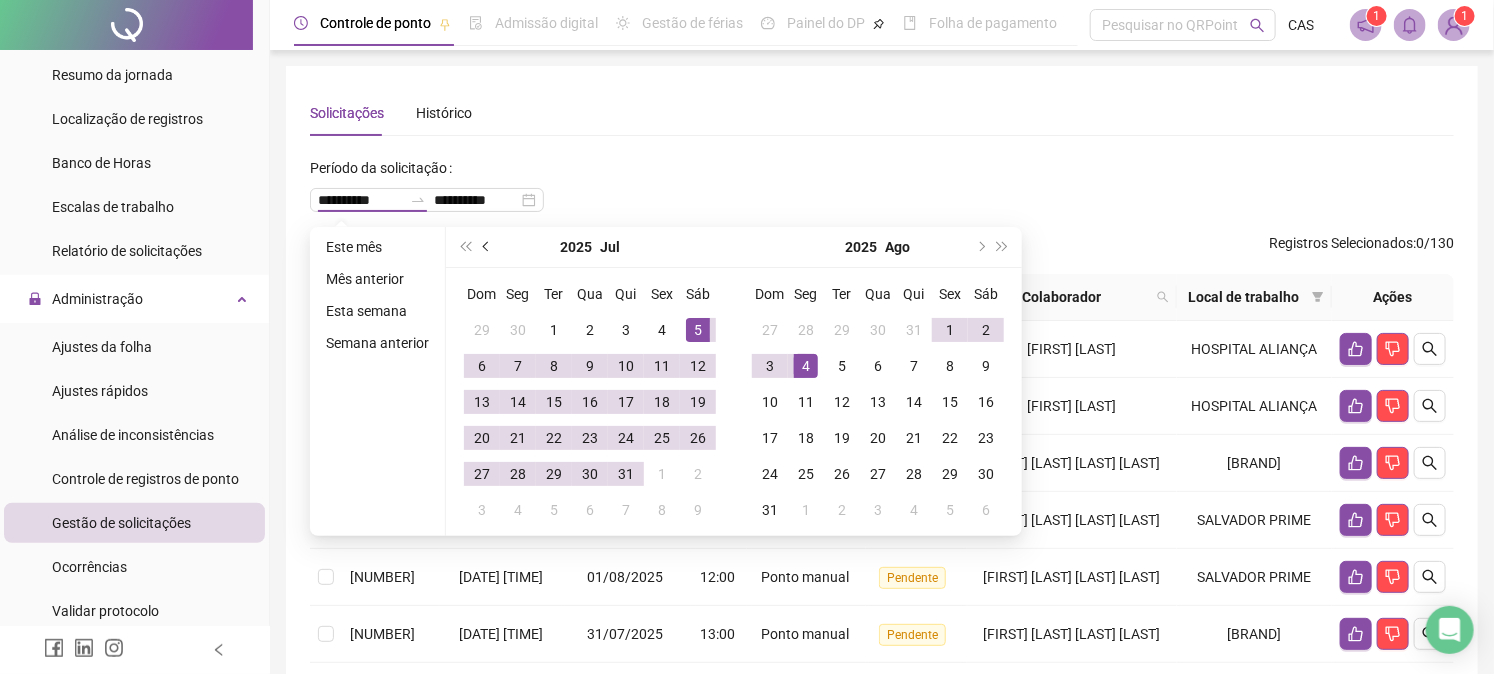 click at bounding box center [488, 247] 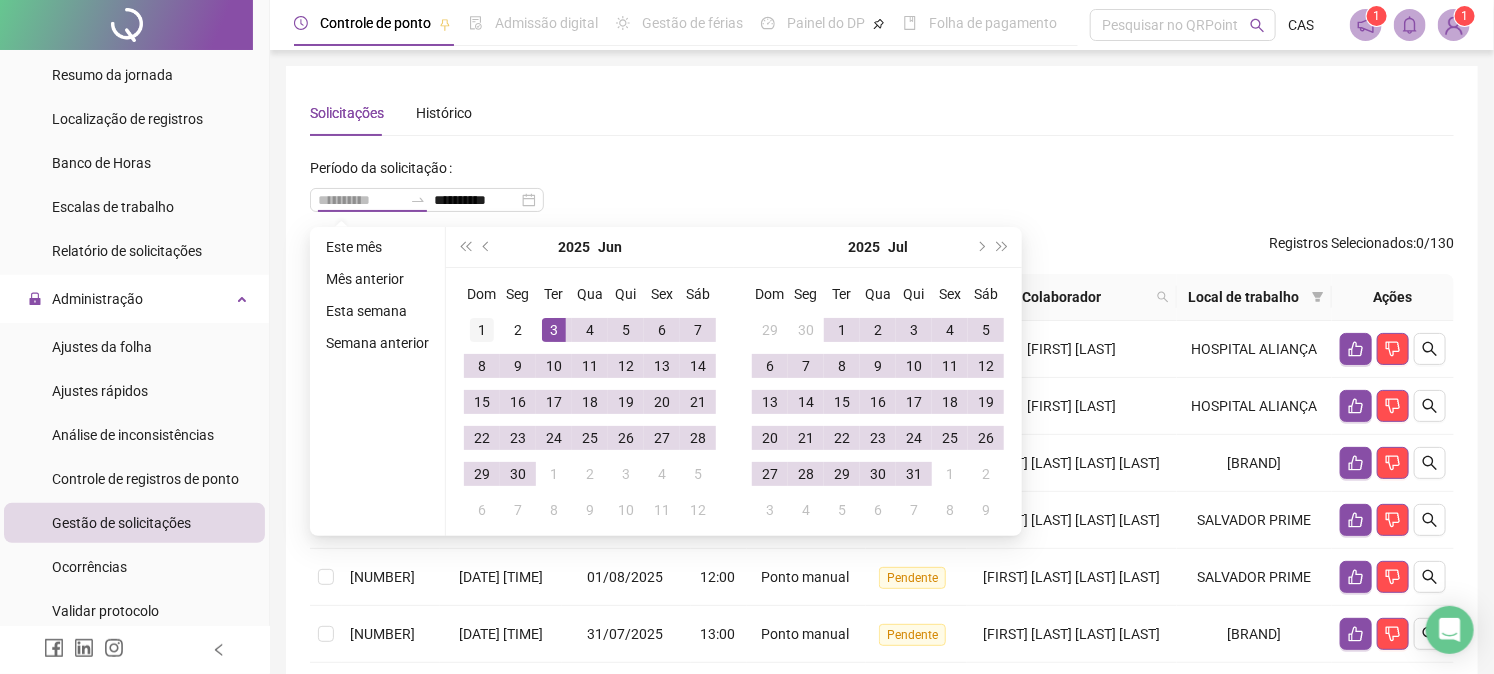 type on "**********" 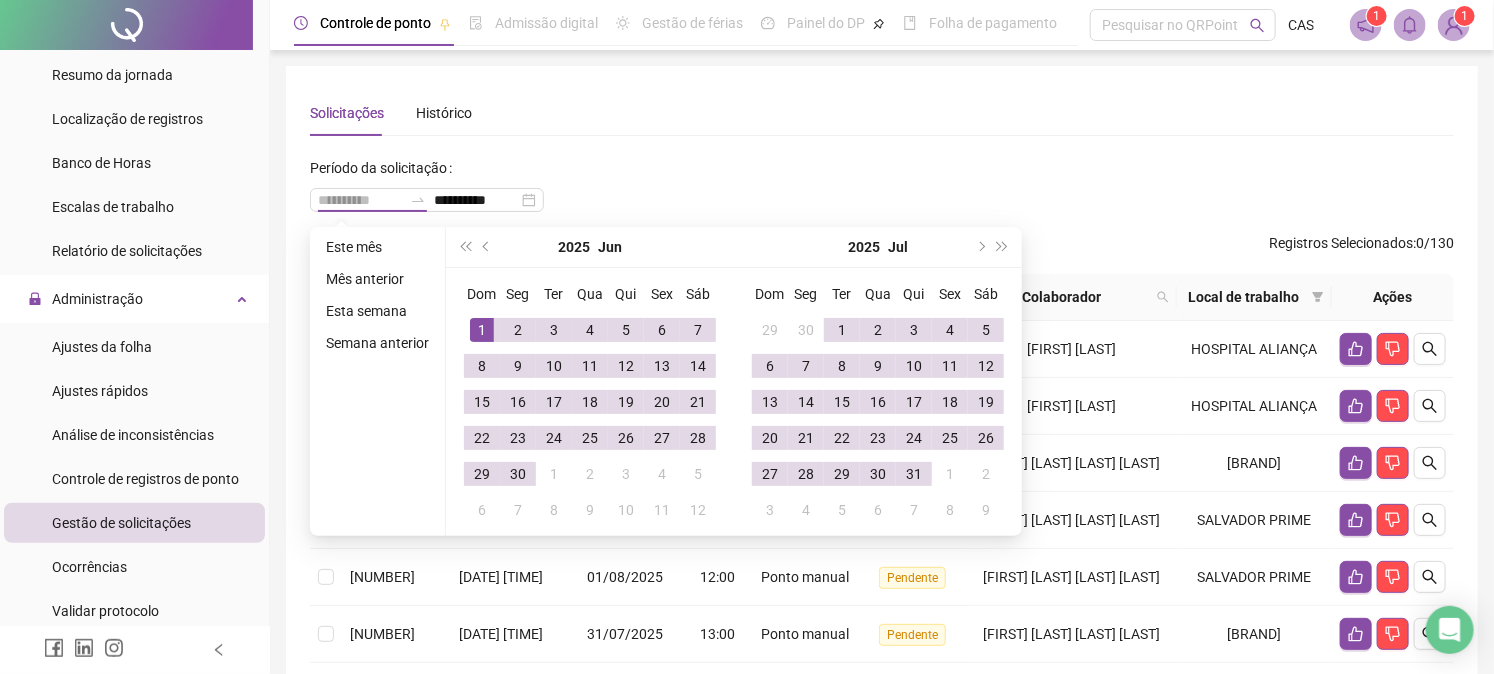 click on "1" at bounding box center [482, 330] 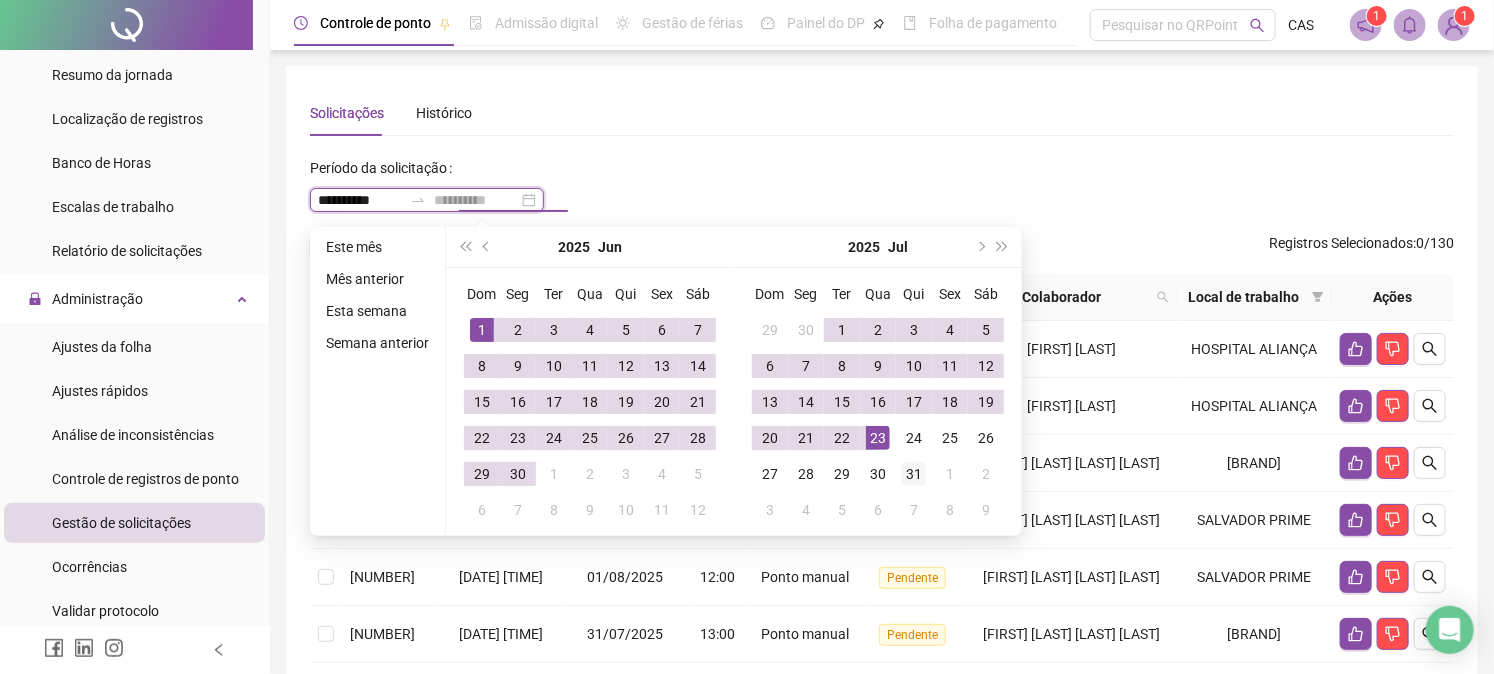type on "**********" 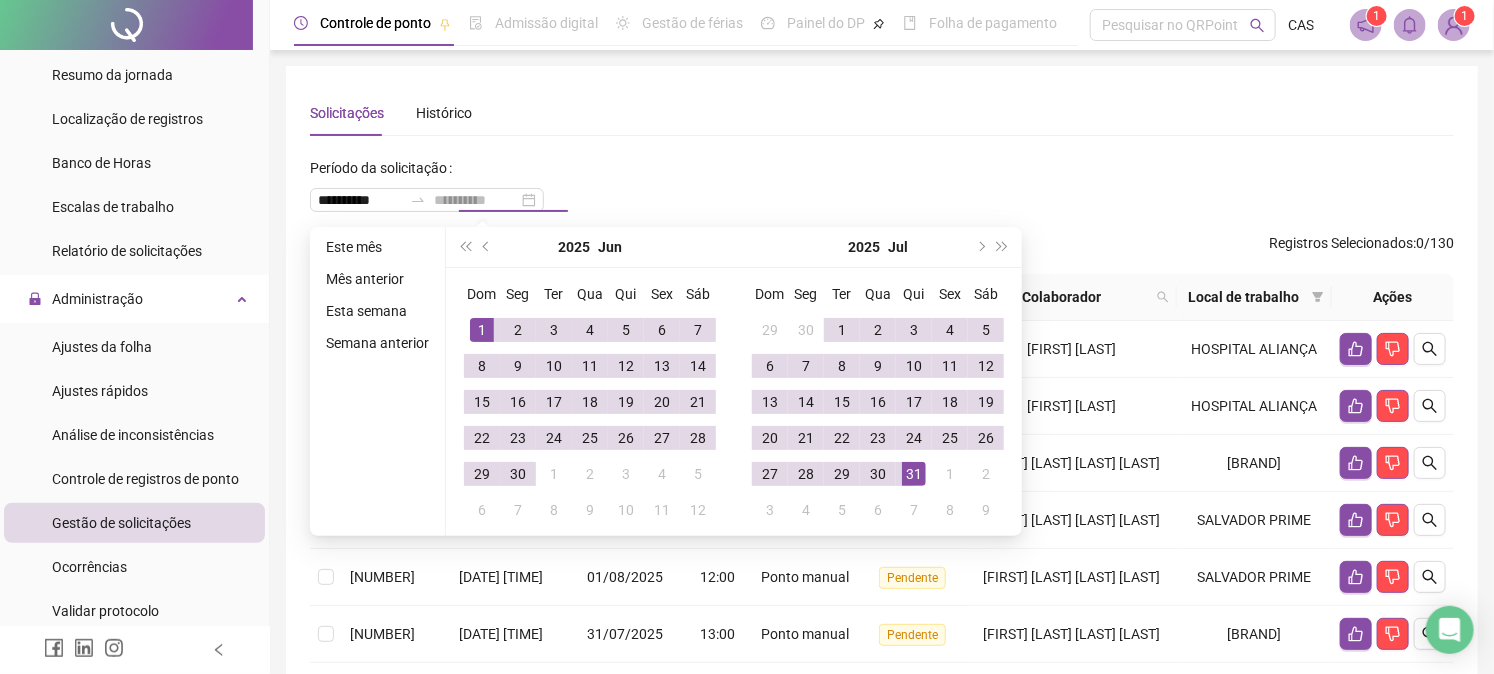 click on "31" at bounding box center (914, 474) 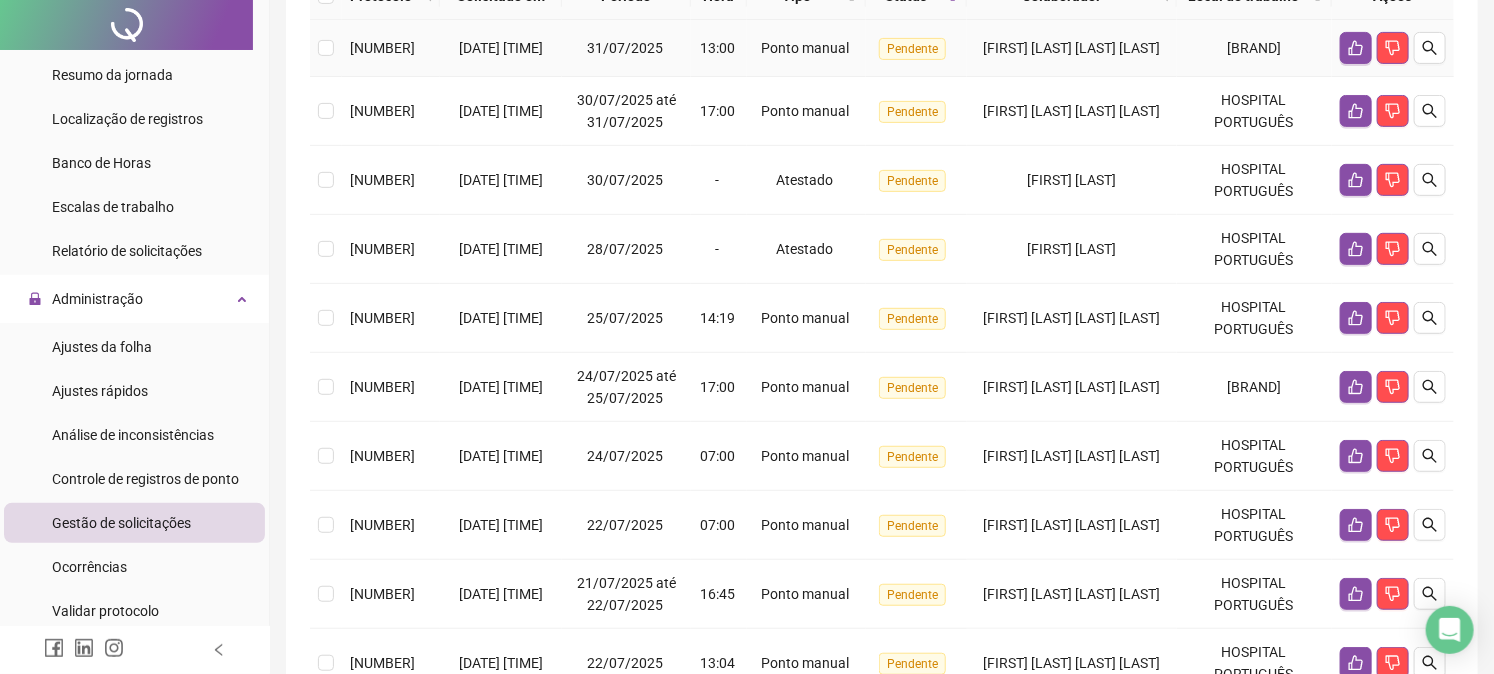 scroll, scrollTop: 663, scrollLeft: 0, axis: vertical 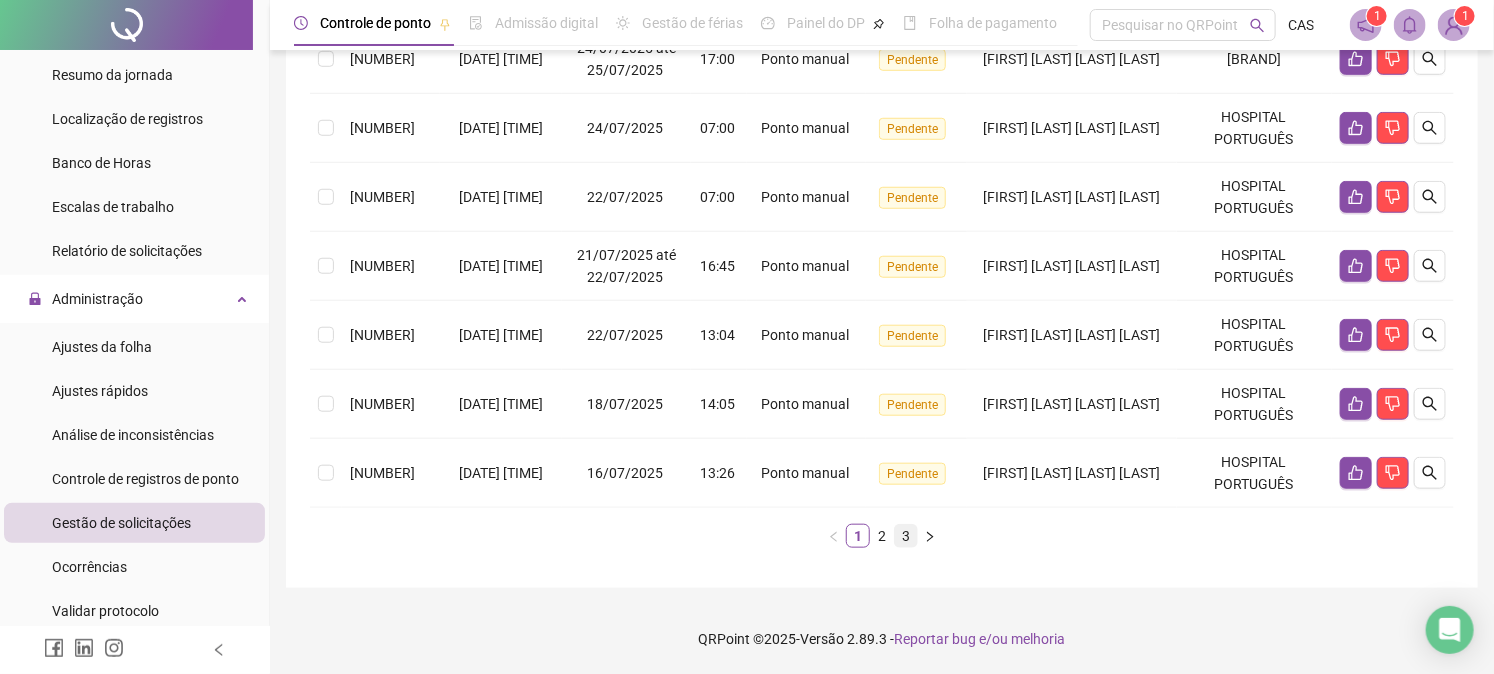 click on "3" at bounding box center [906, 536] 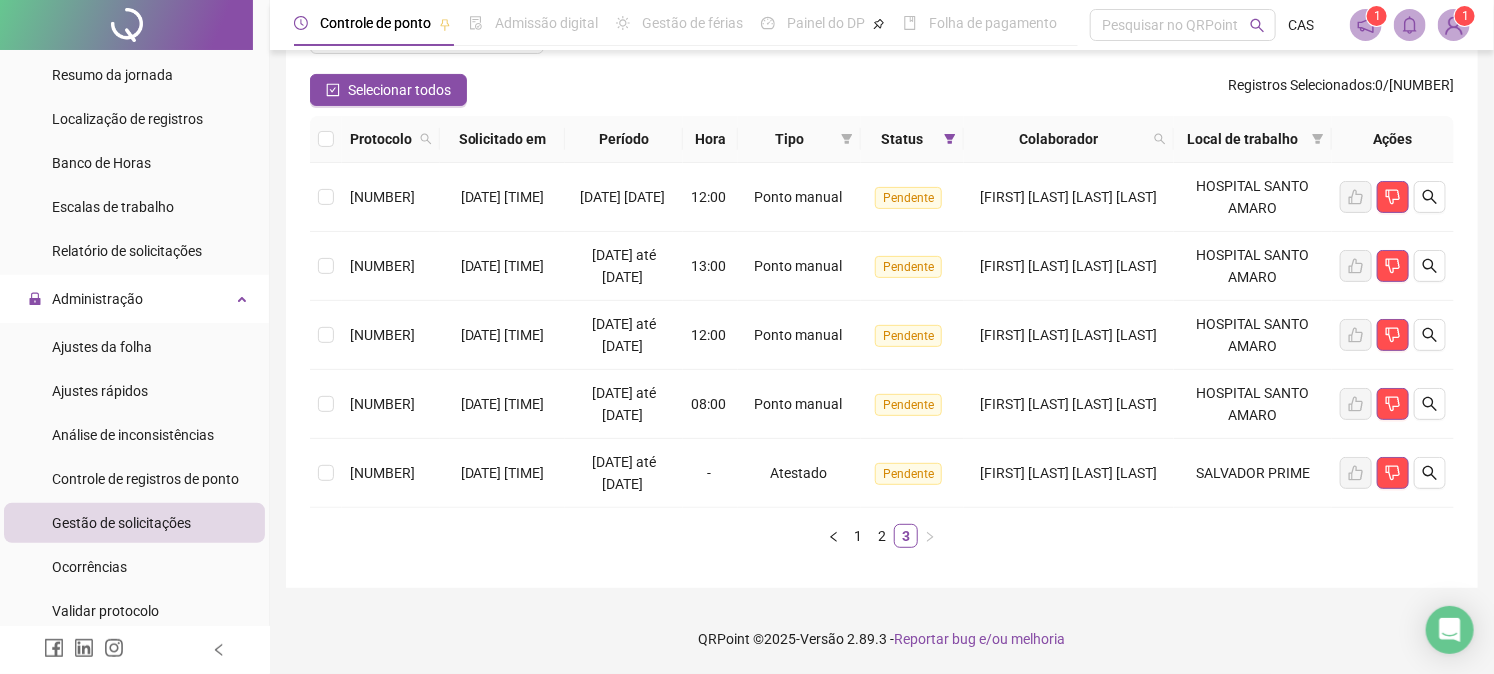 scroll, scrollTop: 180, scrollLeft: 0, axis: vertical 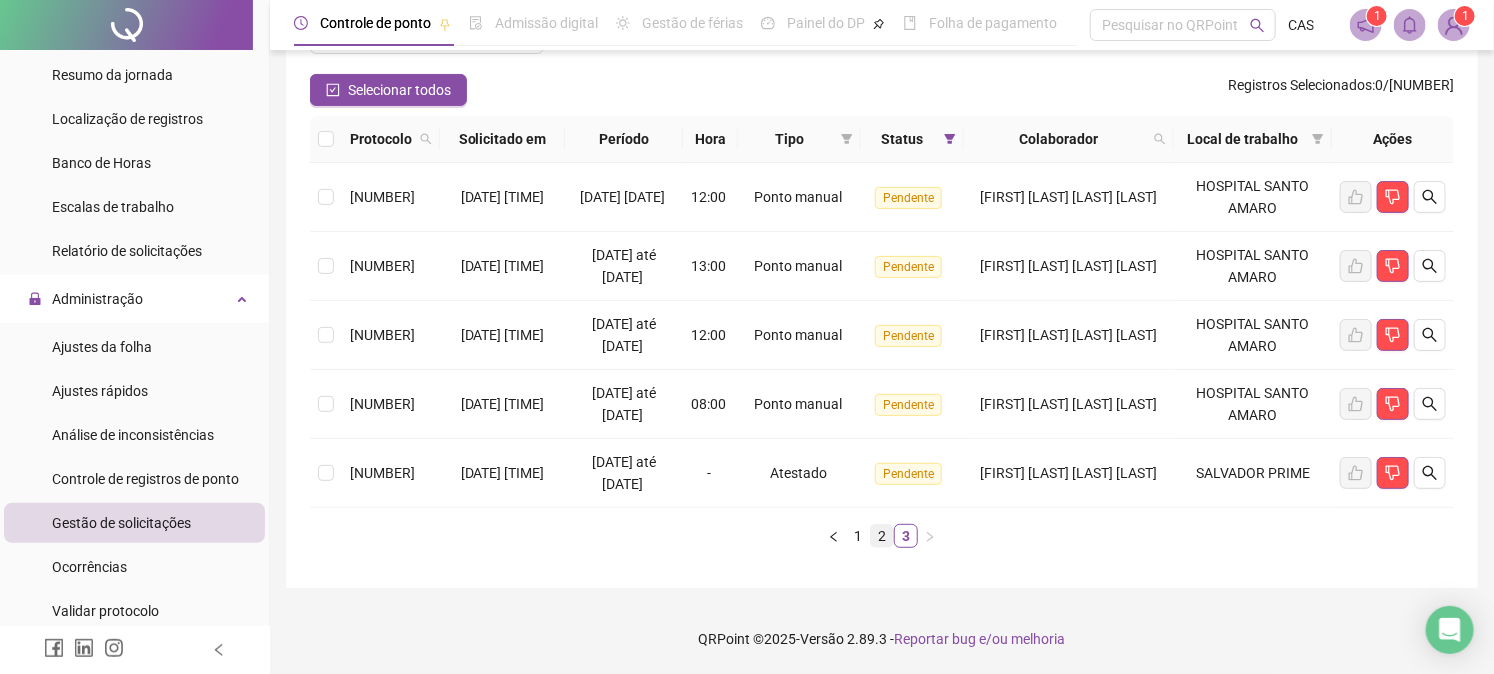 click on "2" at bounding box center (882, 536) 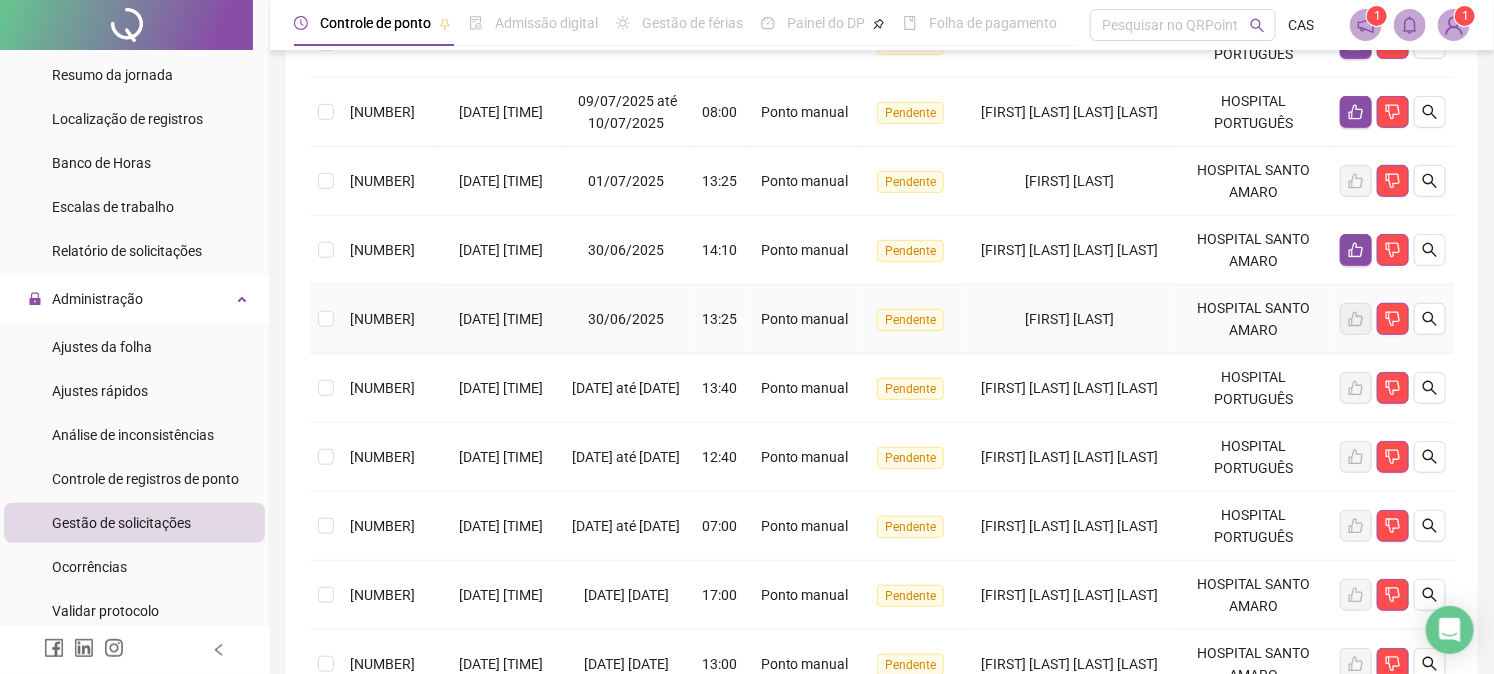 scroll, scrollTop: 552, scrollLeft: 0, axis: vertical 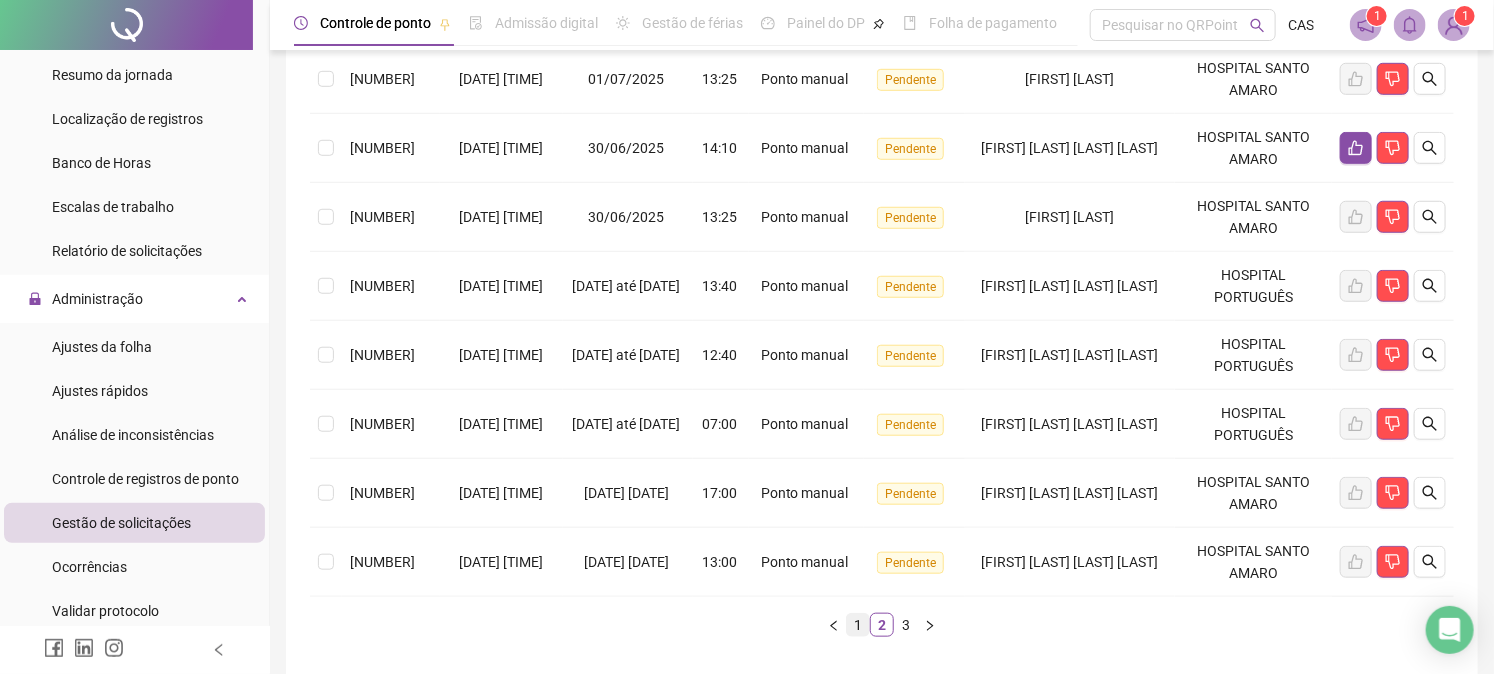 click on "1" at bounding box center [858, 625] 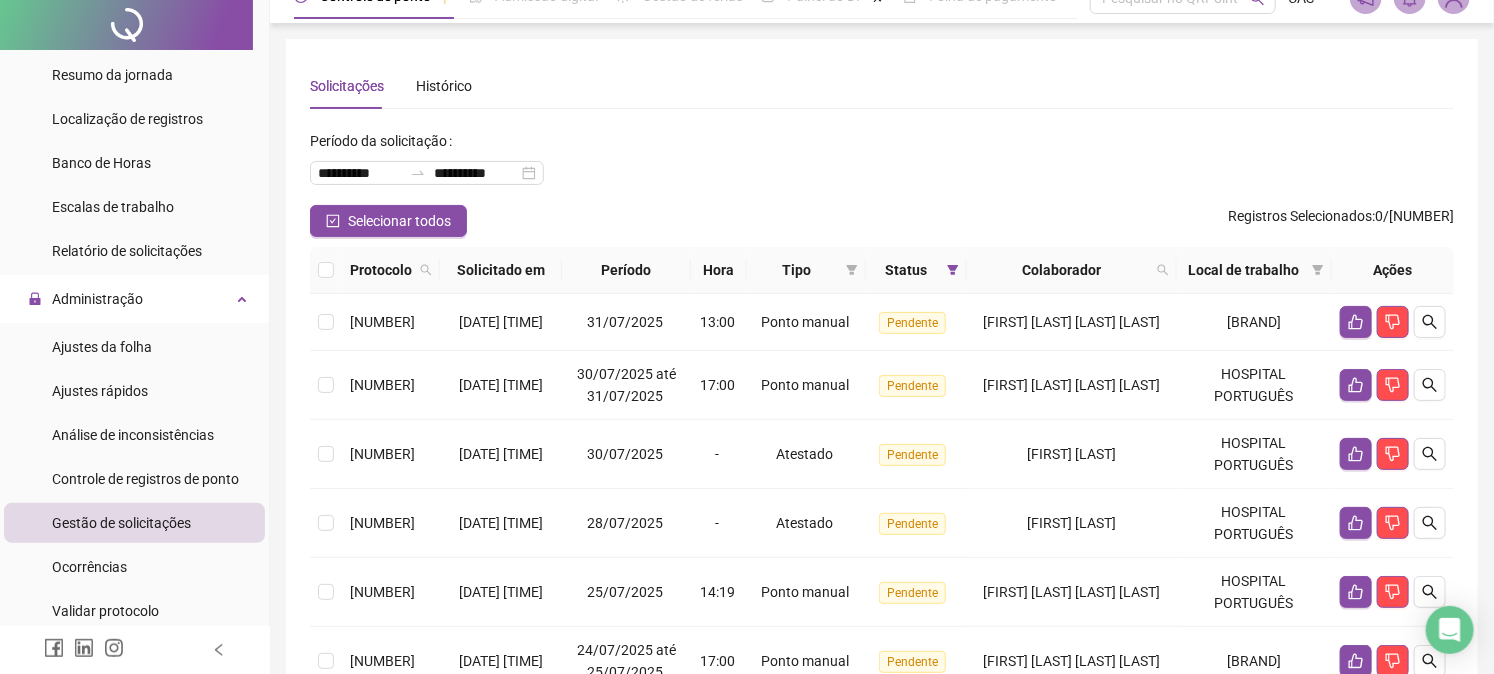 scroll, scrollTop: 0, scrollLeft: 0, axis: both 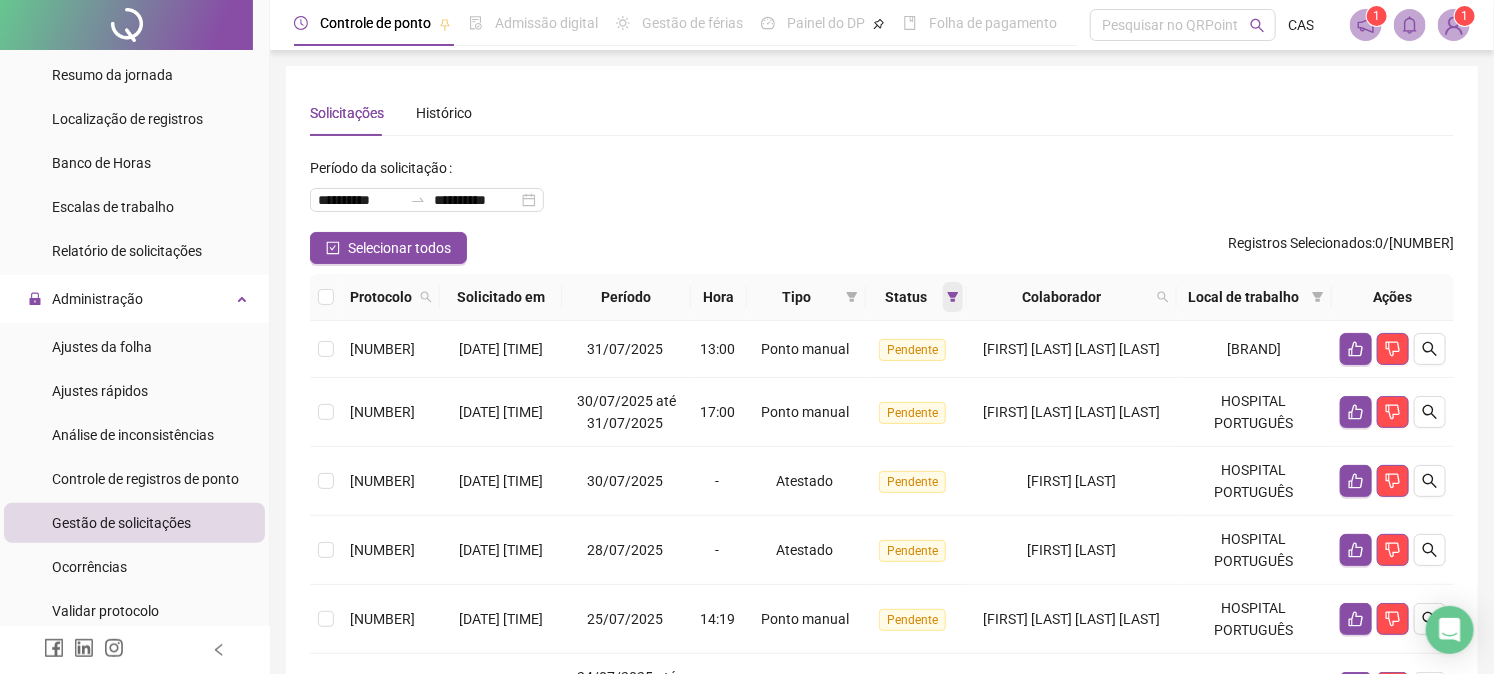 click 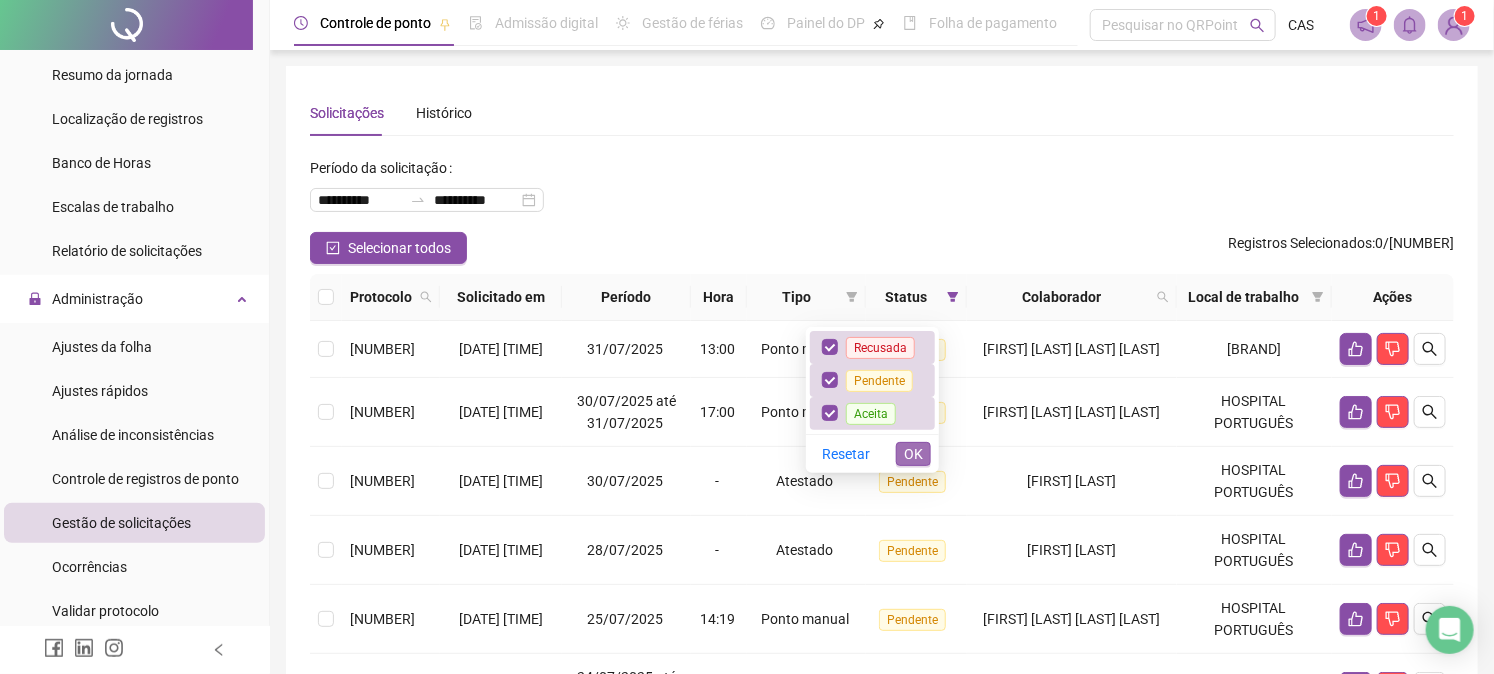 click on "OK" at bounding box center (913, 454) 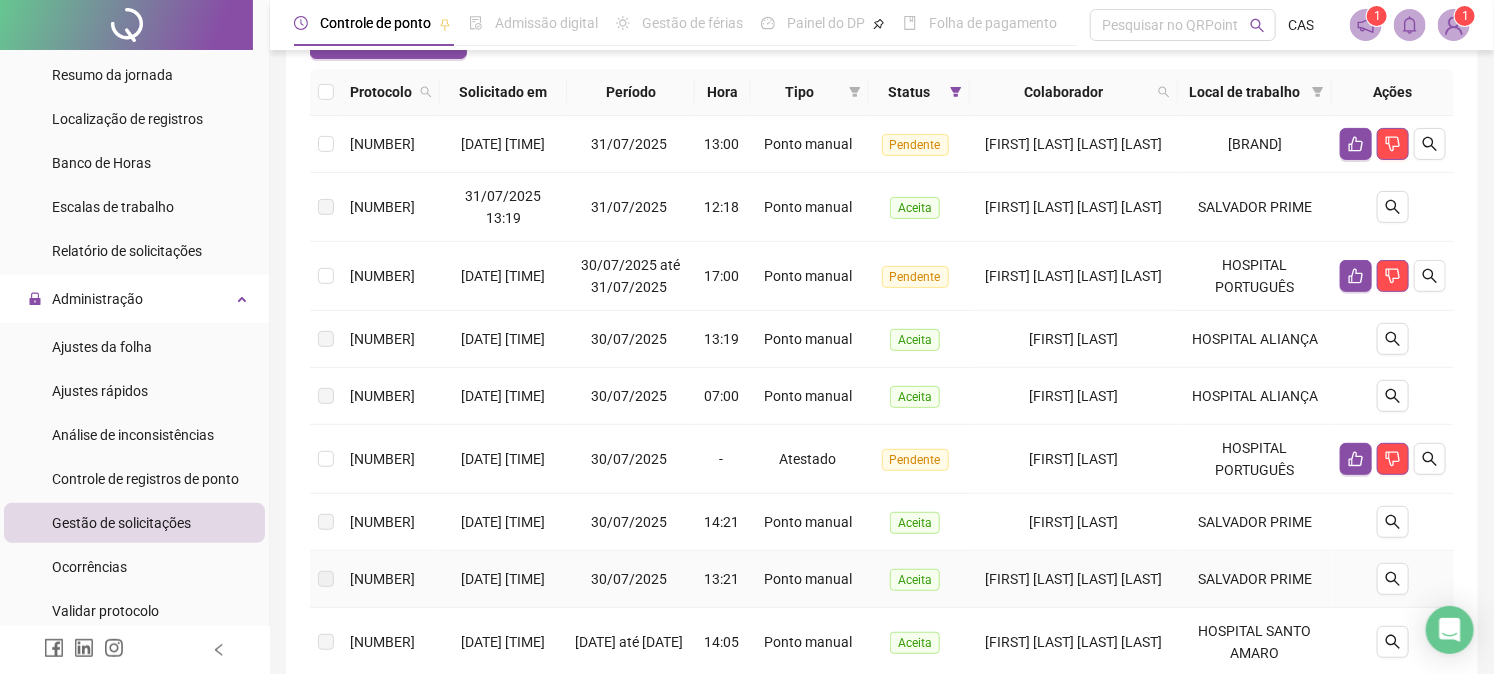 scroll, scrollTop: 0, scrollLeft: 0, axis: both 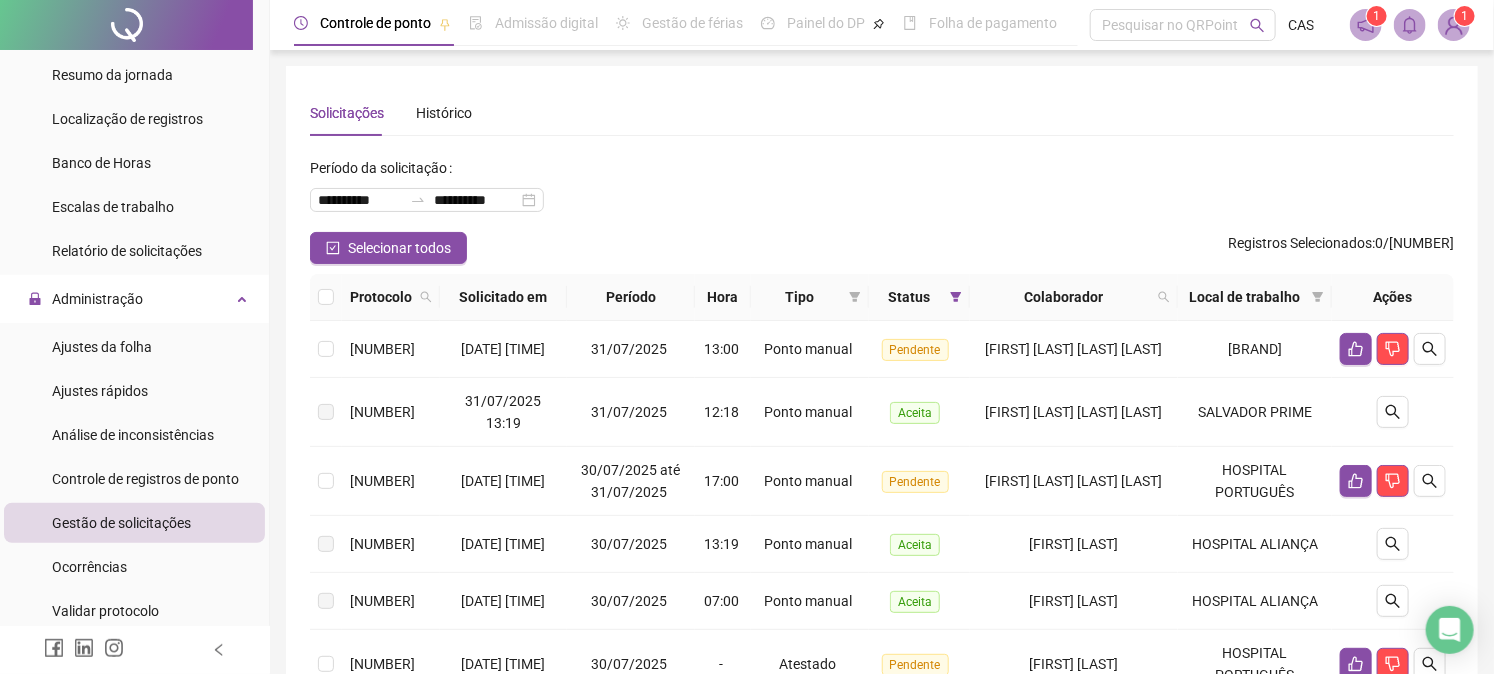 click on "Status" at bounding box center [919, 297] 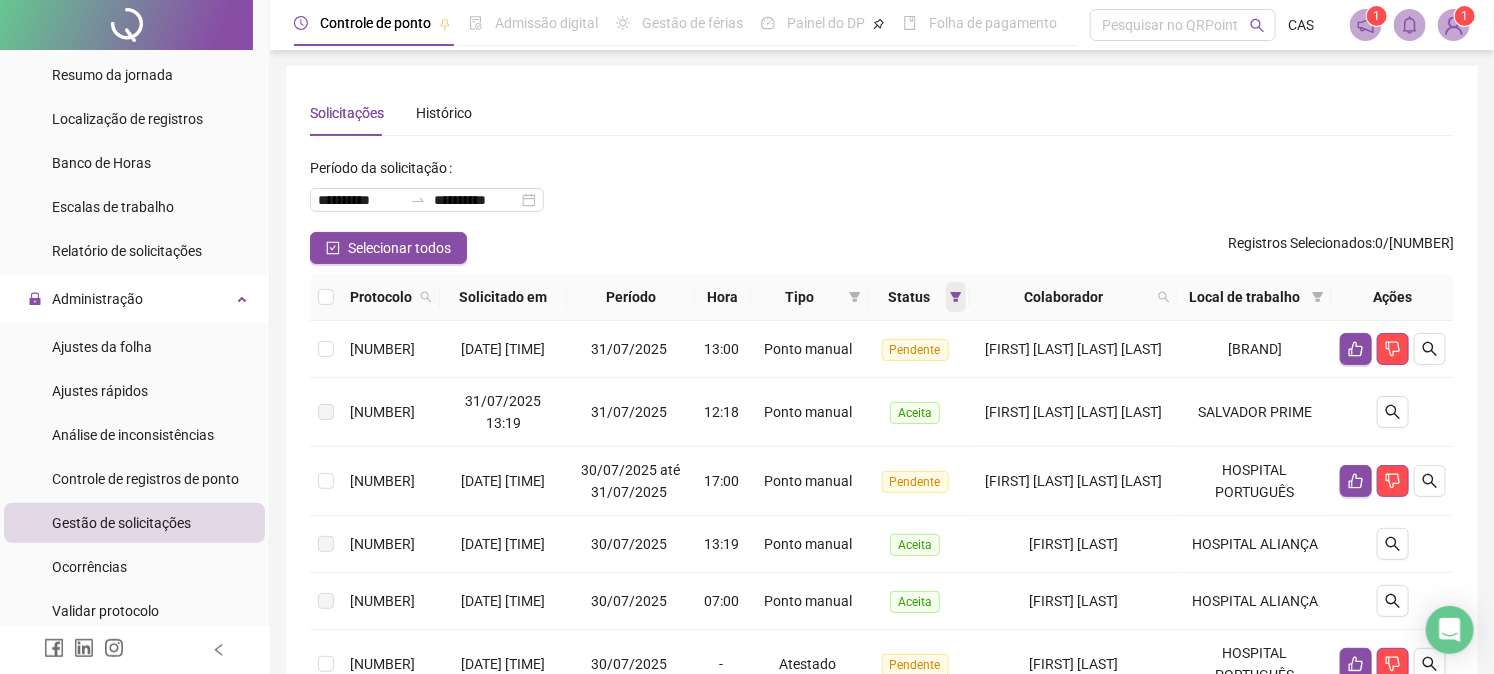 drag, startPoint x: 924, startPoint y: 306, endPoint x: 934, endPoint y: 305, distance: 10.049875 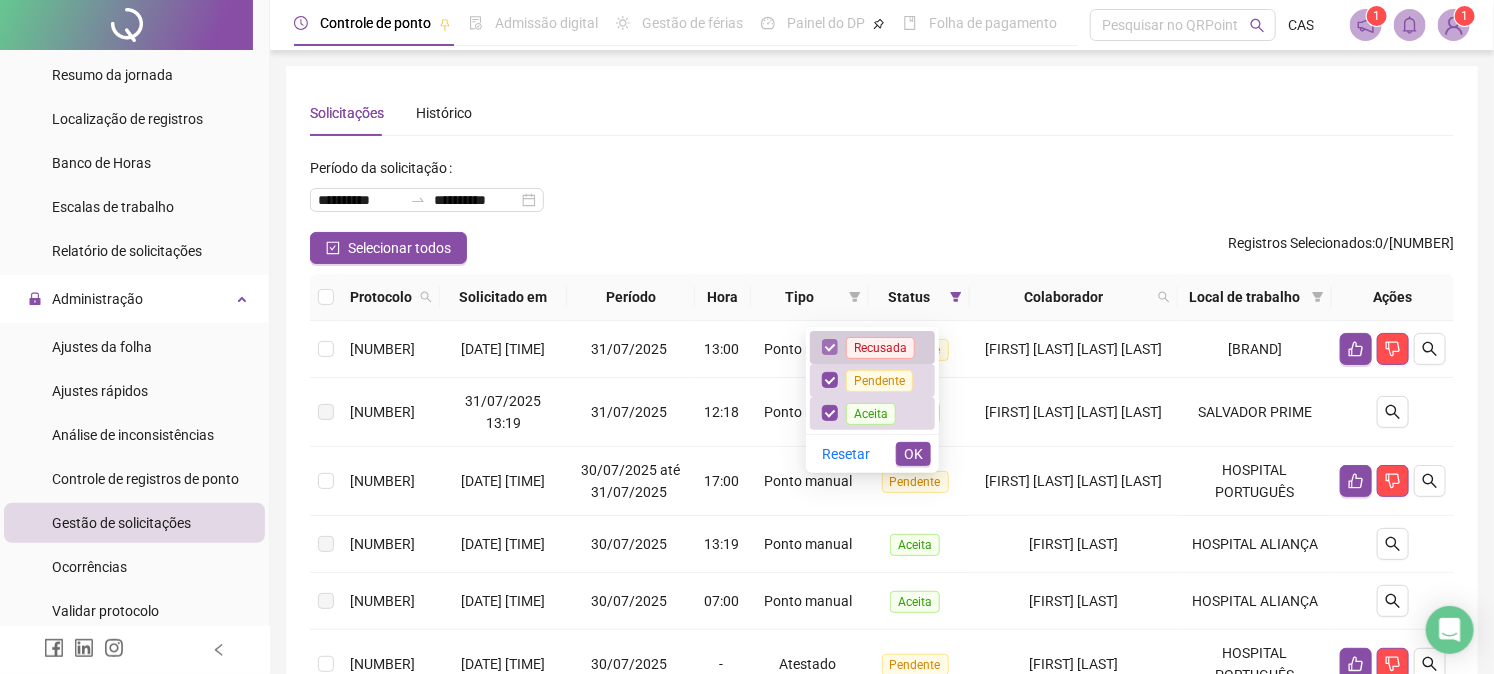 click at bounding box center [830, 347] 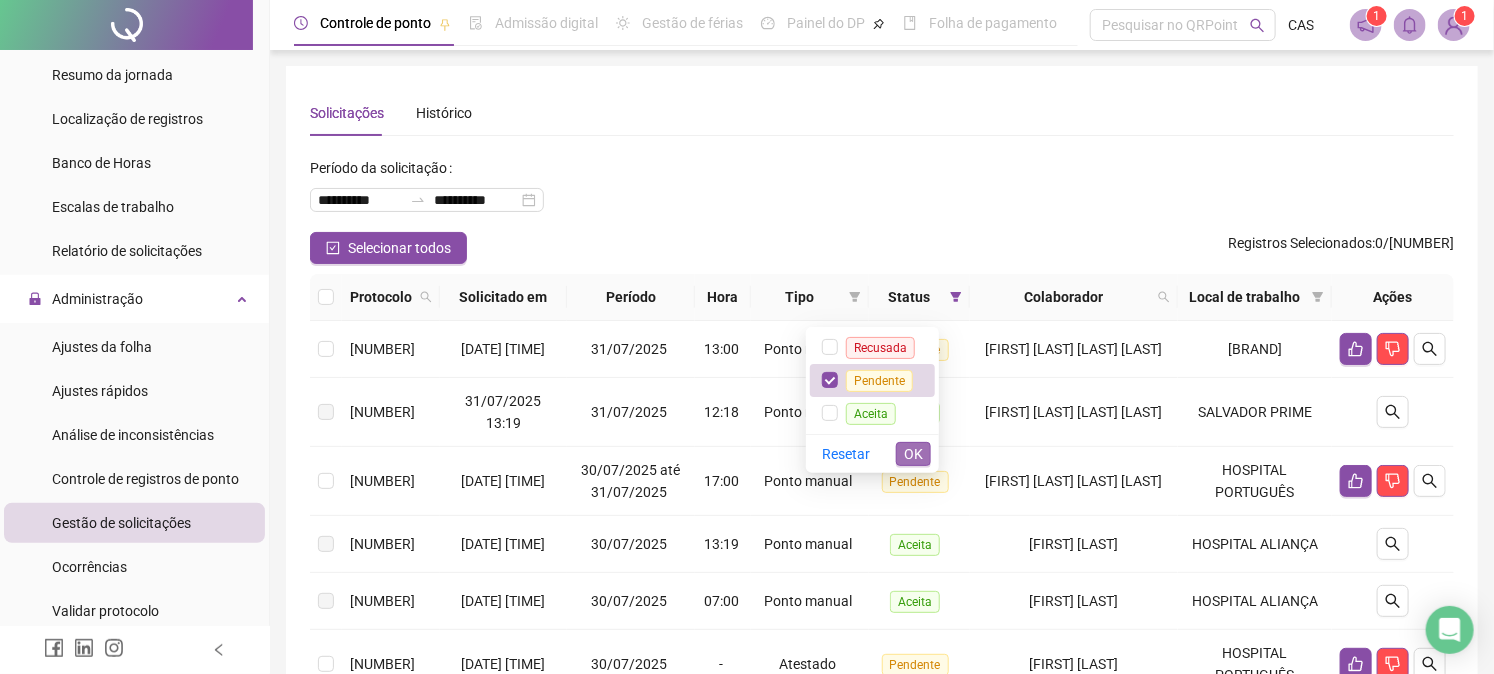 click on "OK" at bounding box center (913, 454) 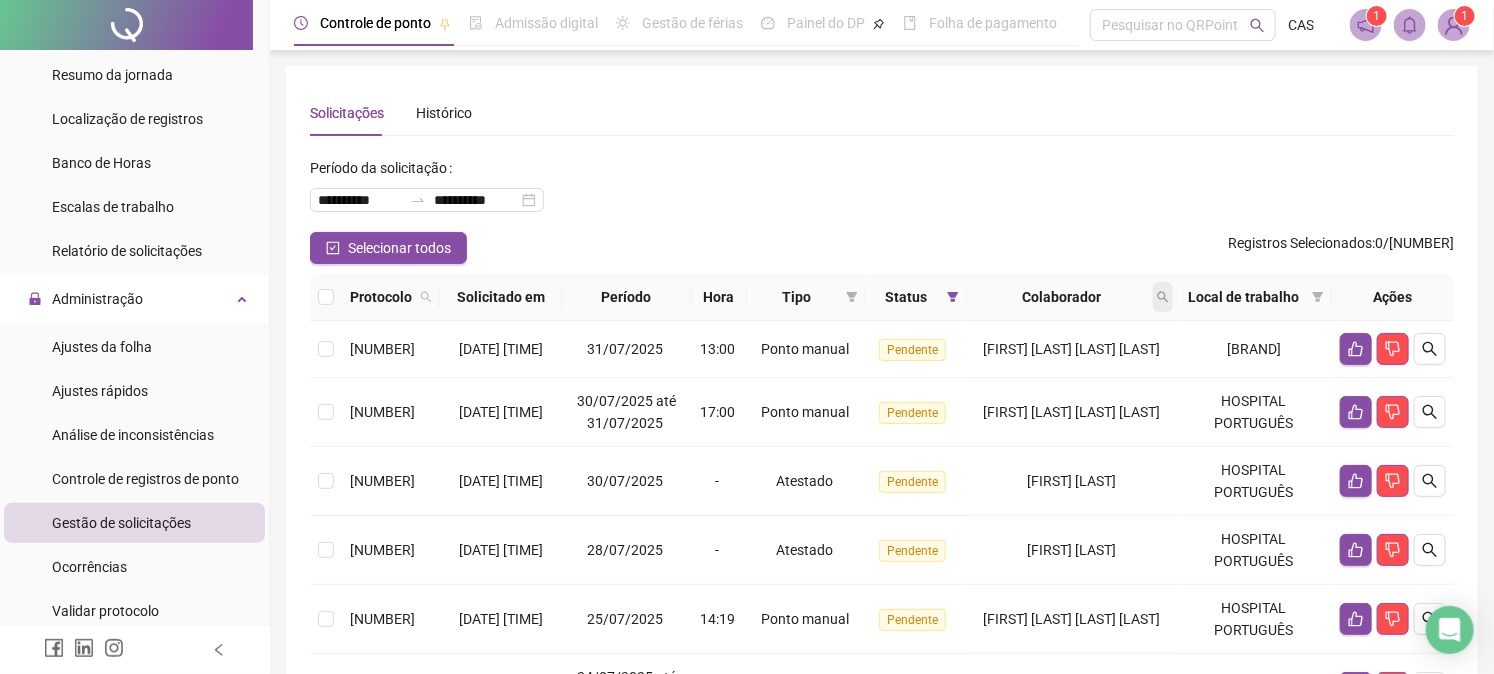 click 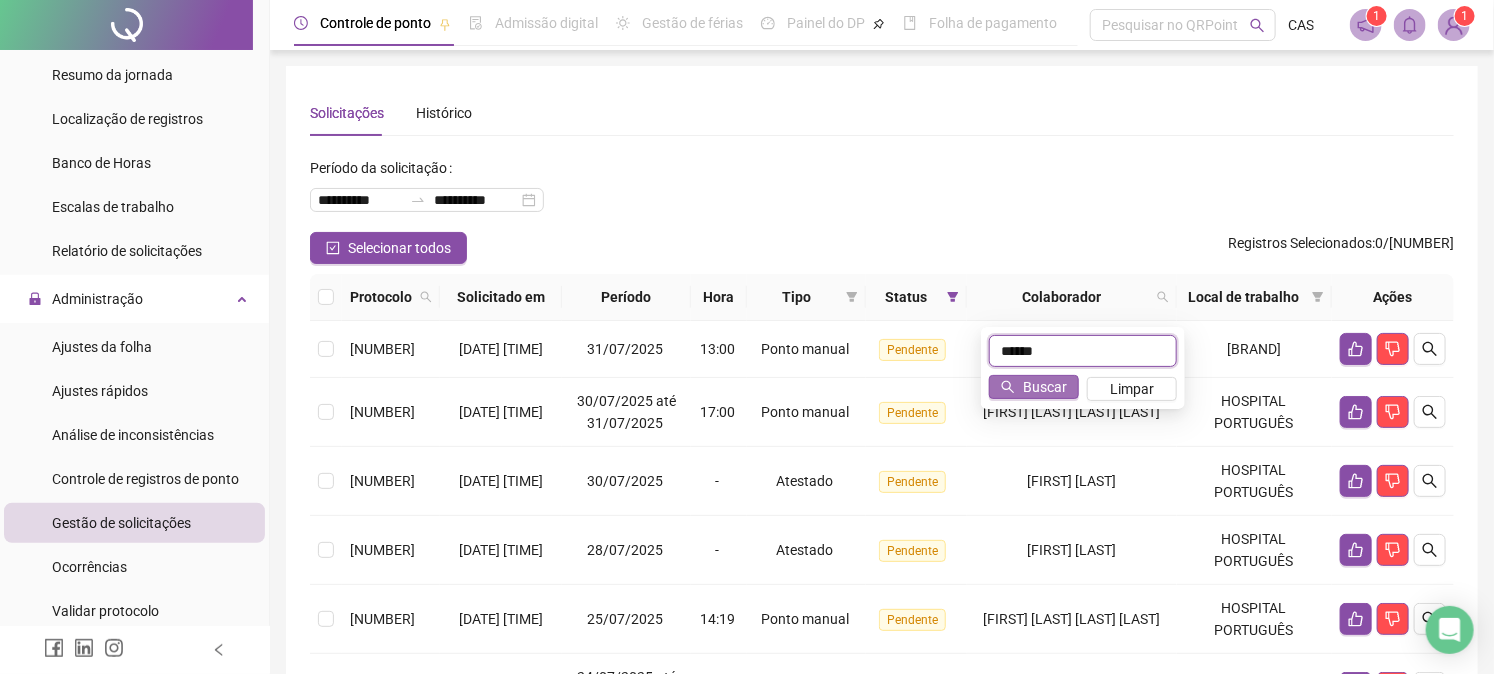 type on "******" 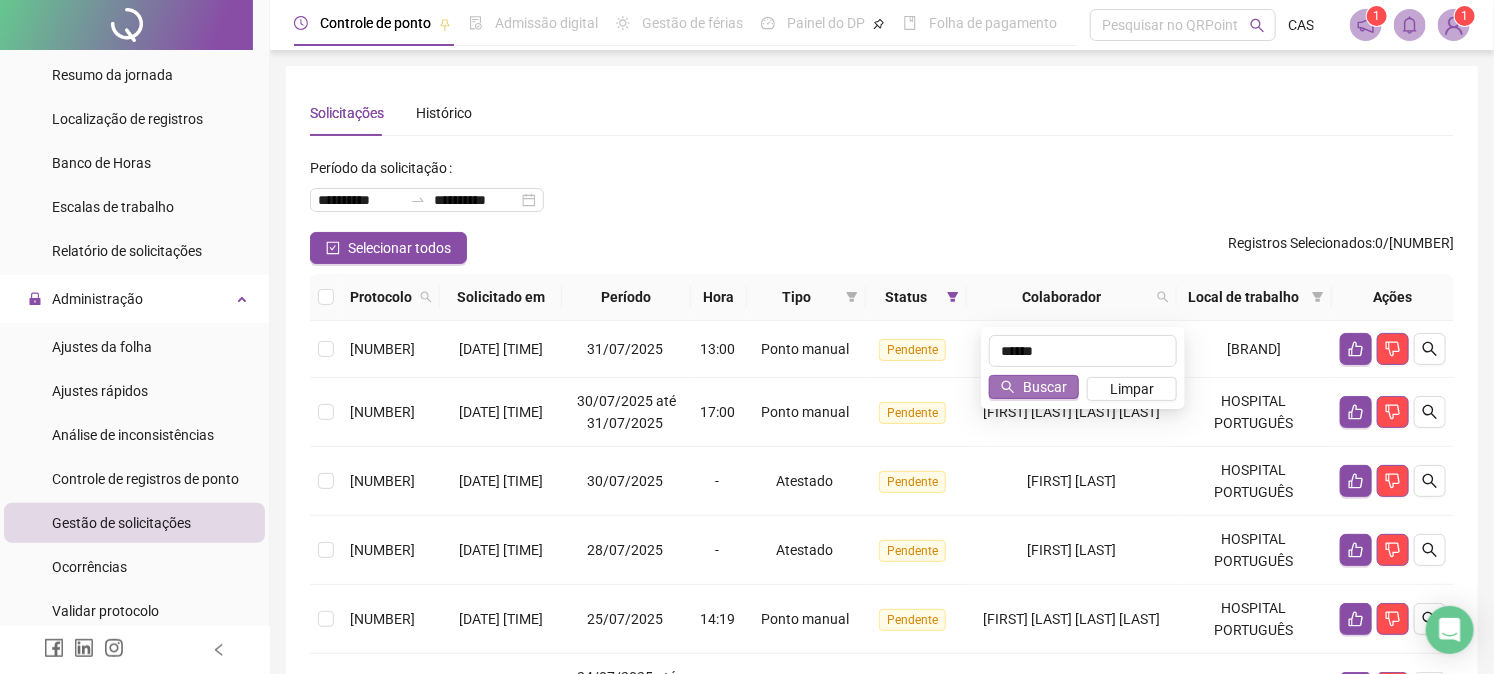 click on "Buscar" at bounding box center (1045, 387) 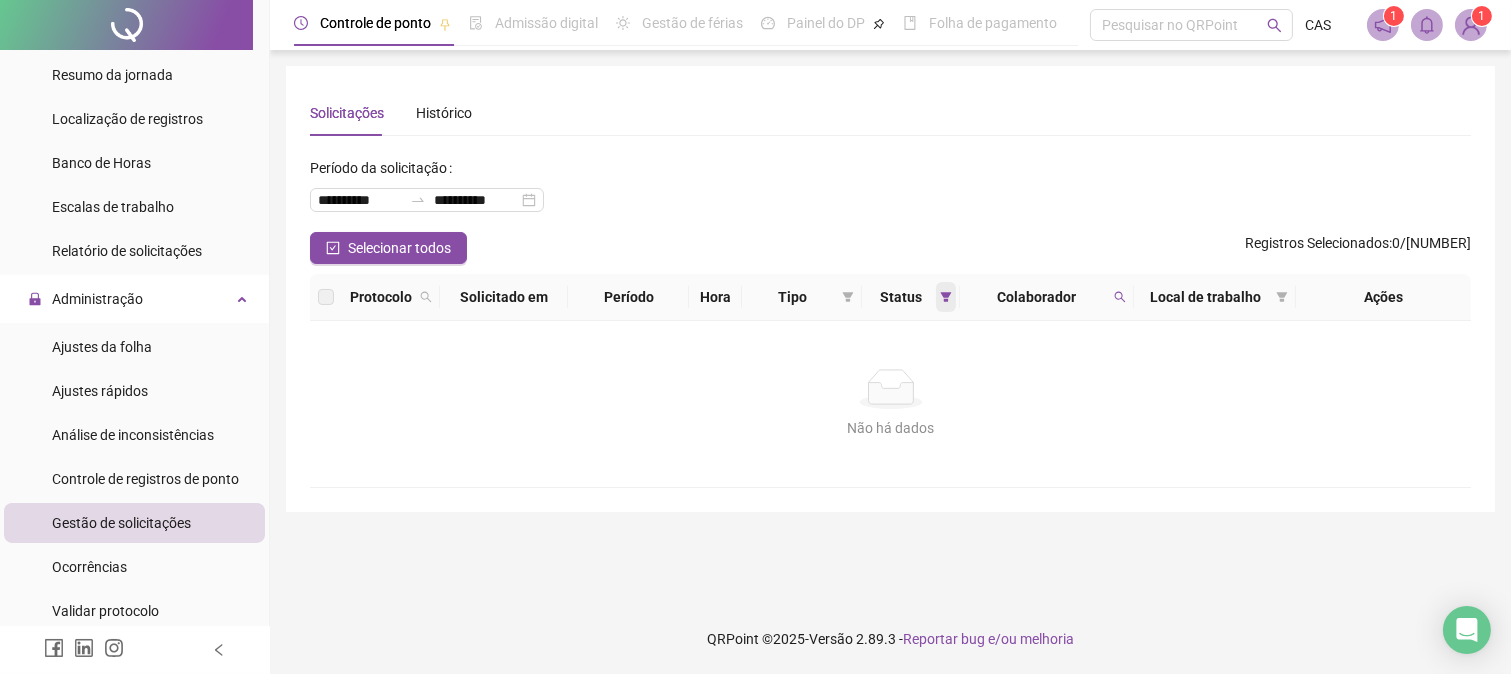 click 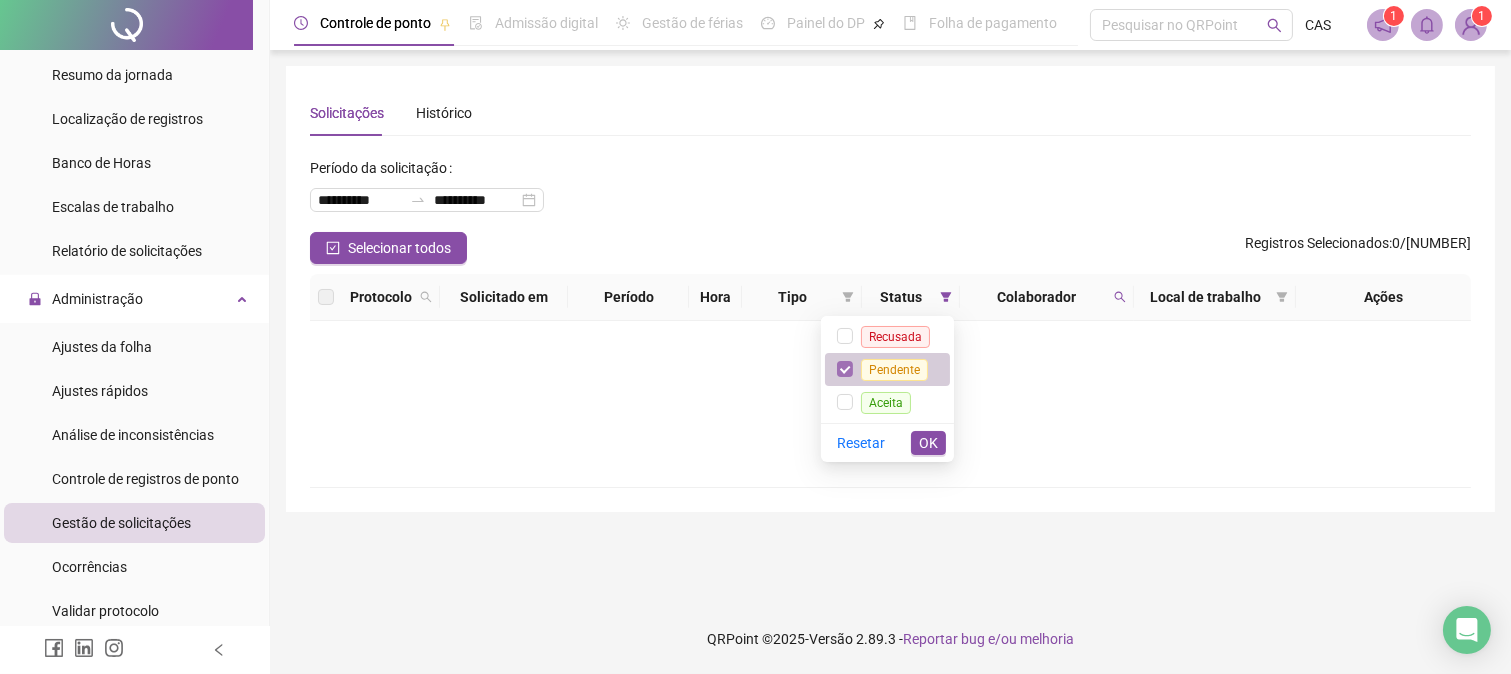 click at bounding box center (845, 369) 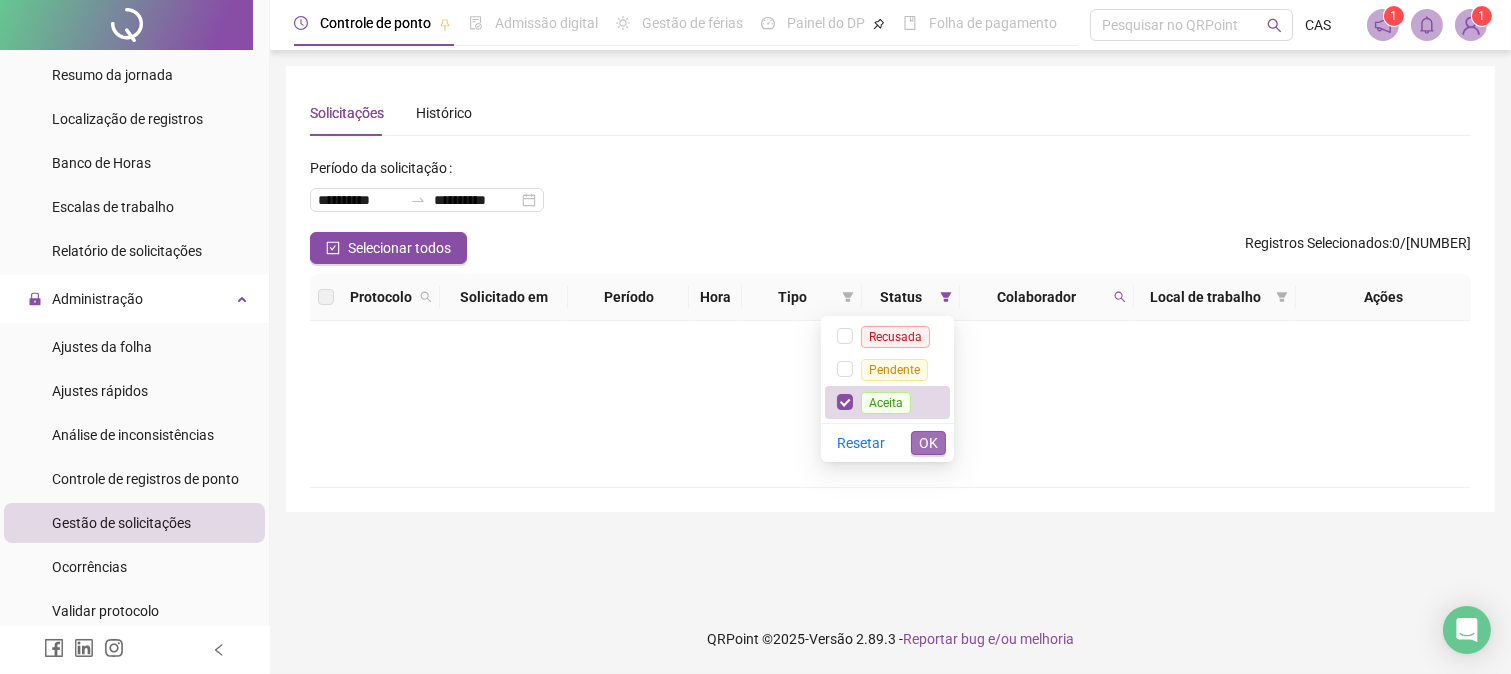 click on "OK" at bounding box center [928, 443] 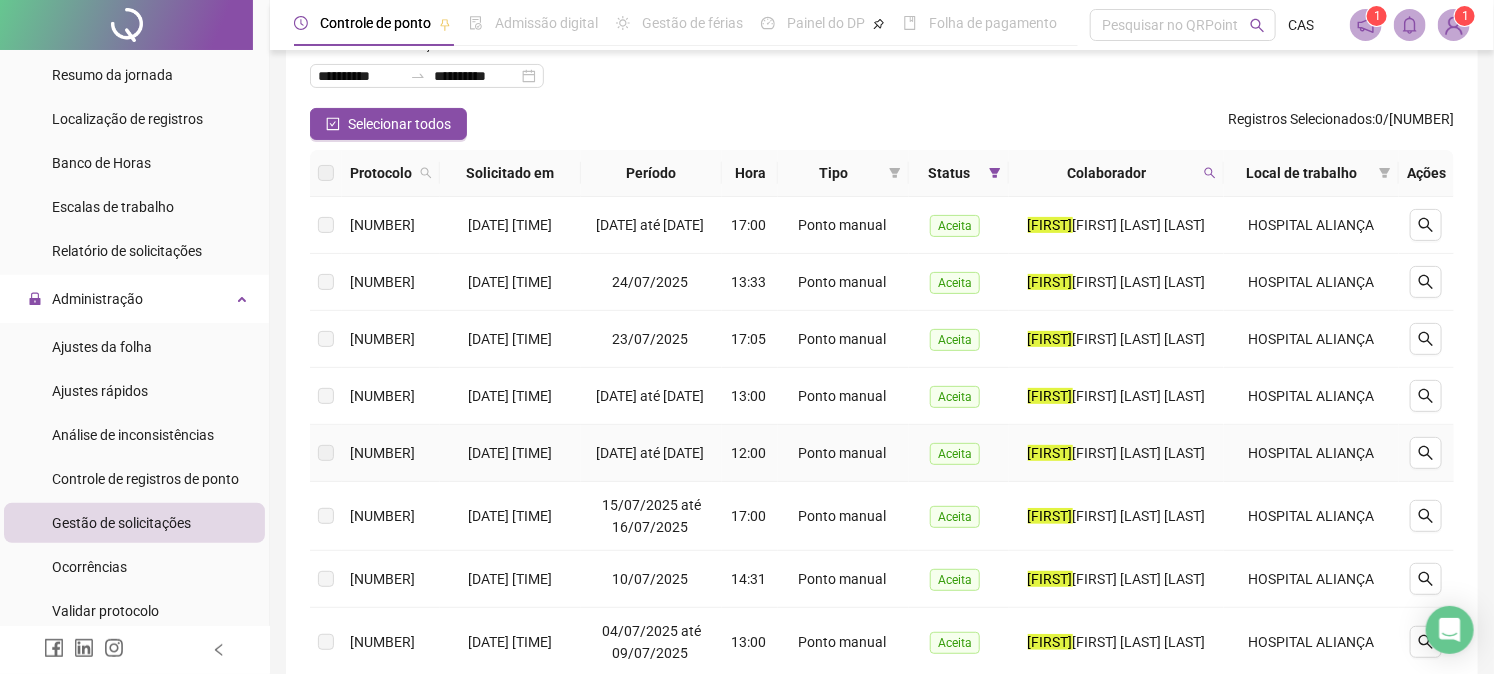 scroll, scrollTop: 0, scrollLeft: 0, axis: both 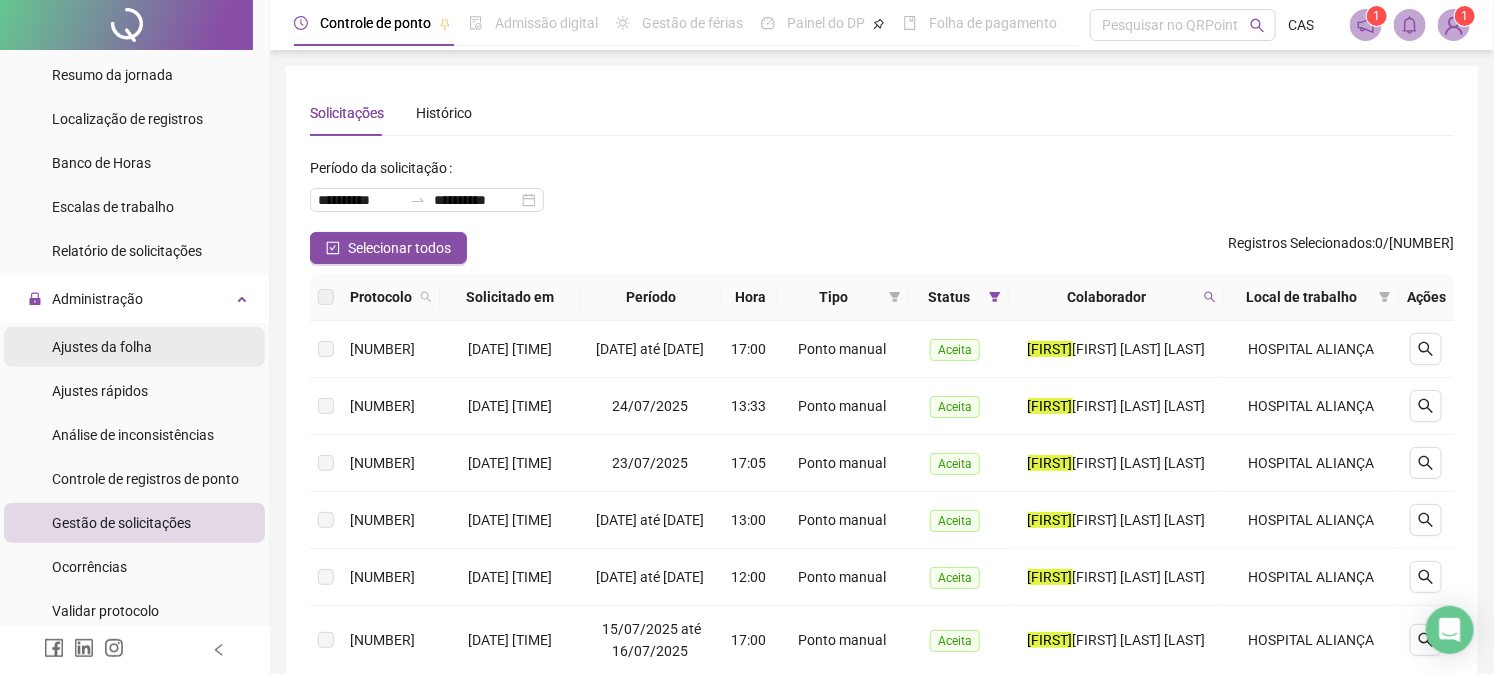 click on "Ajustes da folha" at bounding box center [102, 347] 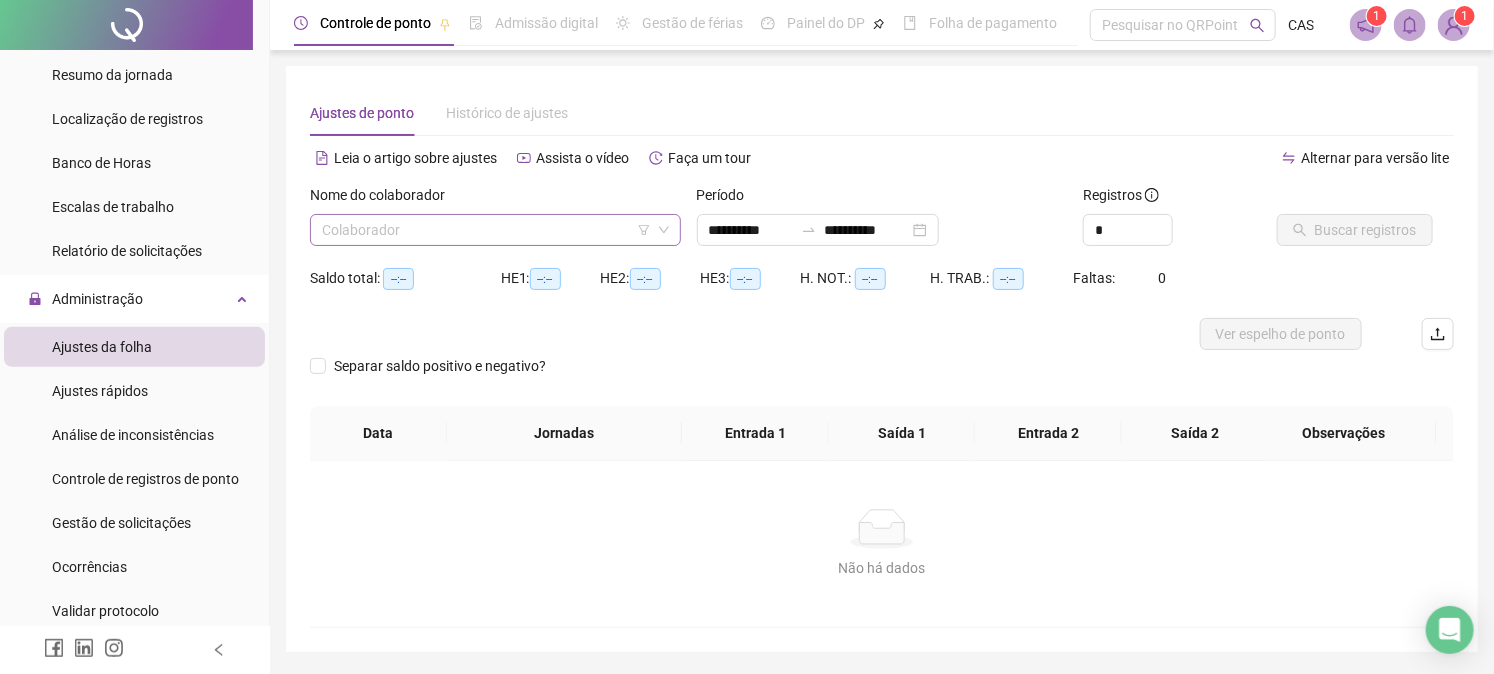 click 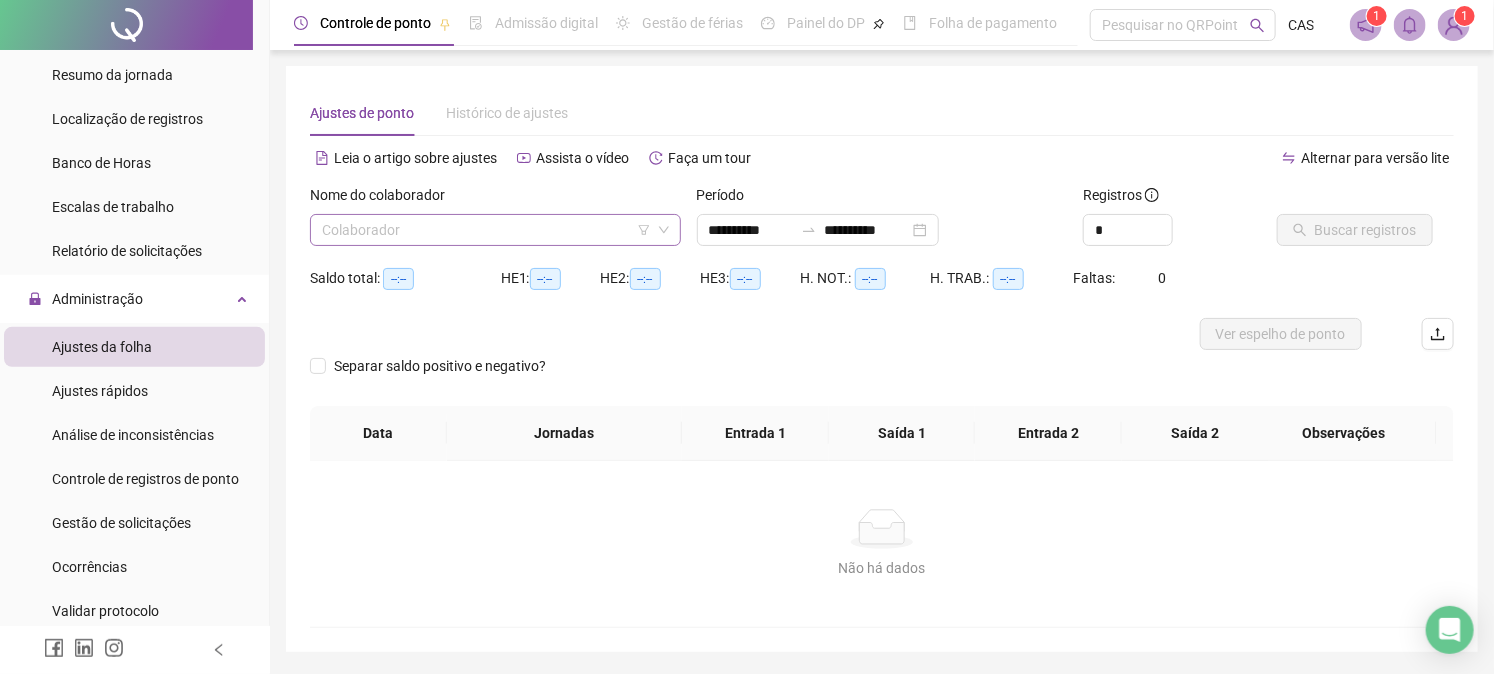 click at bounding box center [486, 230] 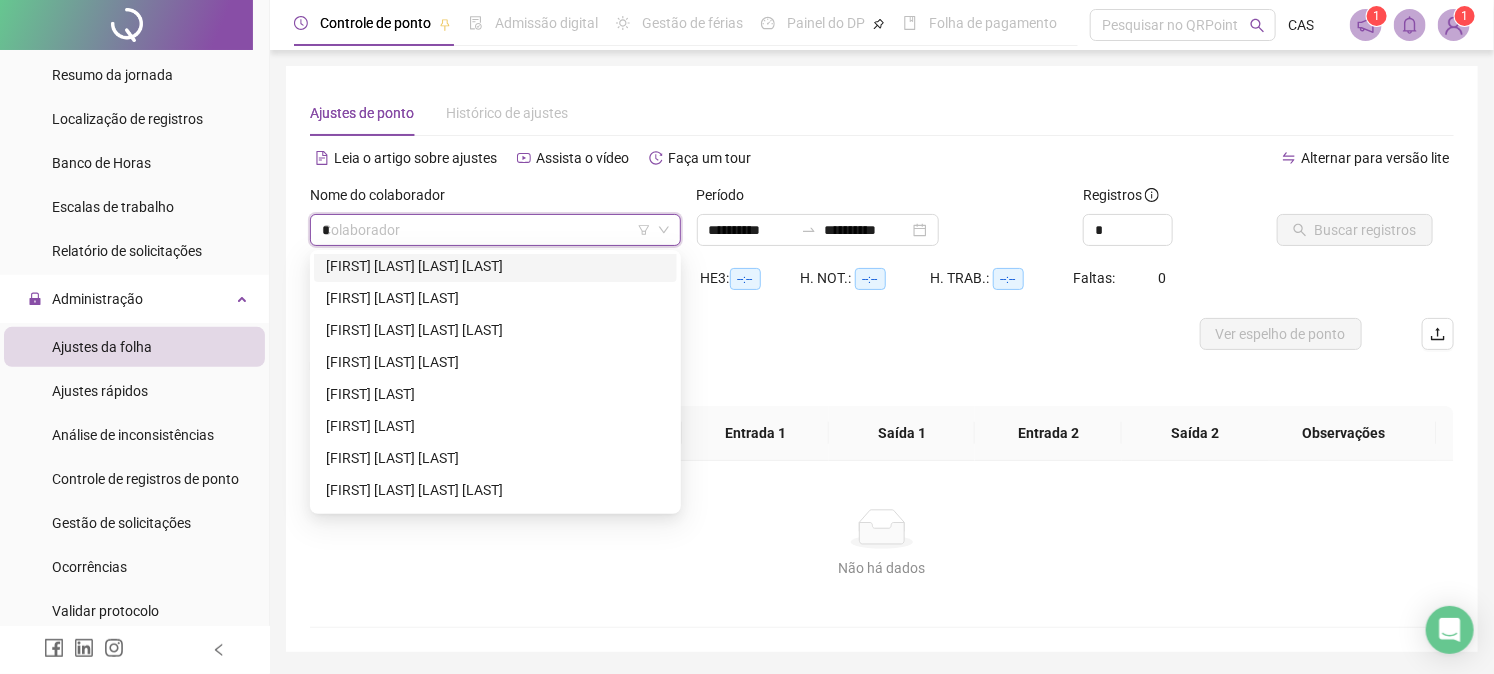 scroll, scrollTop: 0, scrollLeft: 0, axis: both 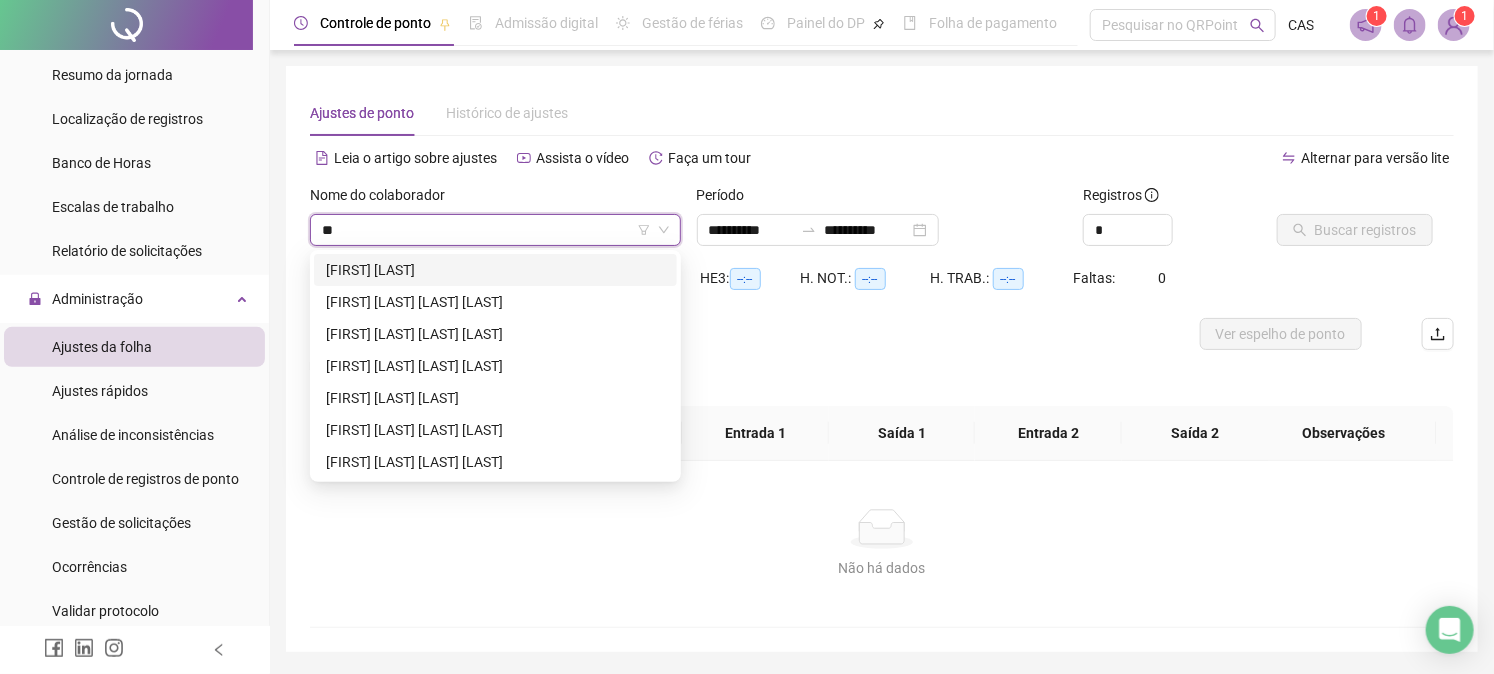 type on "***" 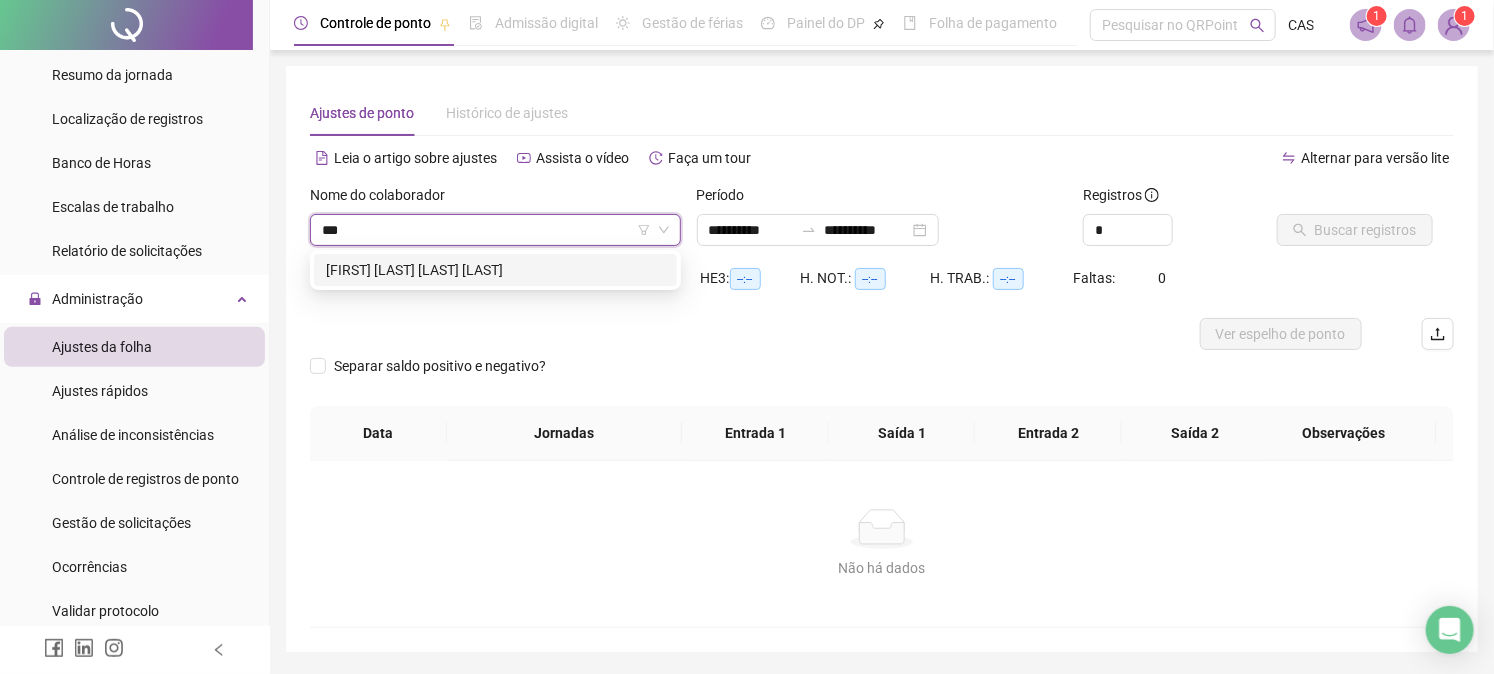 click on "[FIRST] [LAST] [LAST] [LAST]" at bounding box center (495, 270) 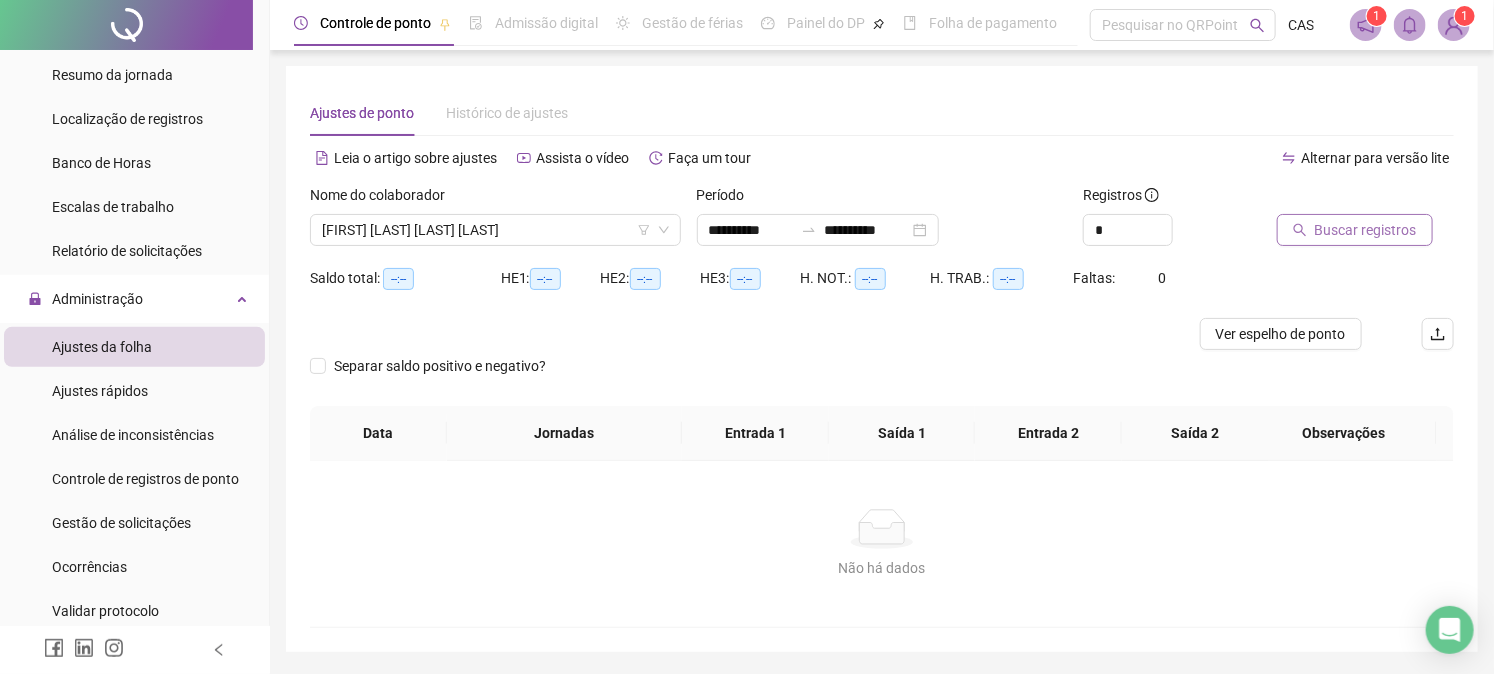 click on "Buscar registros" at bounding box center [1366, 230] 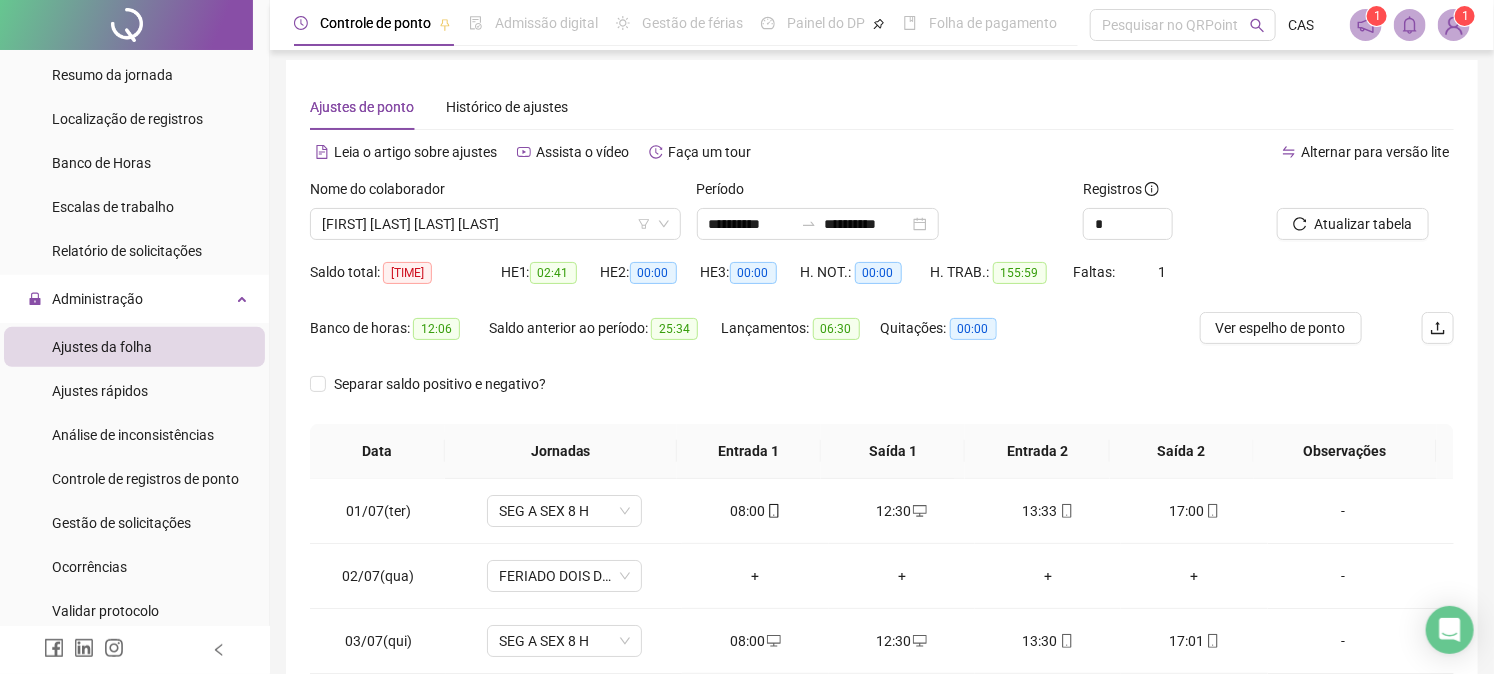 scroll, scrollTop: 0, scrollLeft: 0, axis: both 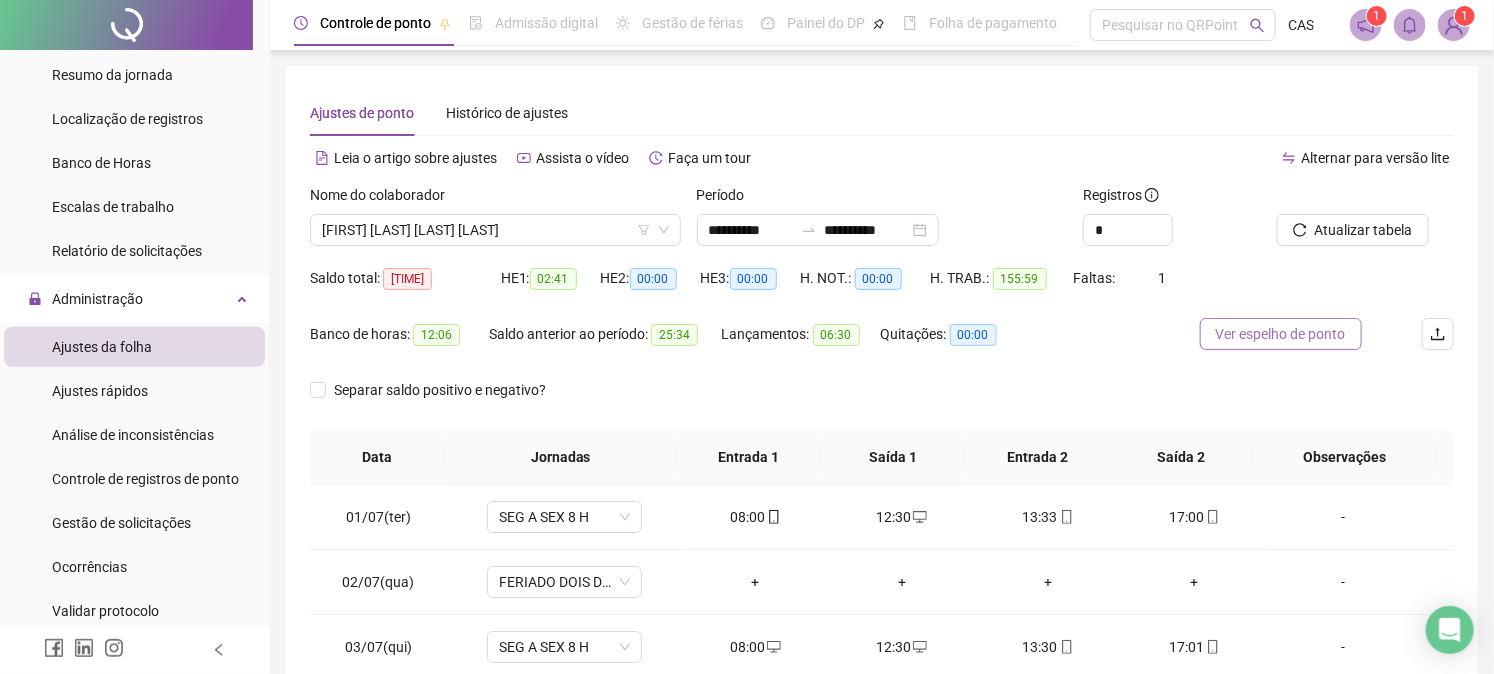 click on "Ver espelho de ponto" at bounding box center [1281, 334] 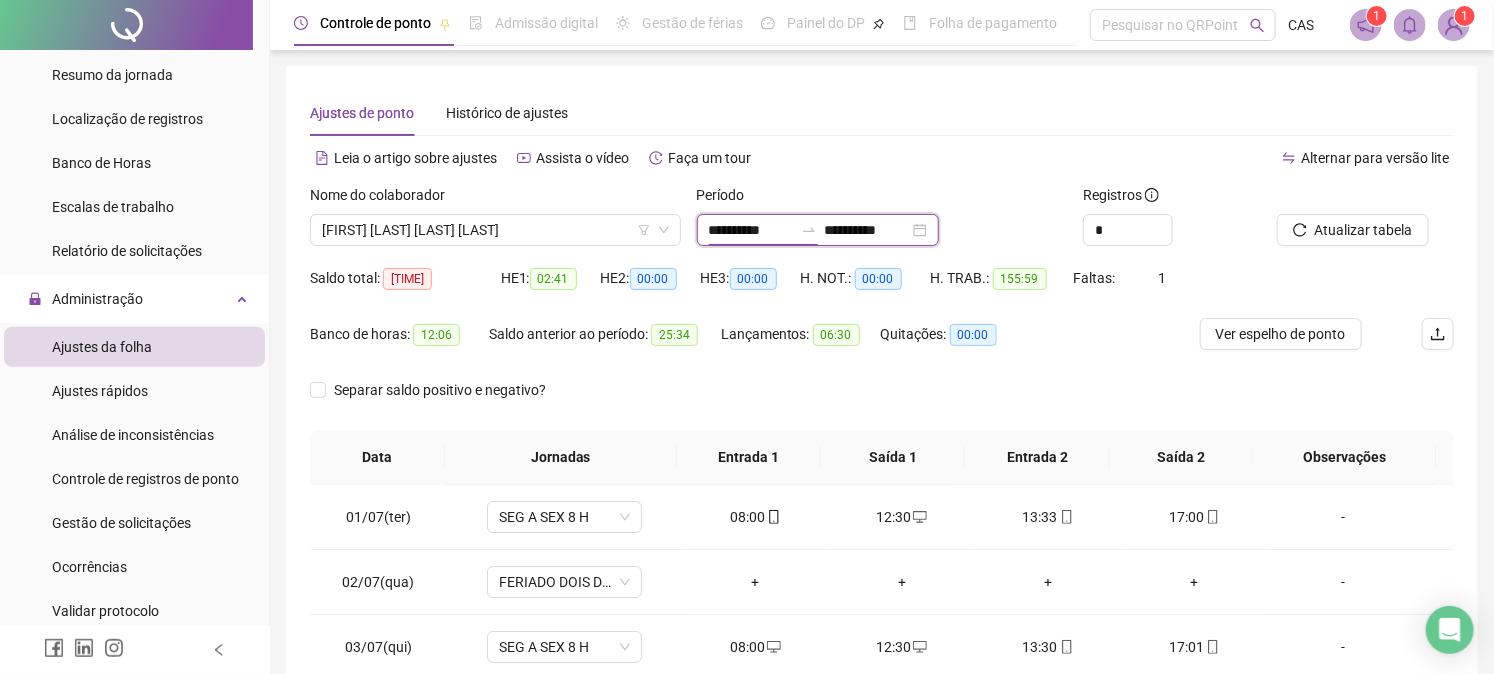 click on "**********" at bounding box center [751, 230] 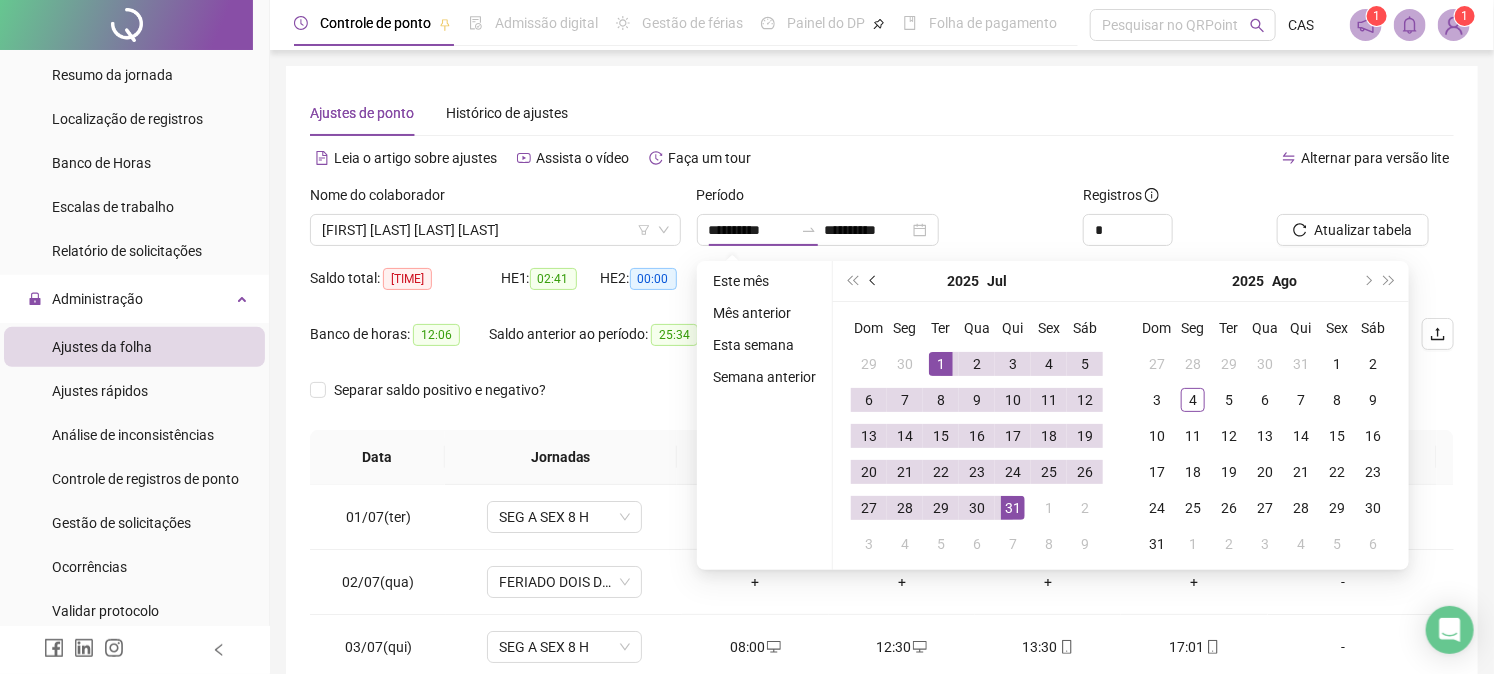 click at bounding box center (874, 281) 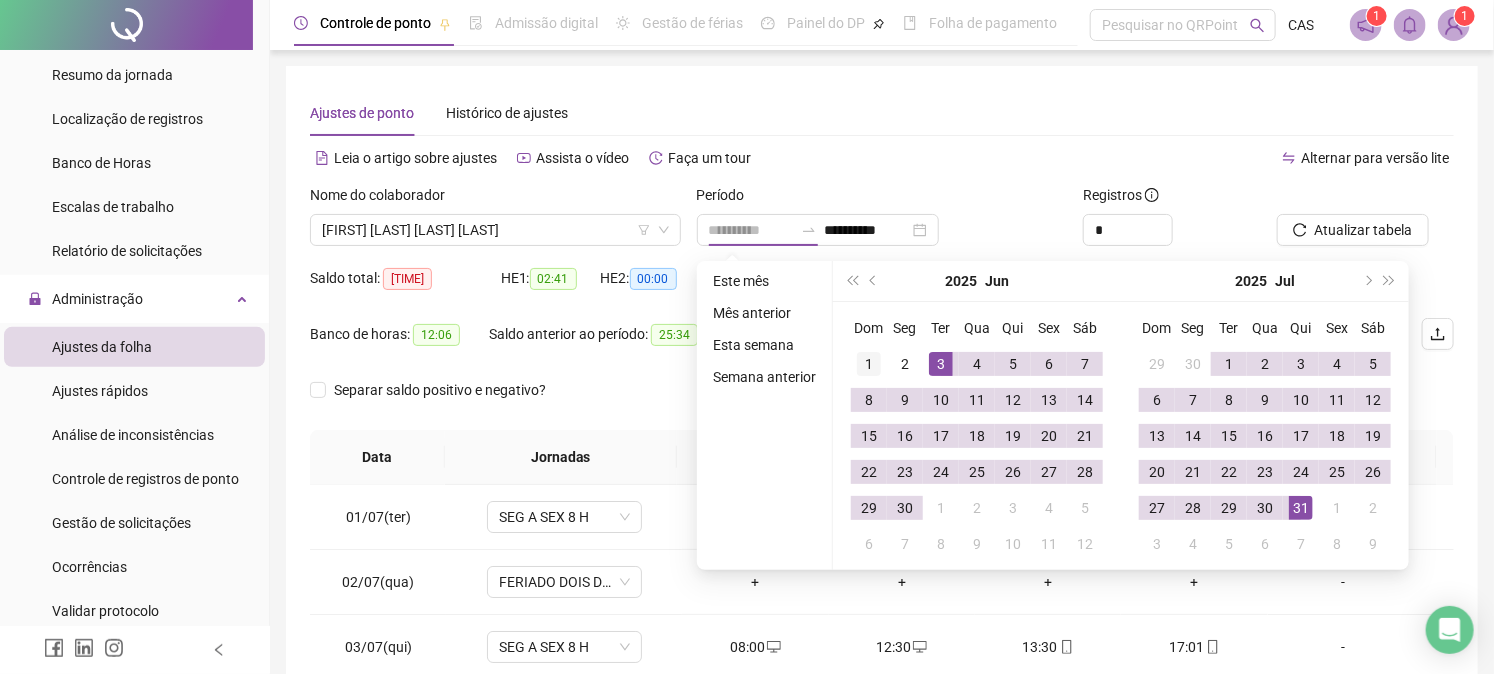 type on "**********" 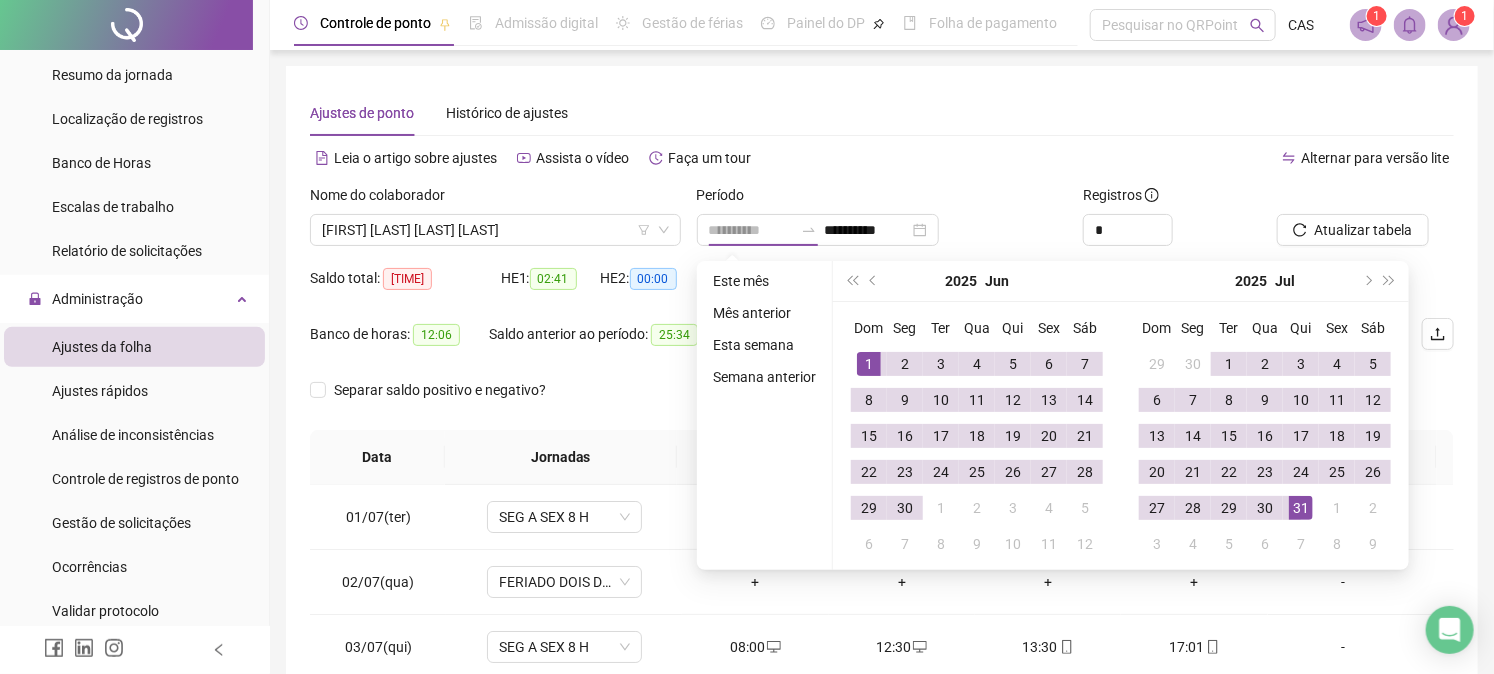 click on "1" at bounding box center [869, 364] 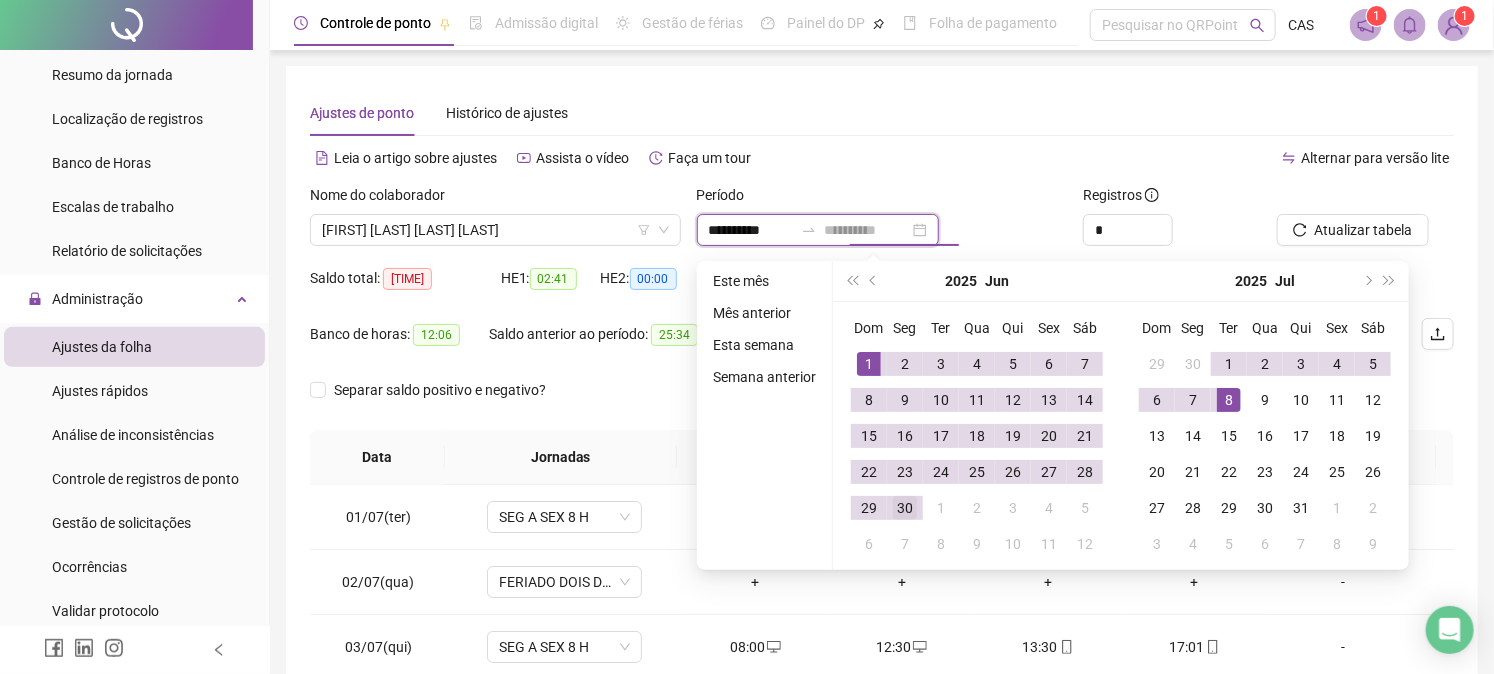 type on "**********" 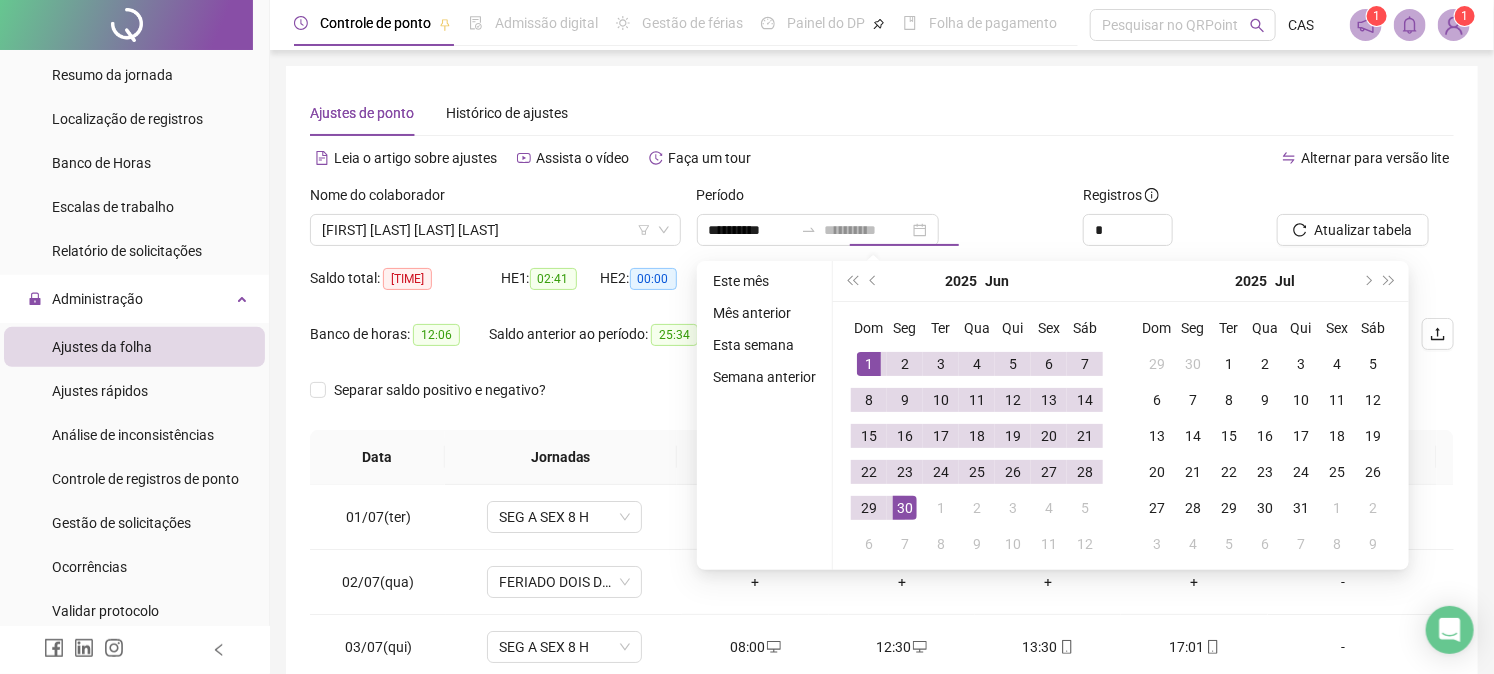 click on "30" at bounding box center [905, 508] 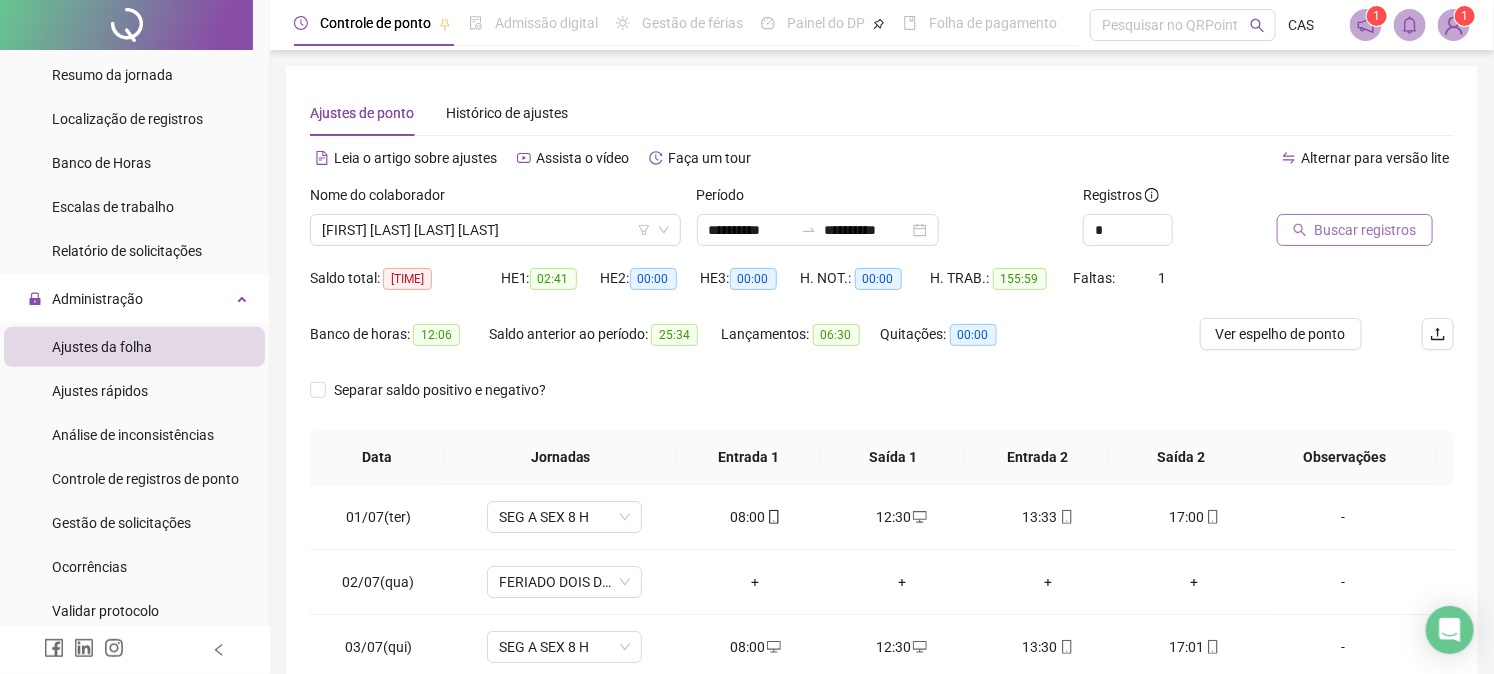 click on "Buscar registros" at bounding box center [1366, 230] 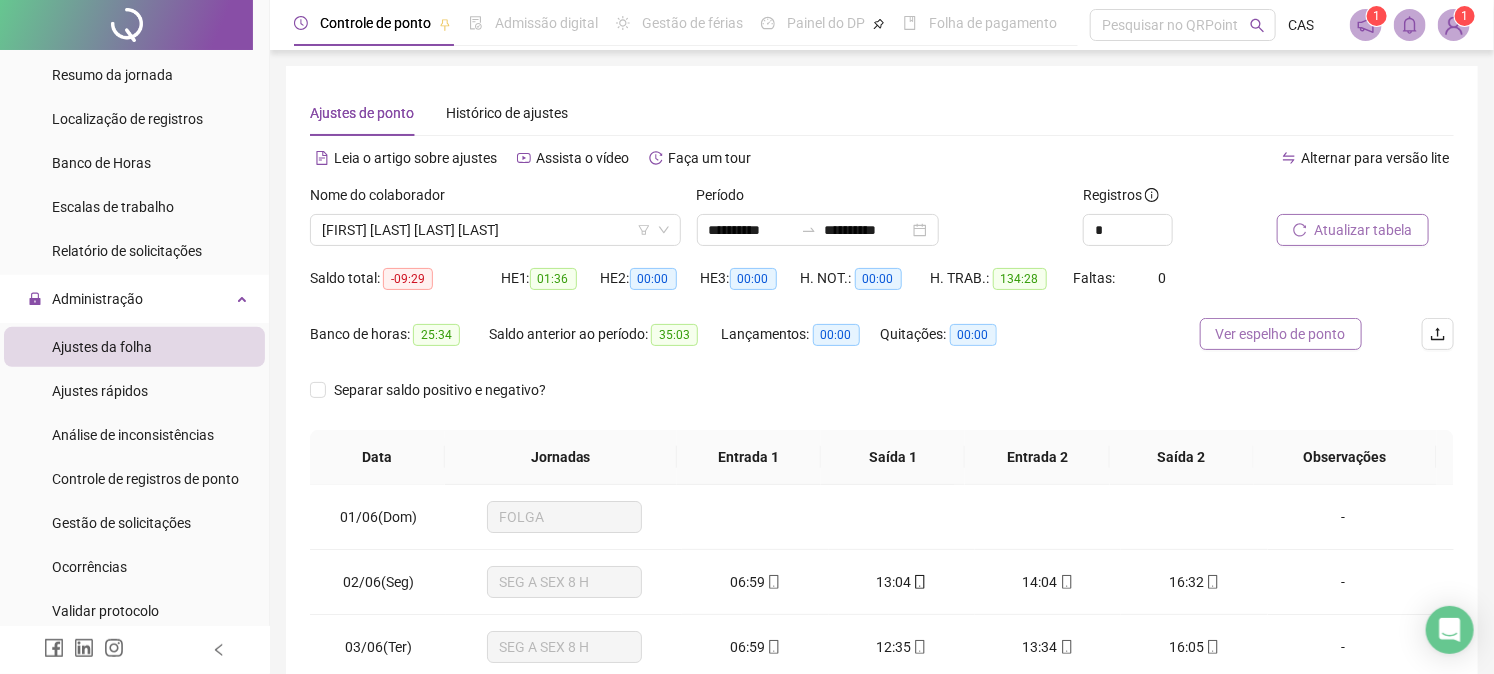 click on "Ver espelho de ponto" at bounding box center [1281, 334] 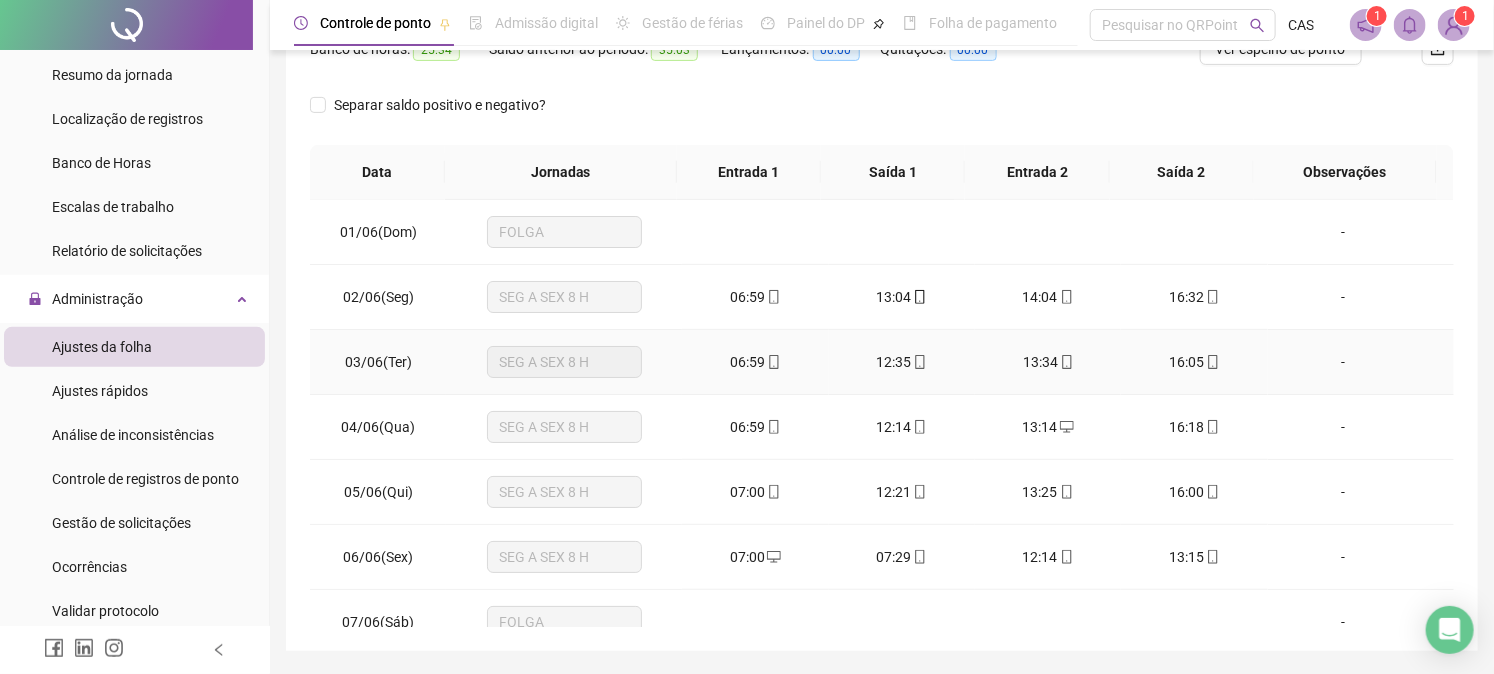 scroll, scrollTop: 333, scrollLeft: 0, axis: vertical 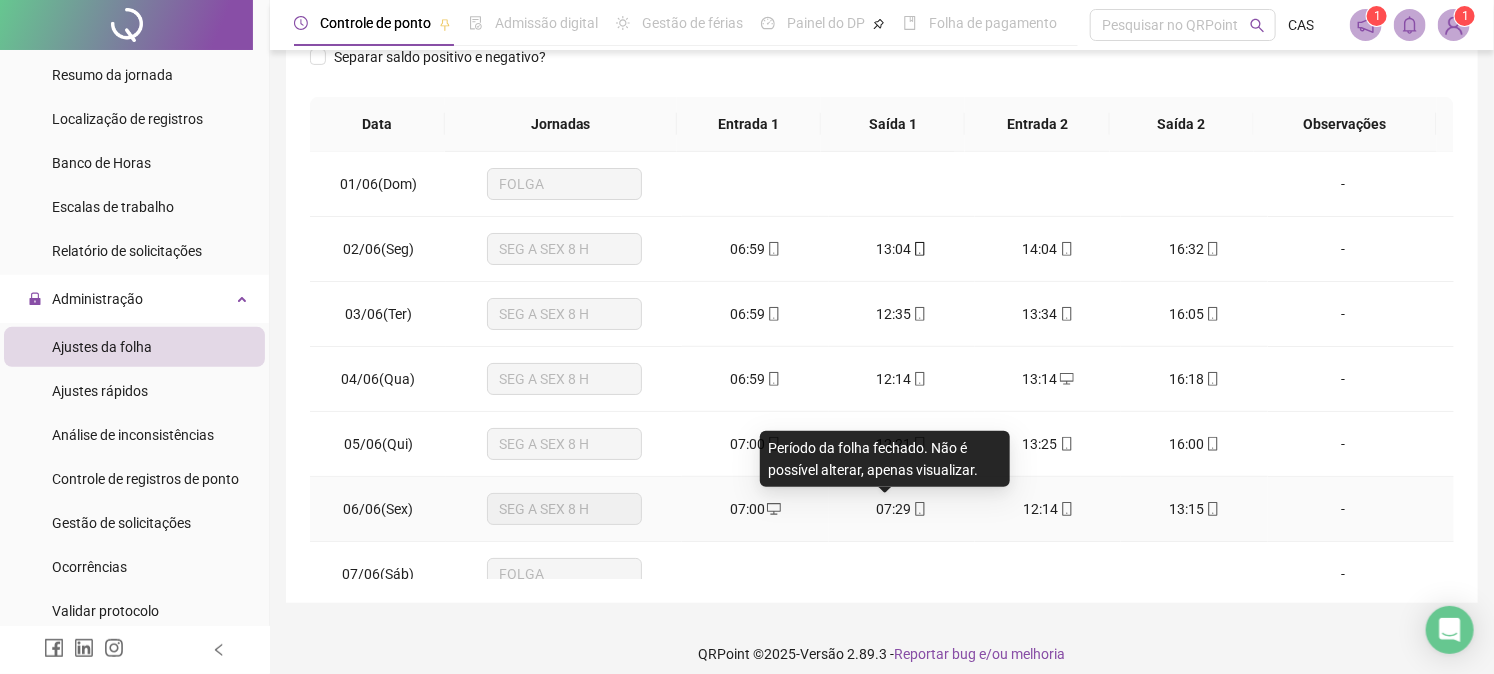 click 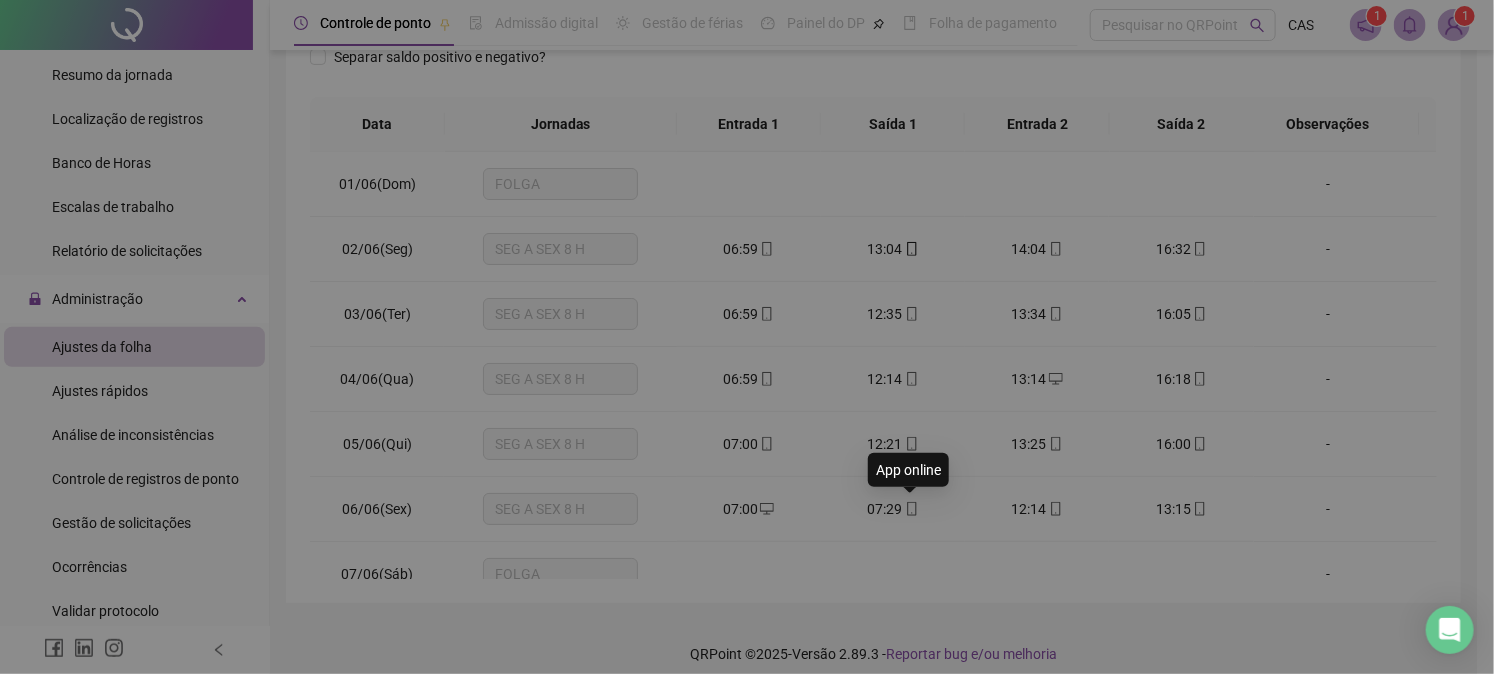 type on "**********" 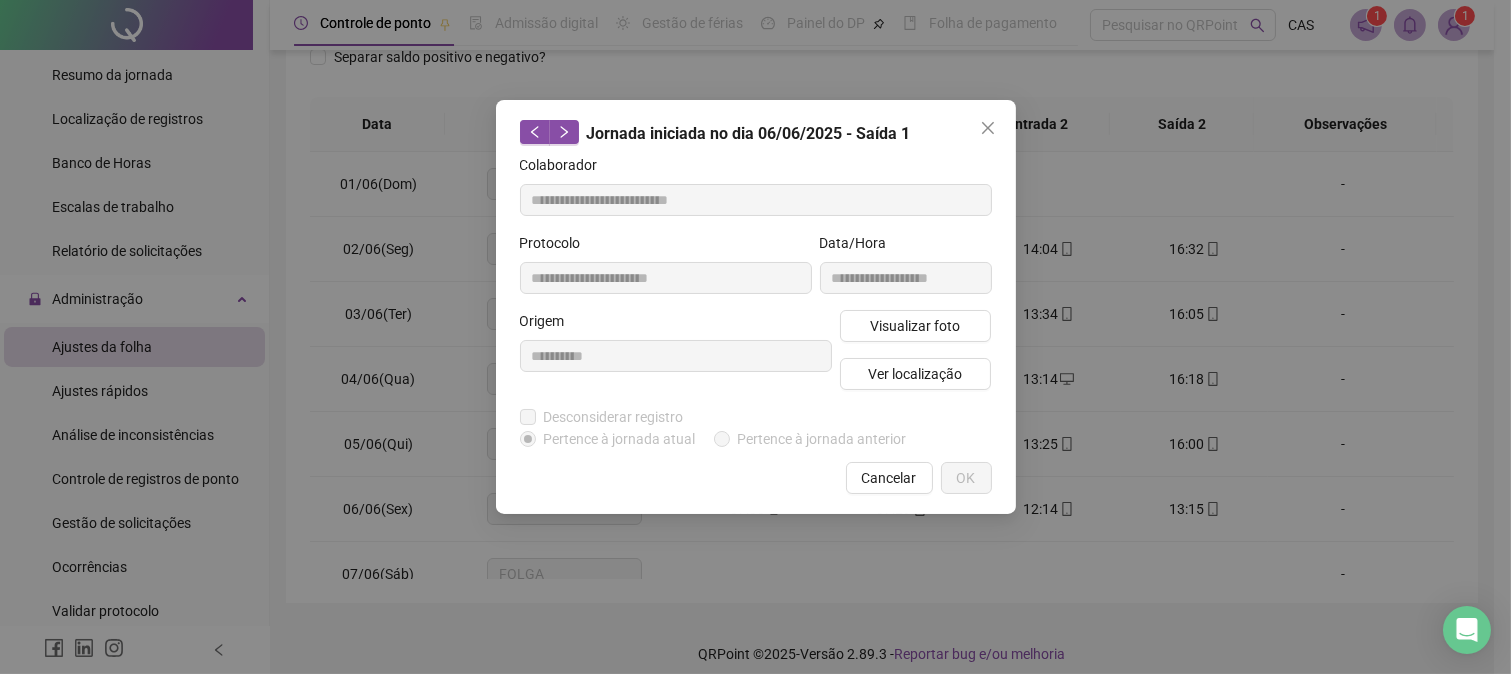 click on "**********" at bounding box center (755, 337) 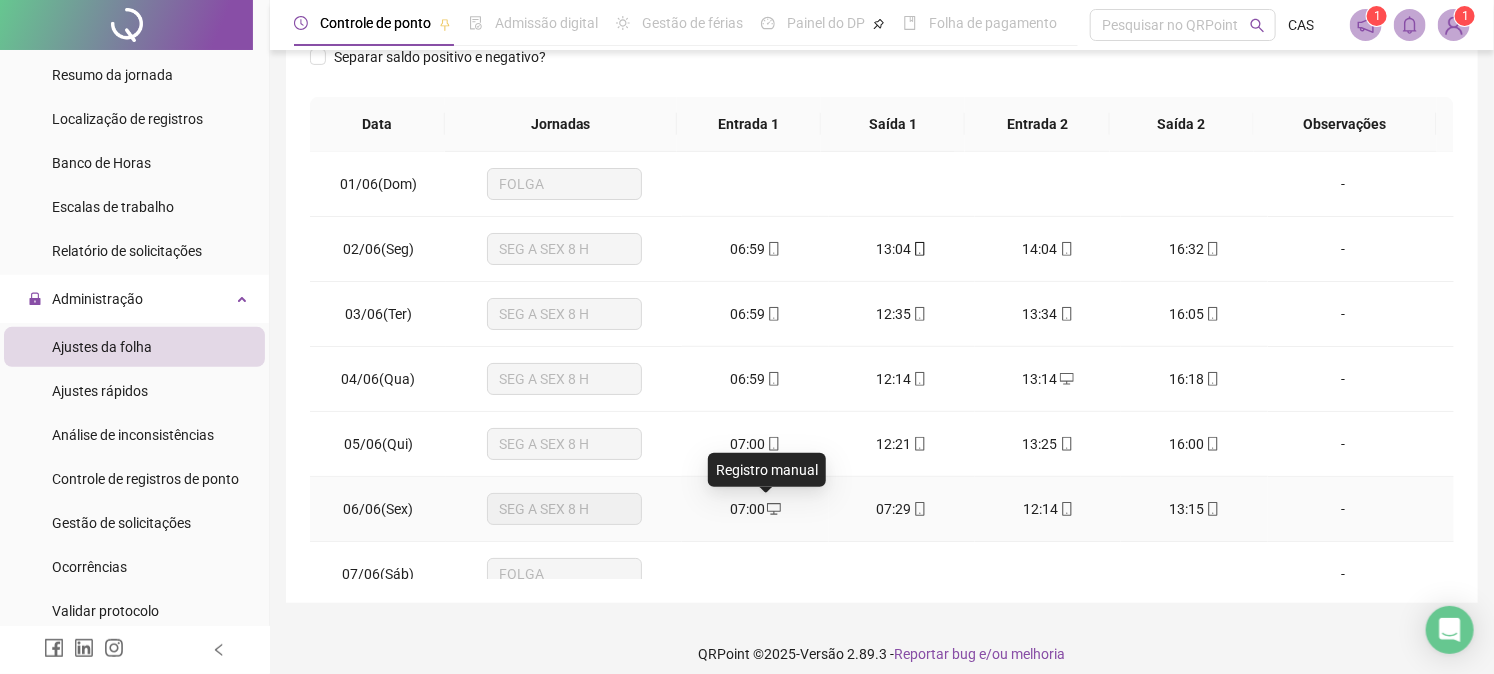 click 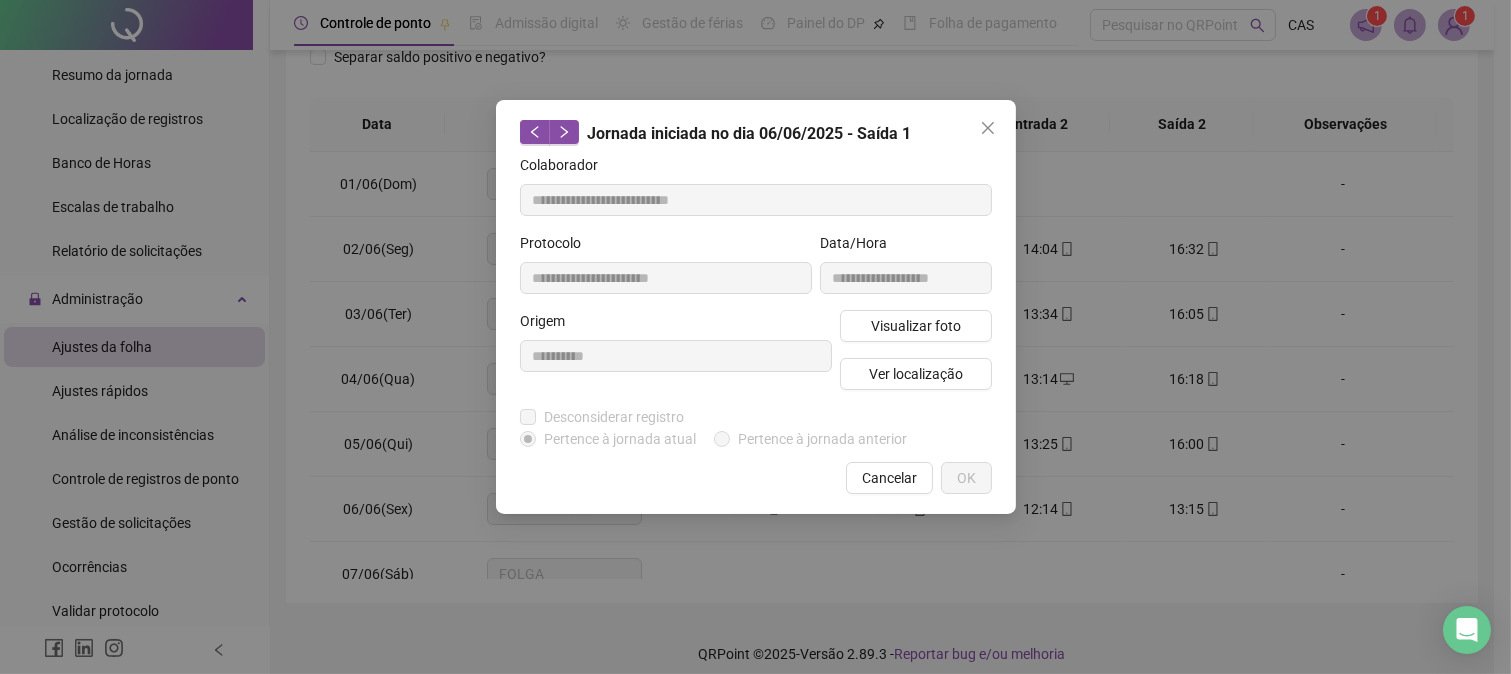 type on "**********" 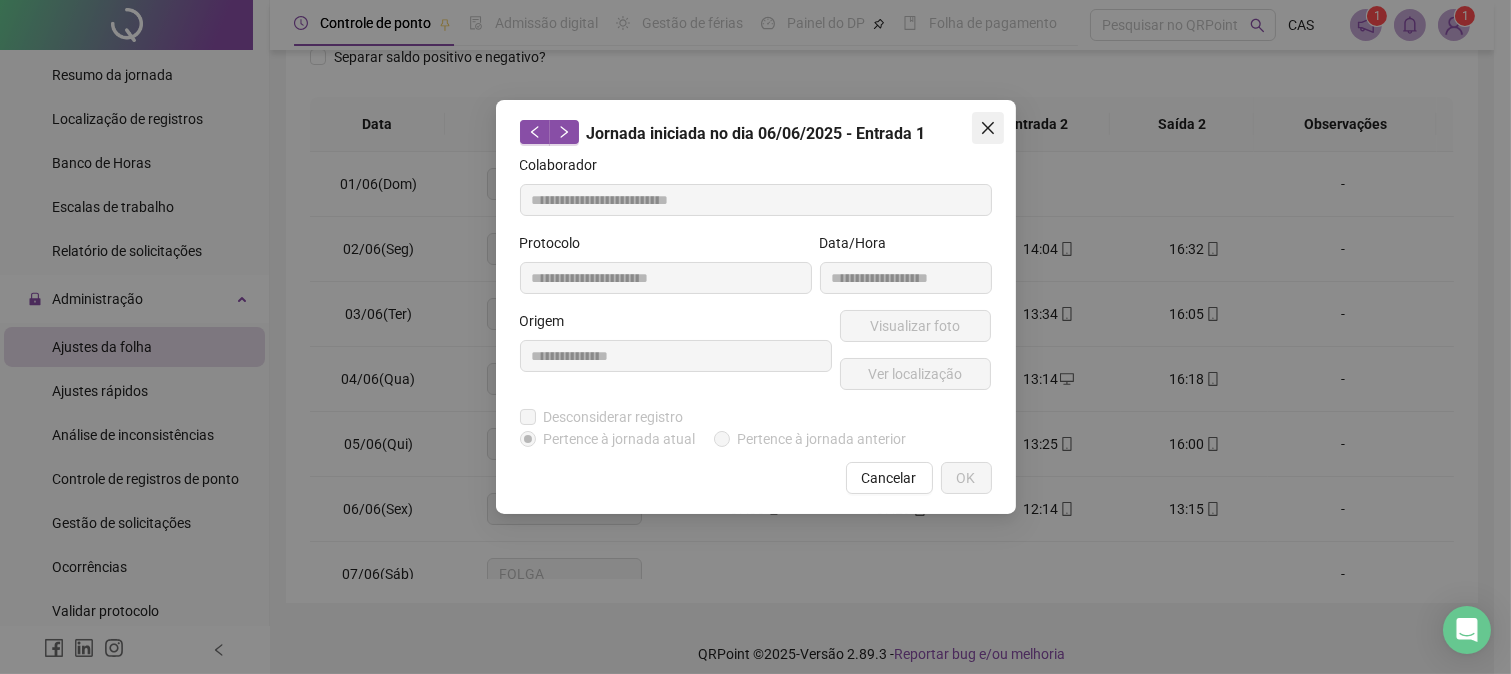 click at bounding box center (988, 128) 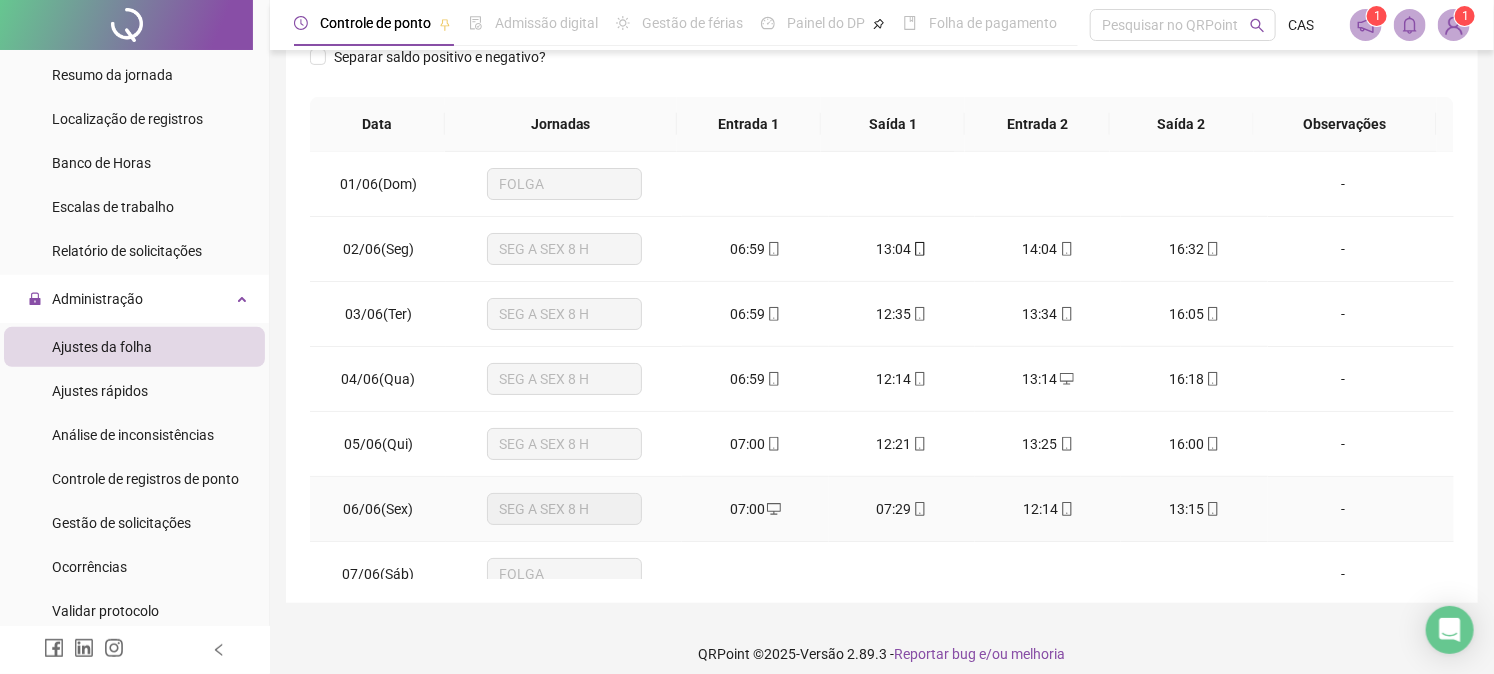 scroll, scrollTop: 111, scrollLeft: 0, axis: vertical 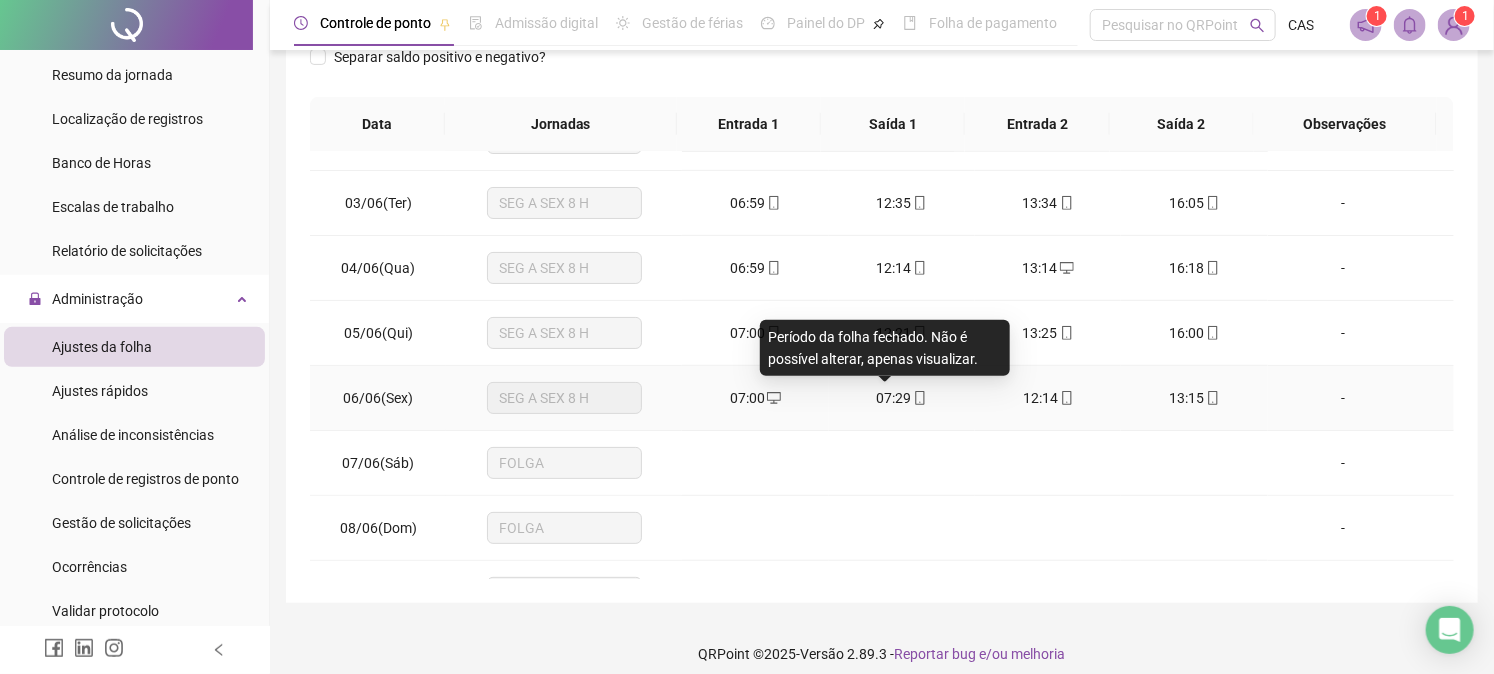 click on "07:29" at bounding box center [893, 398] 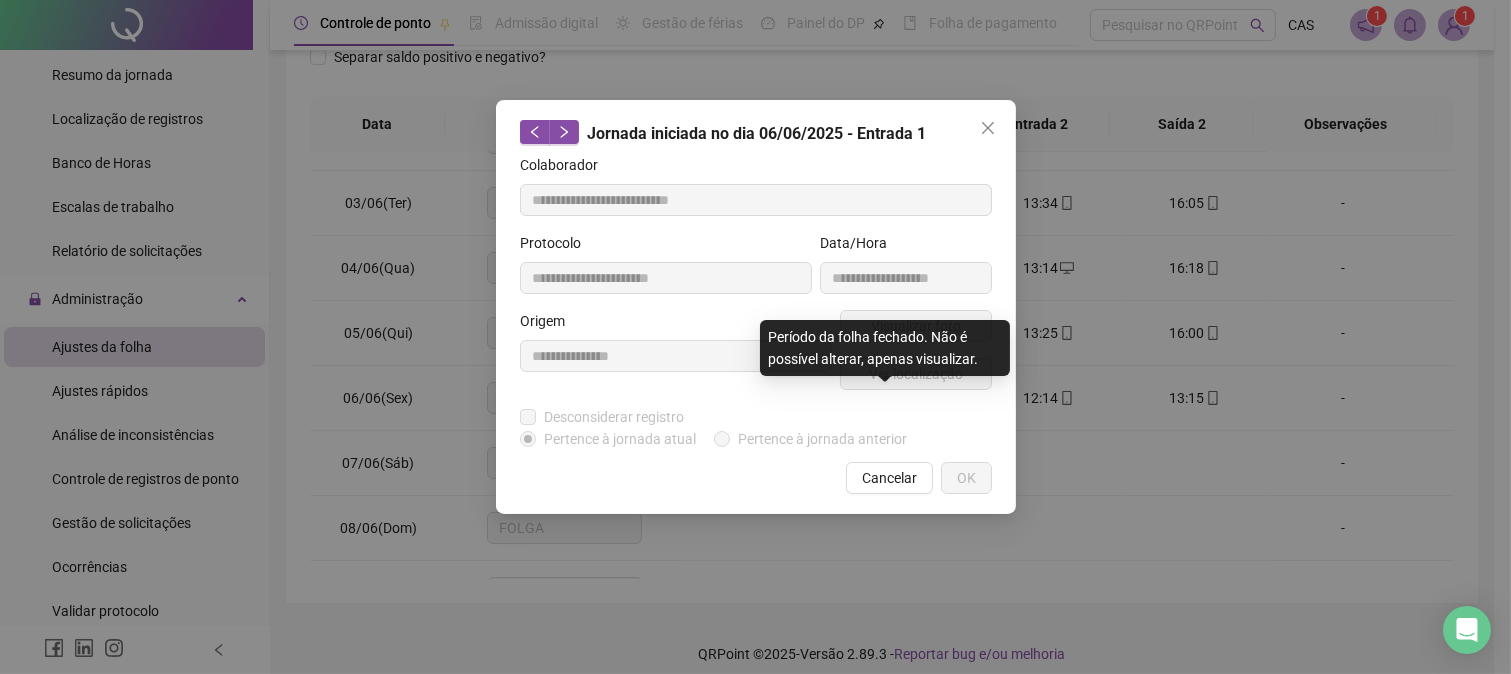 type on "**********" 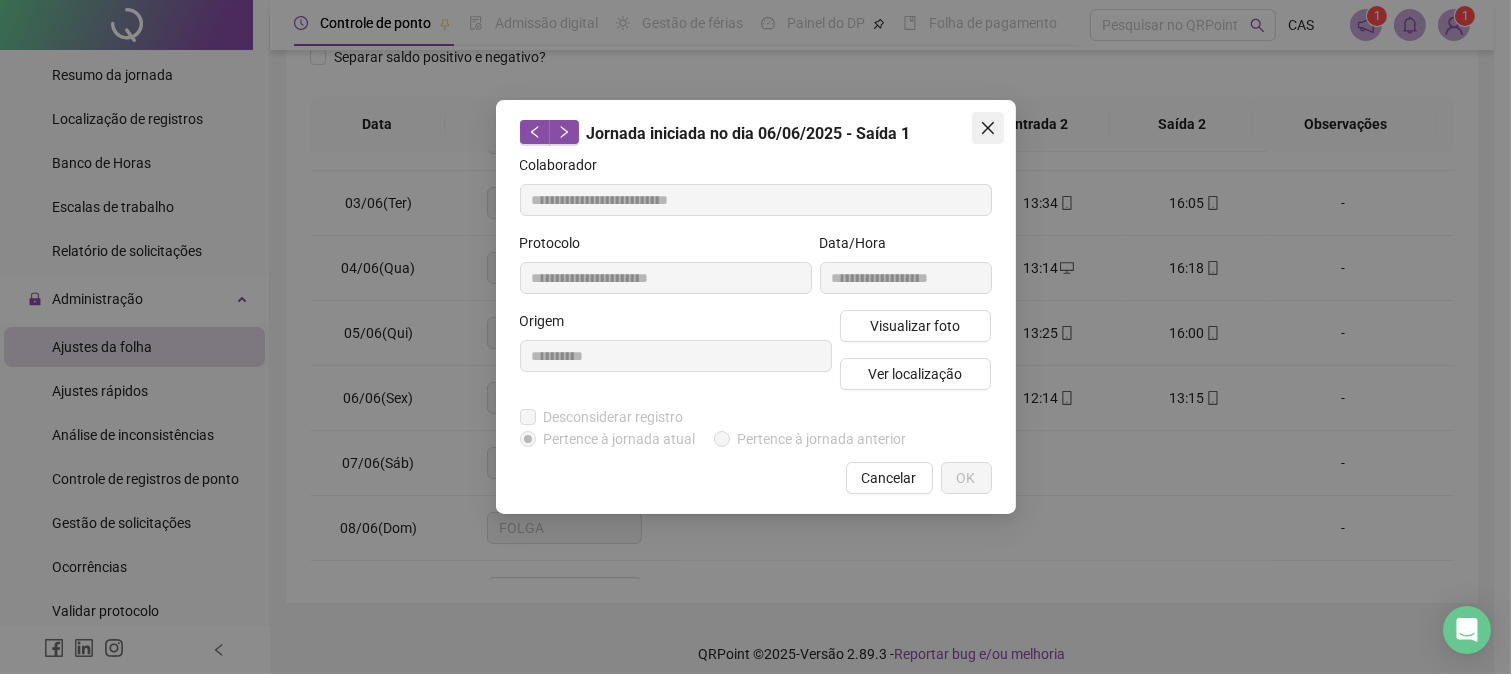 click 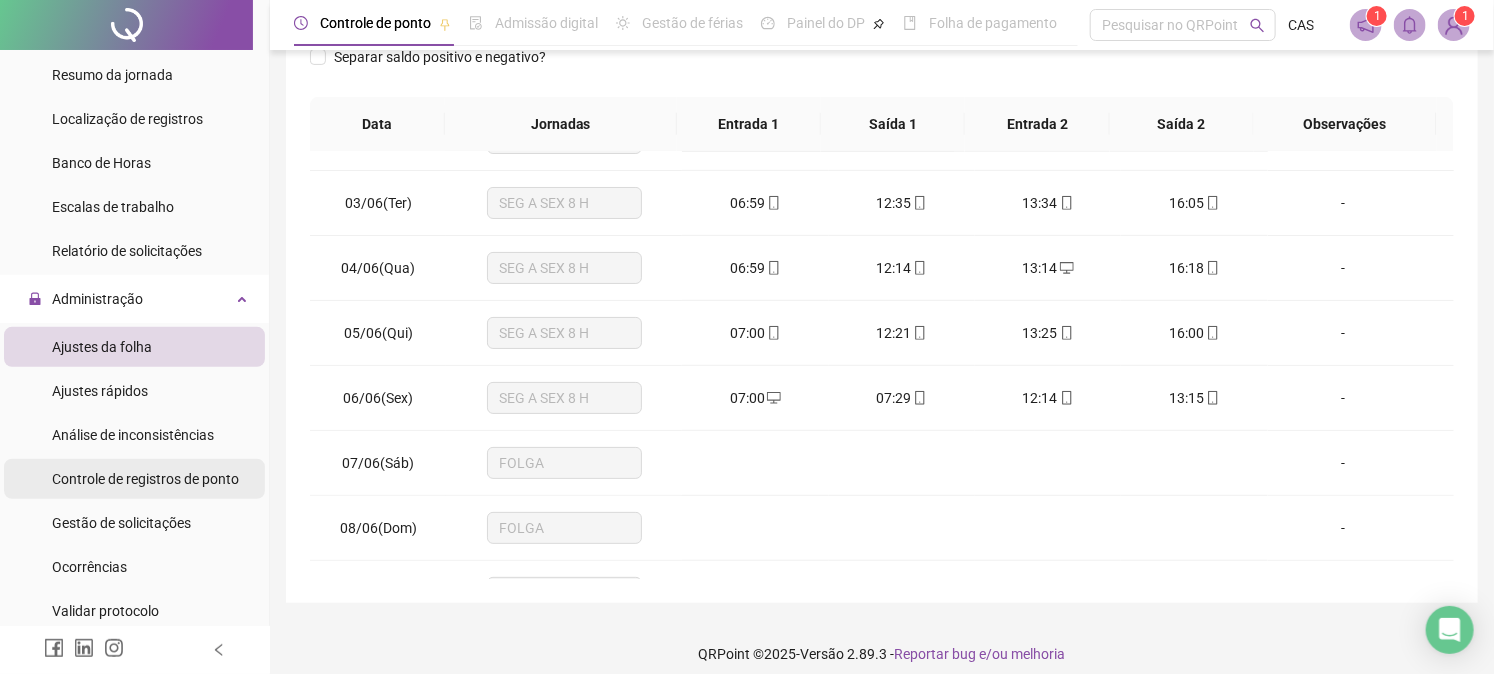 click on "Controle de registros de ponto" at bounding box center (145, 479) 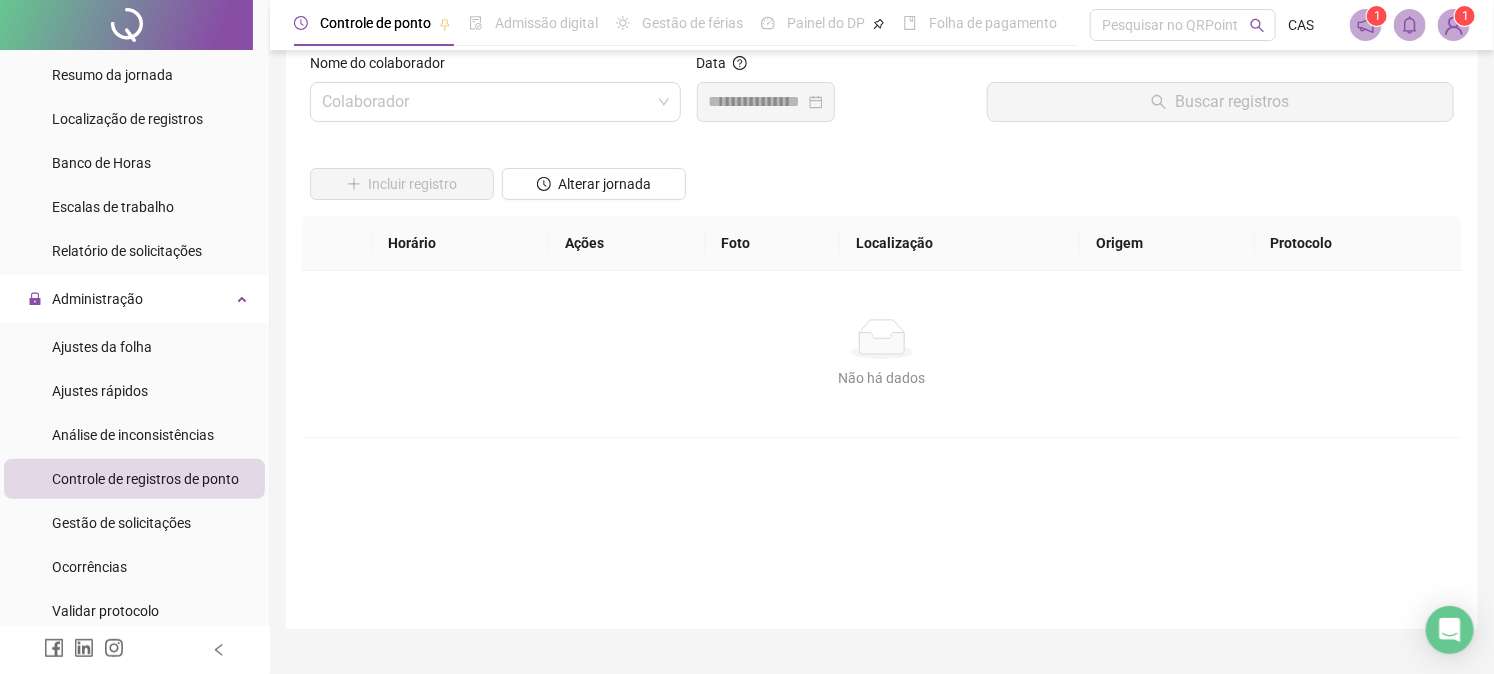 scroll, scrollTop: 0, scrollLeft: 0, axis: both 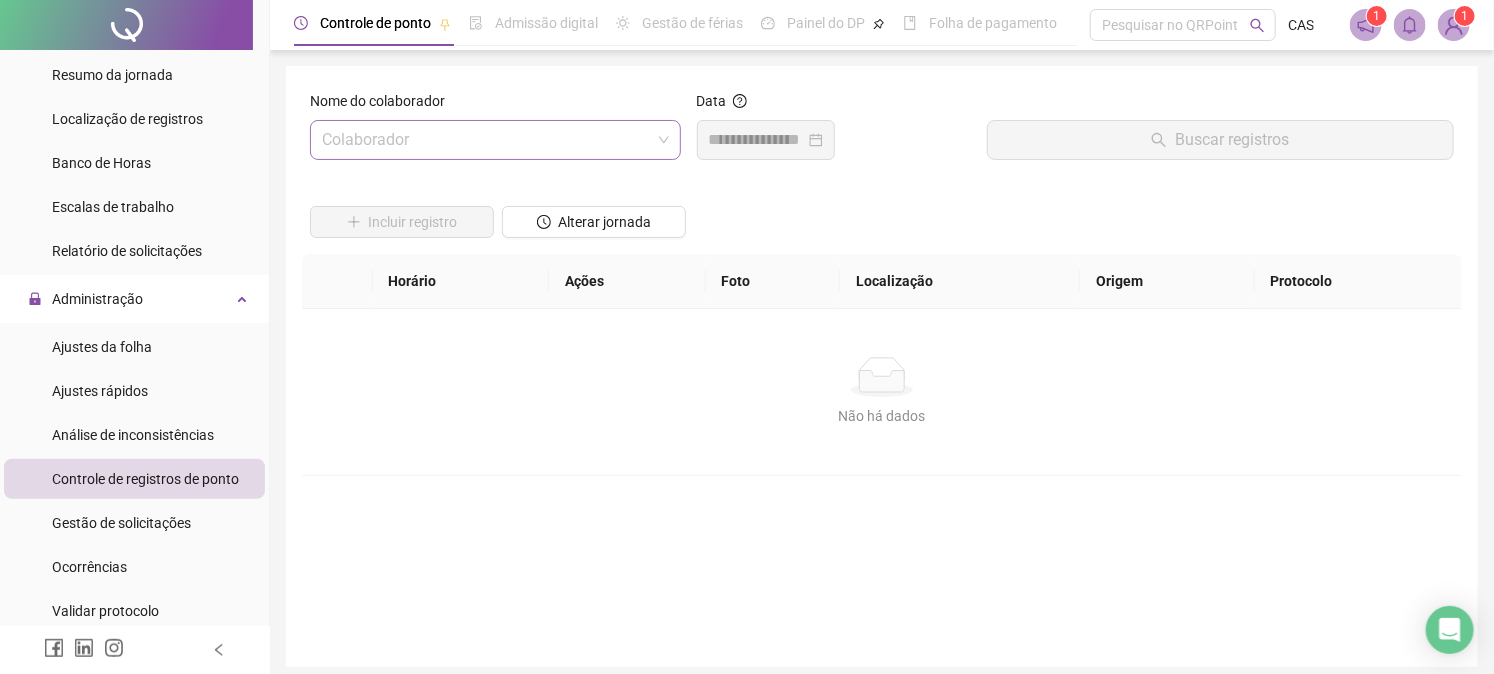 click at bounding box center (486, 140) 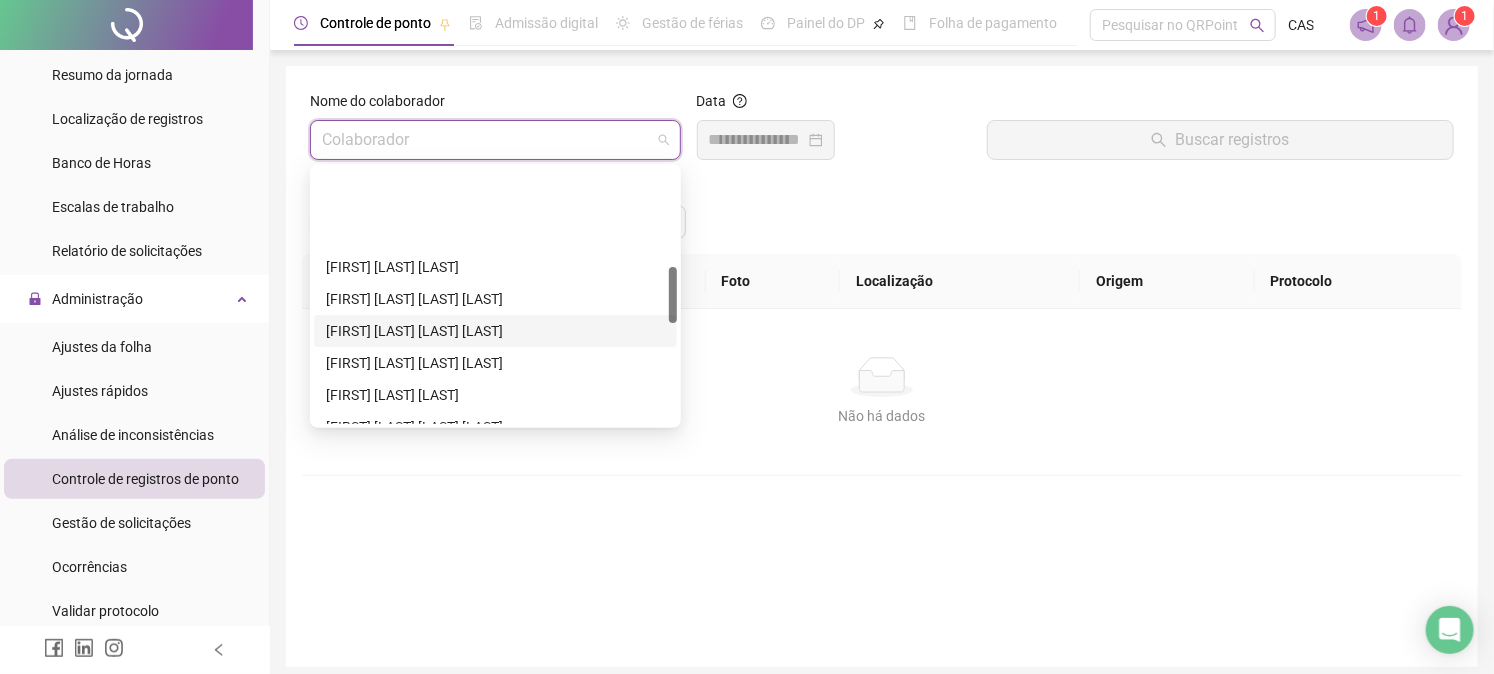 scroll, scrollTop: 444, scrollLeft: 0, axis: vertical 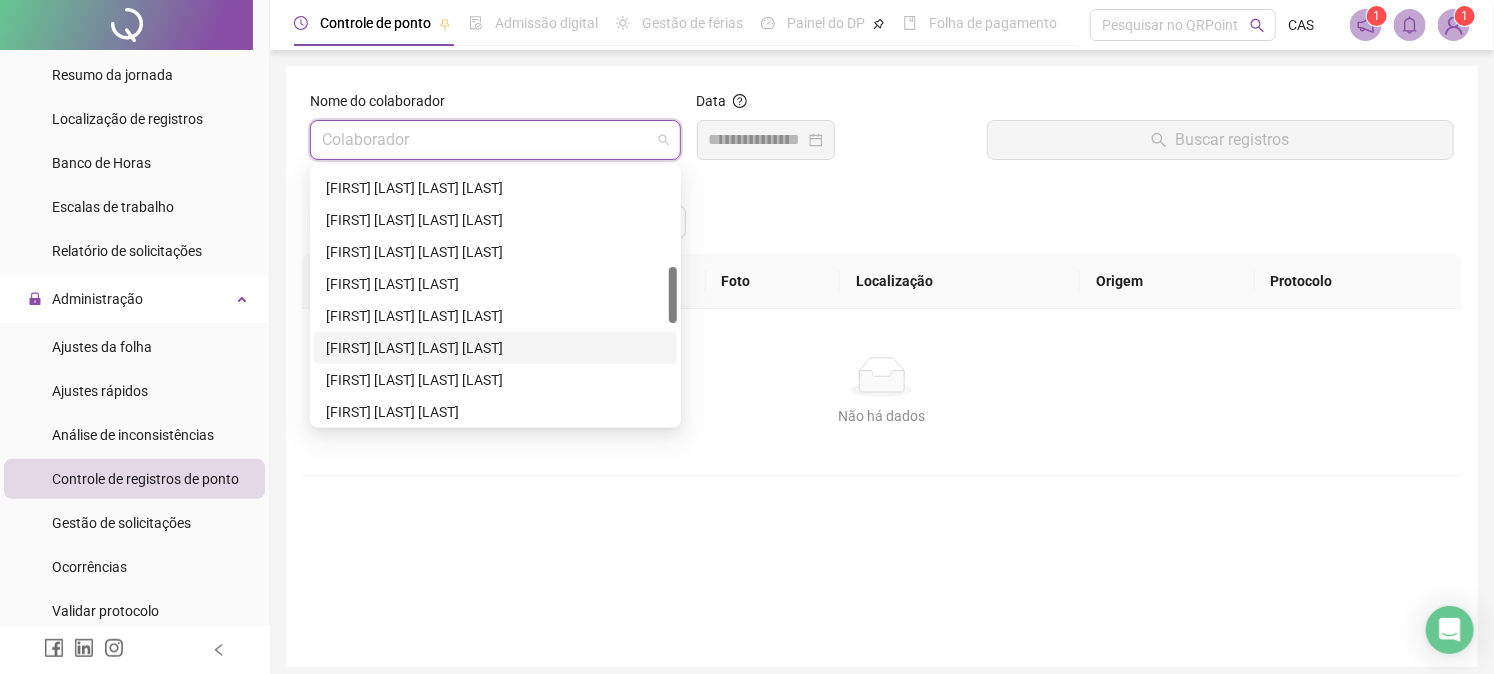 click on "[FIRST] [LAST] [LAST] [LAST]" at bounding box center (495, 348) 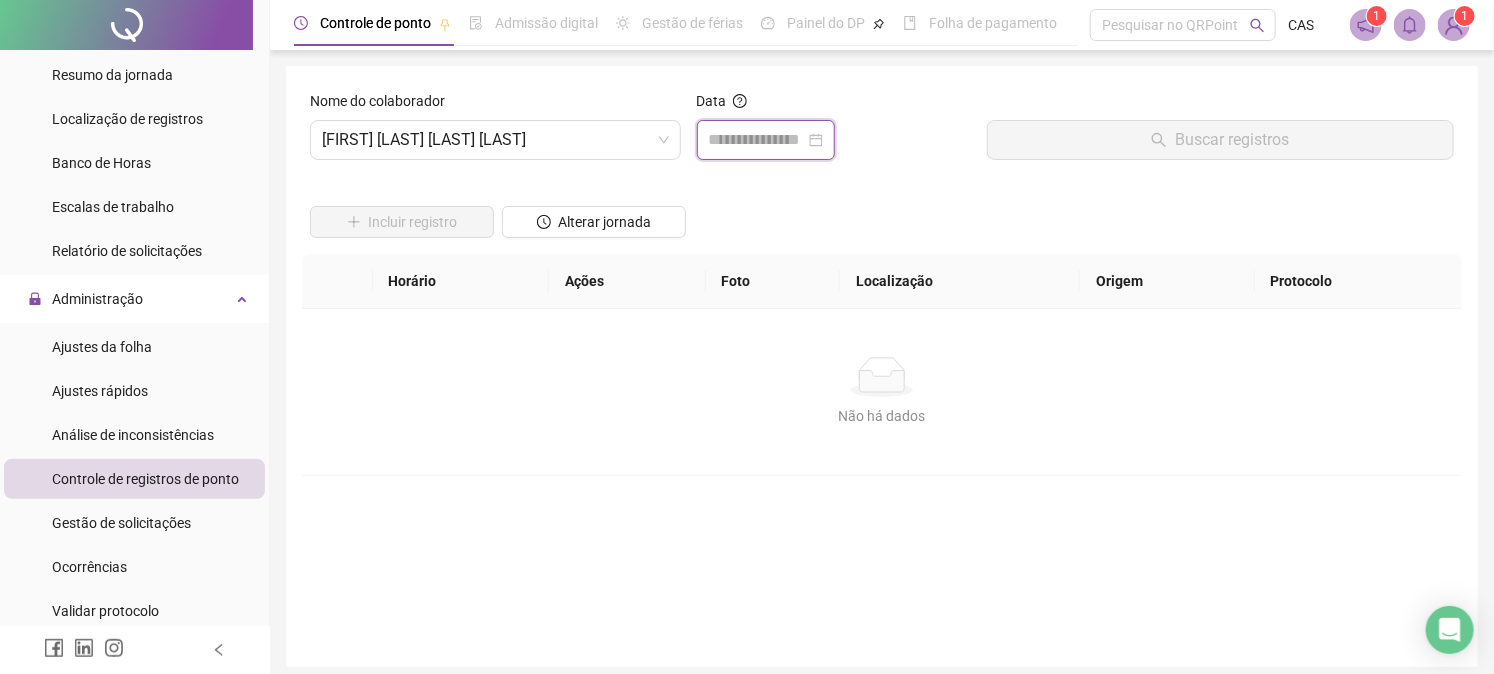 click at bounding box center [757, 140] 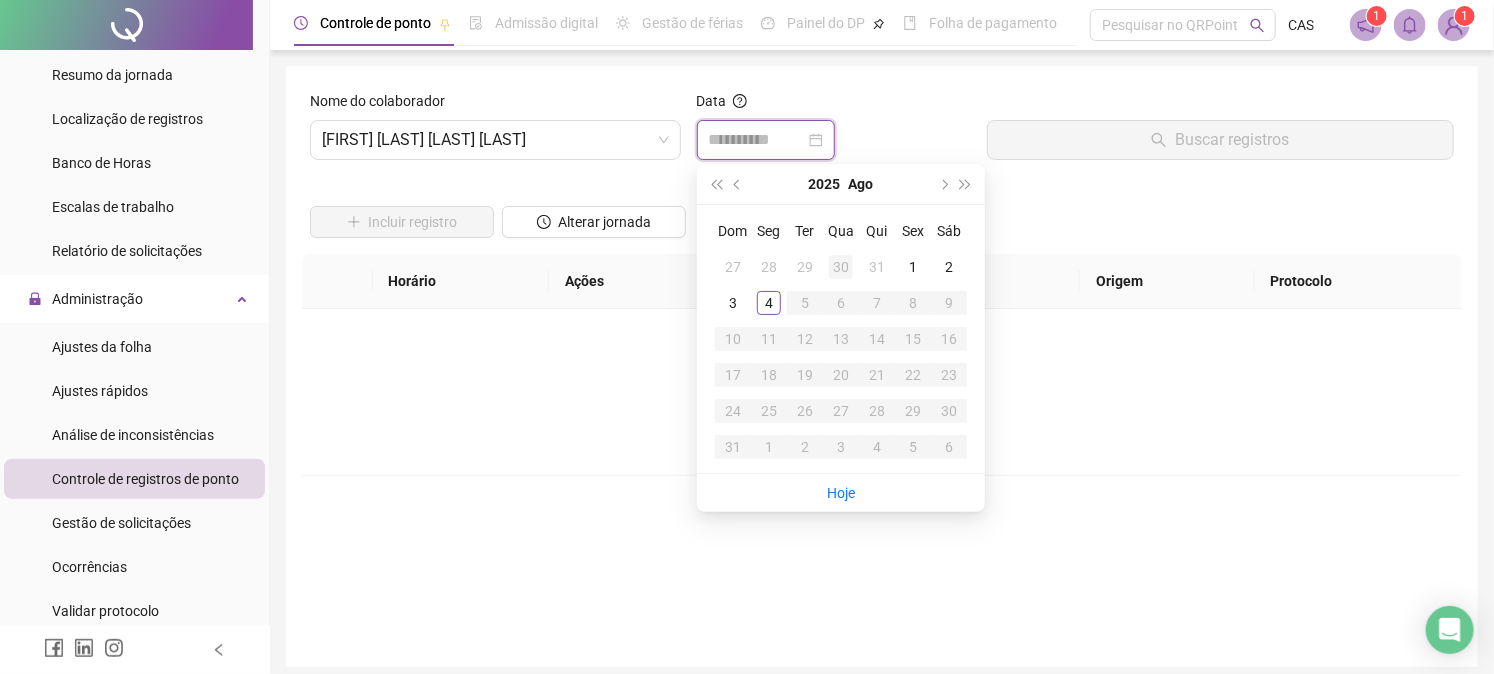 type on "**********" 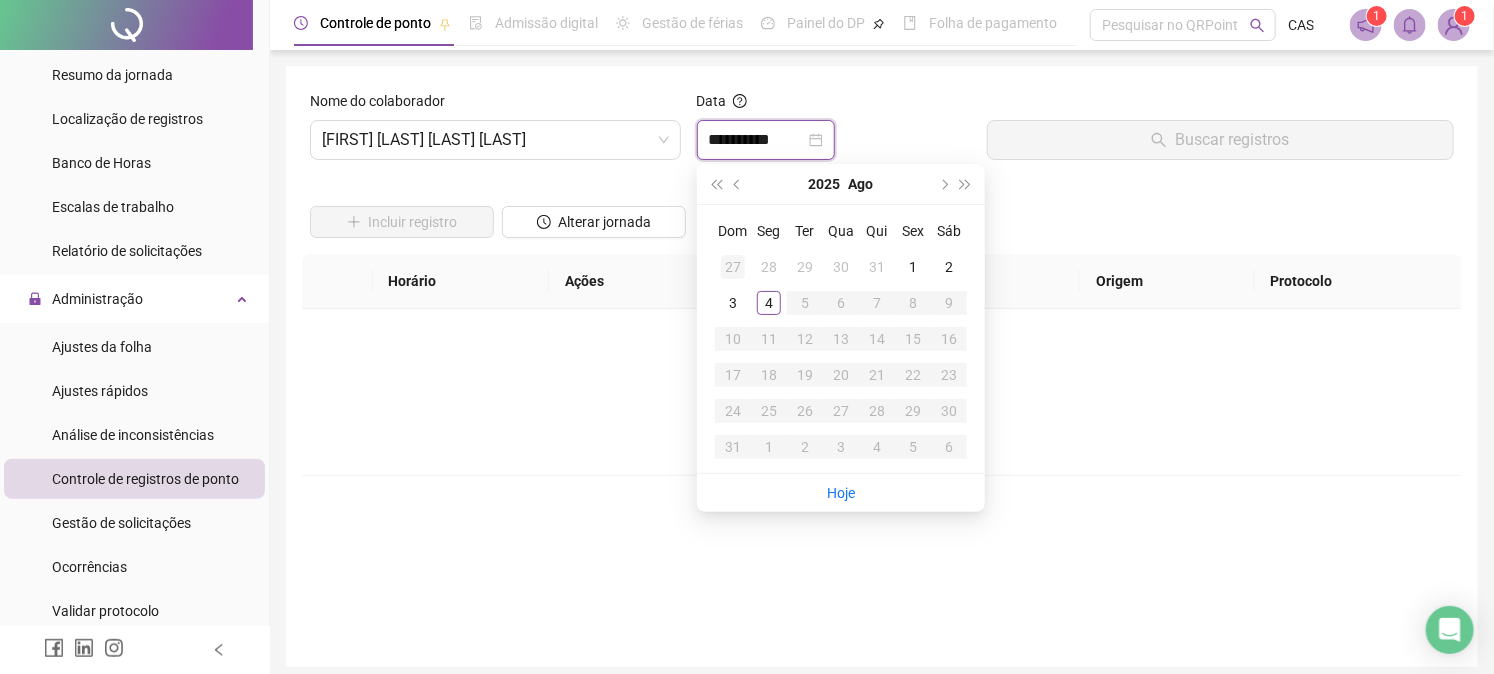 type on "**********" 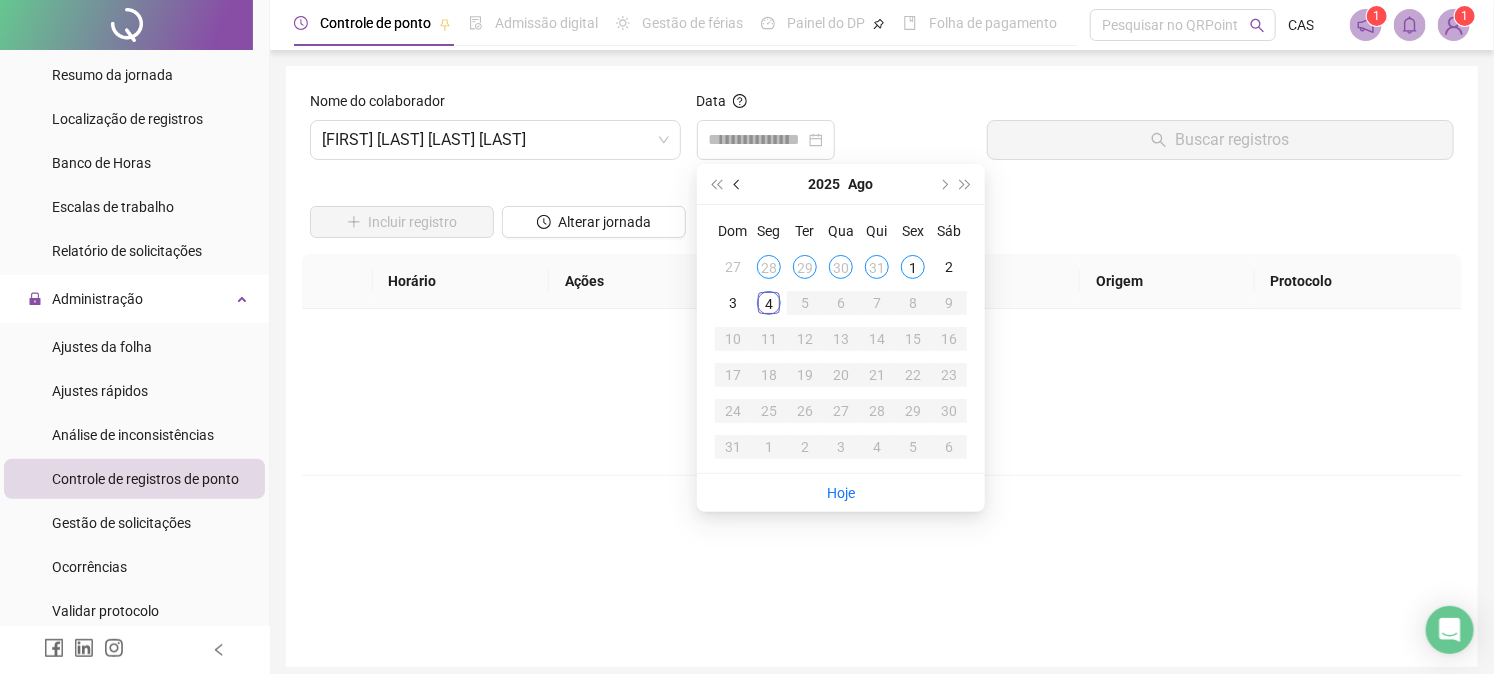 click at bounding box center (738, 184) 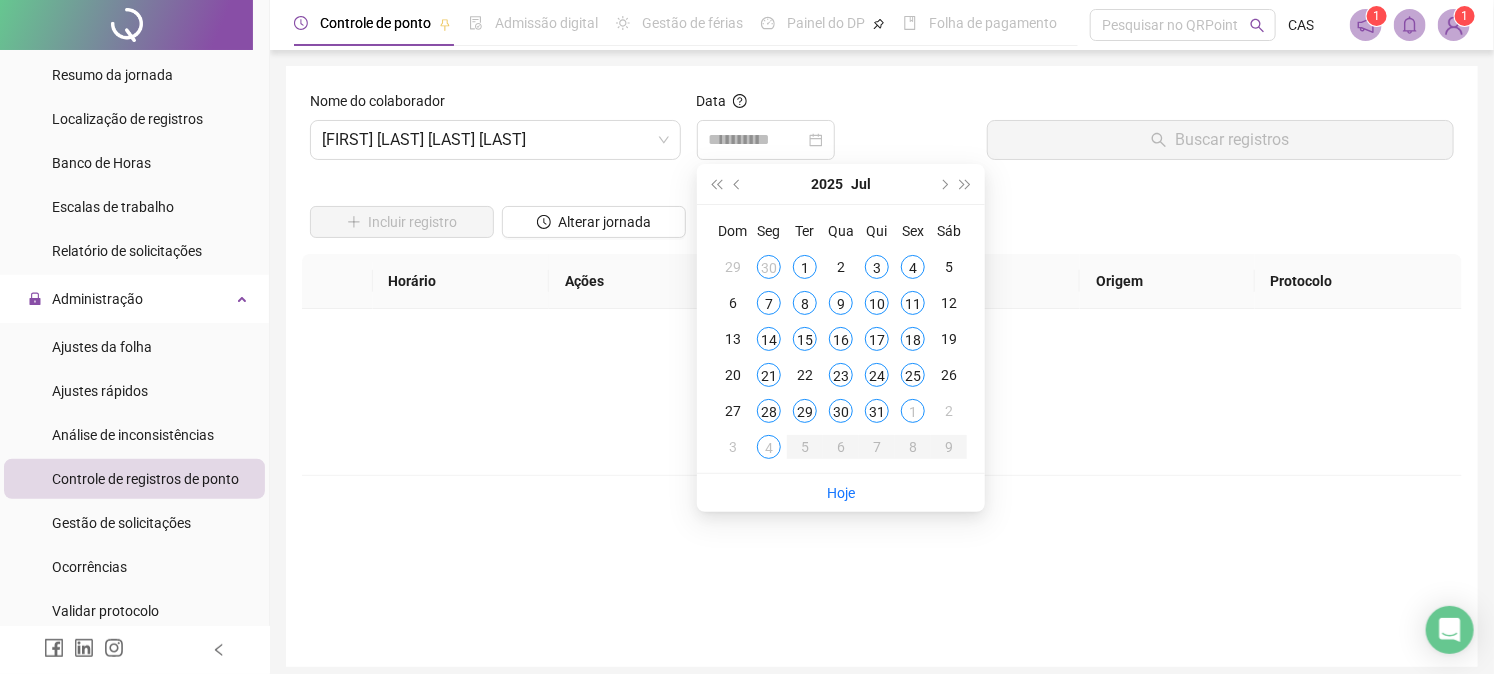 type on "**********" 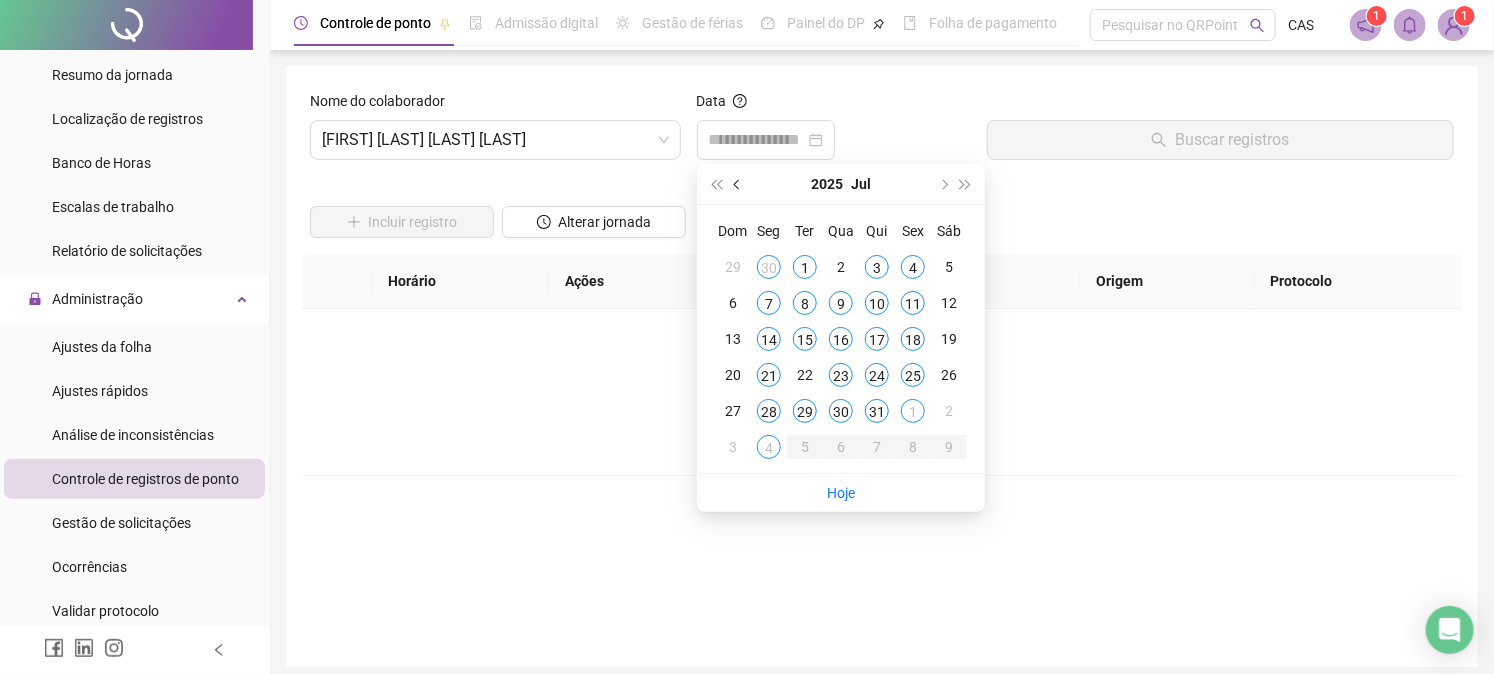 click at bounding box center [738, 184] 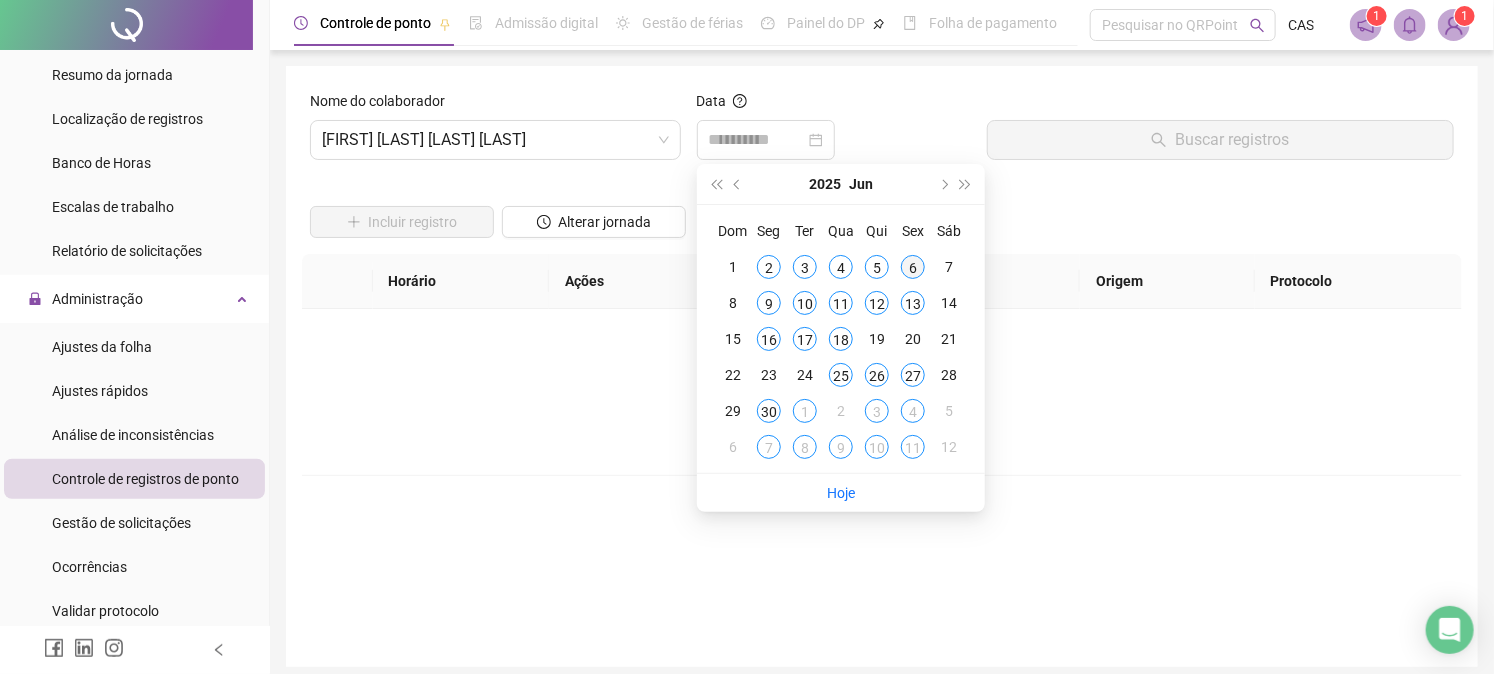type on "**********" 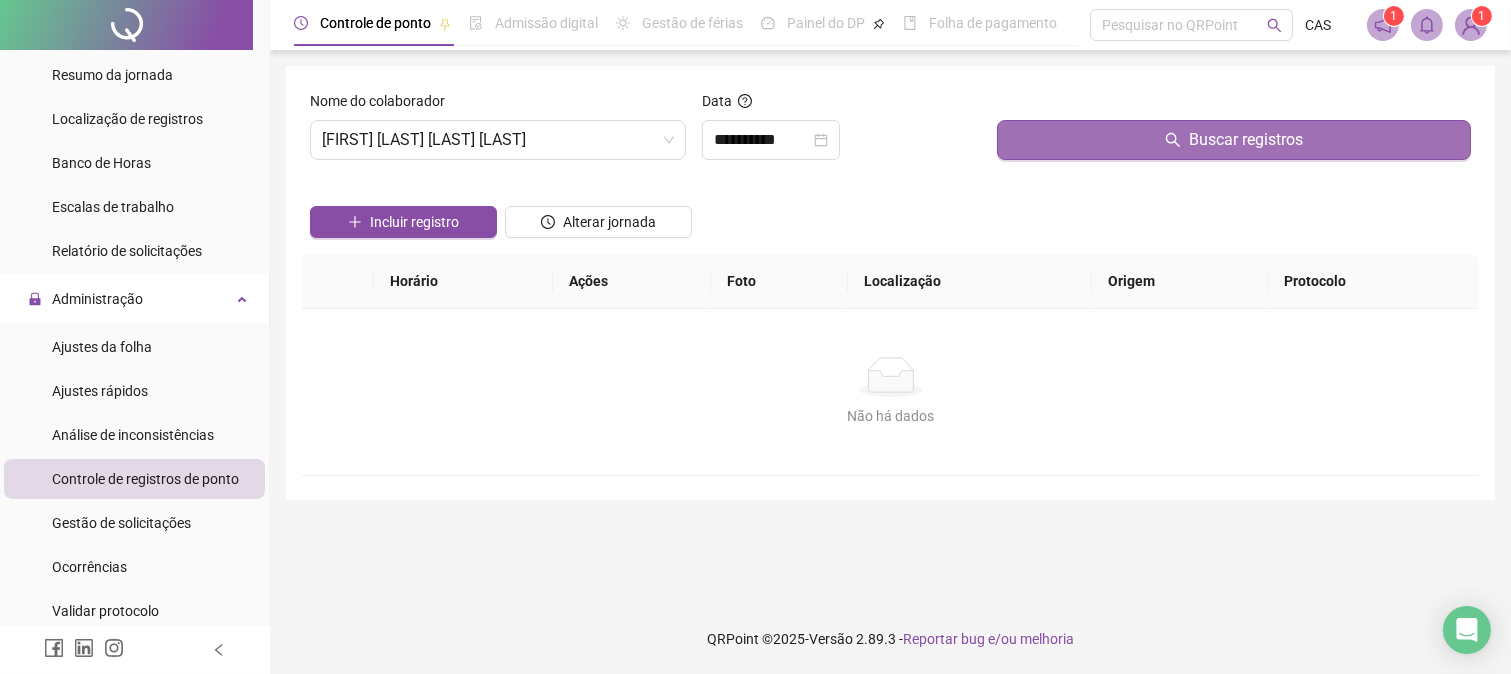 click on "Buscar registros" at bounding box center [1246, 140] 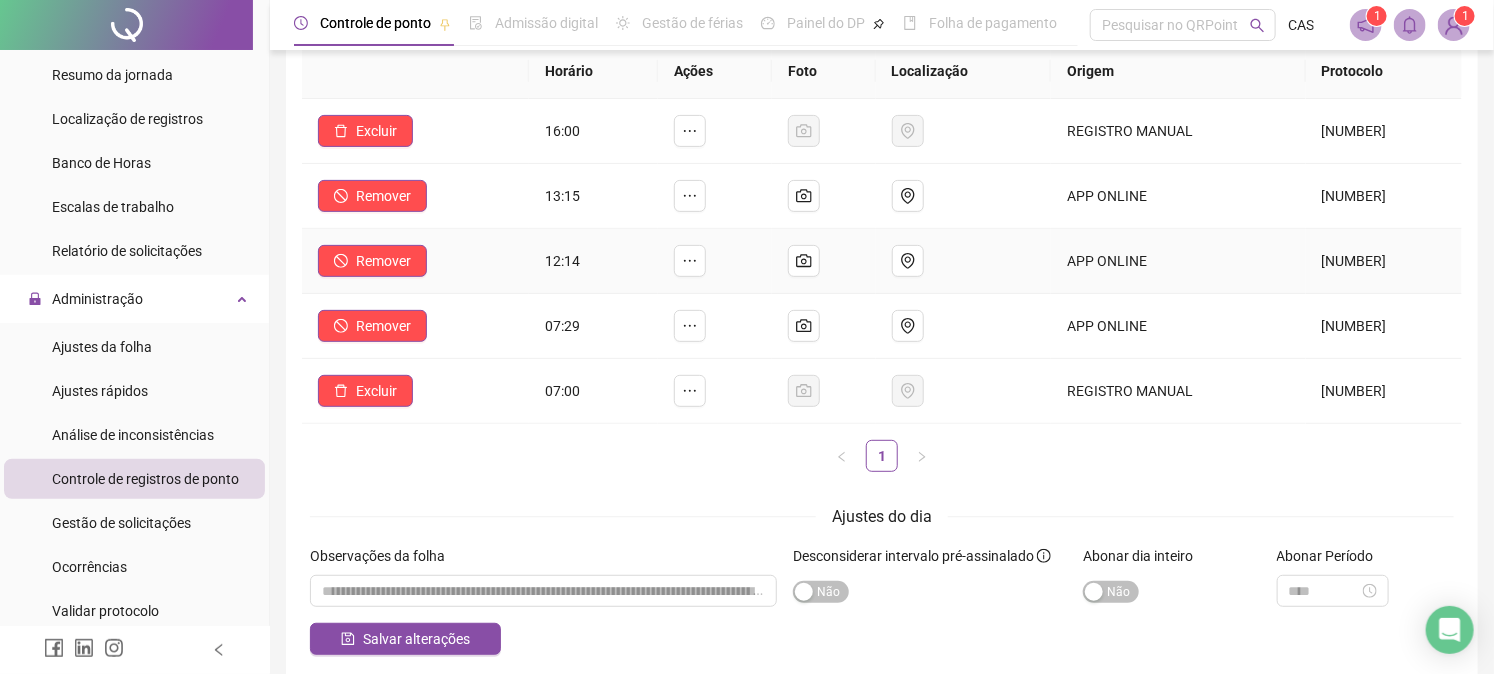 scroll, scrollTop: 222, scrollLeft: 0, axis: vertical 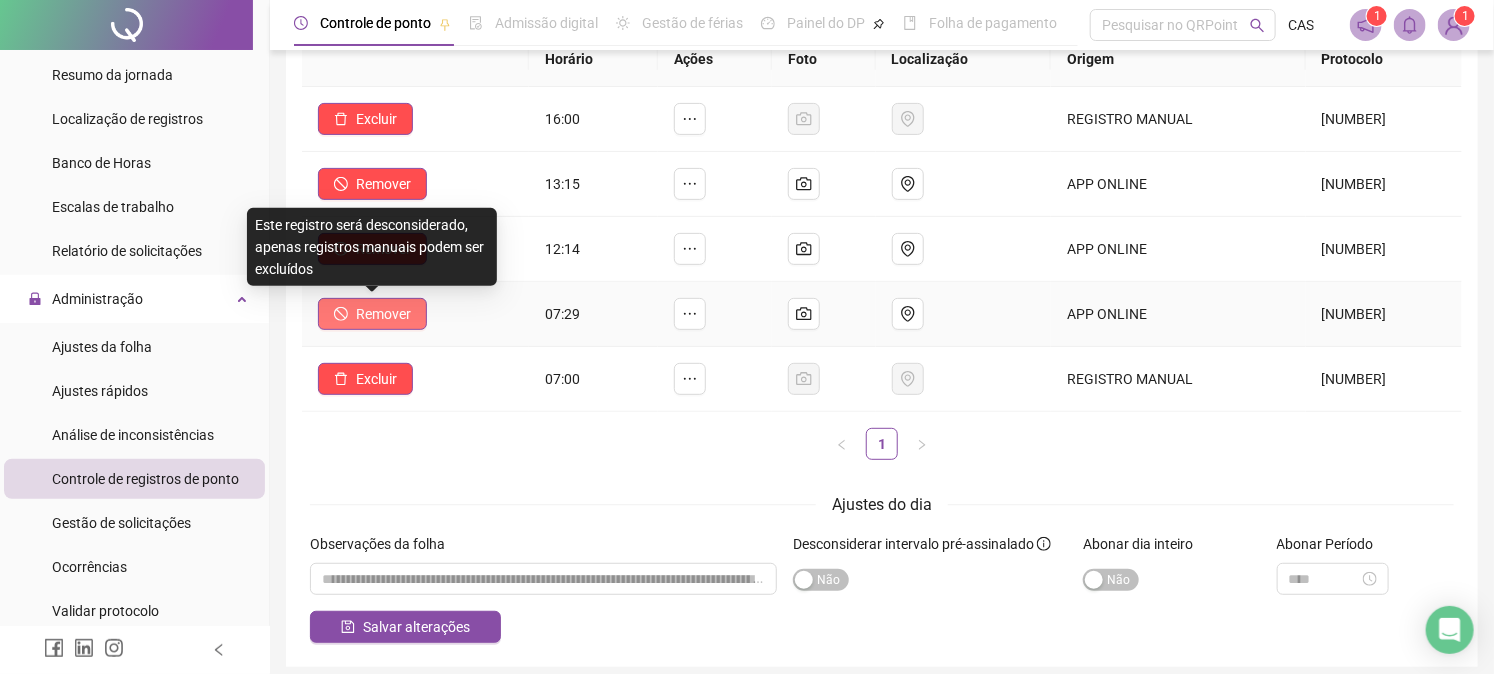 click on "Remover" at bounding box center [383, 314] 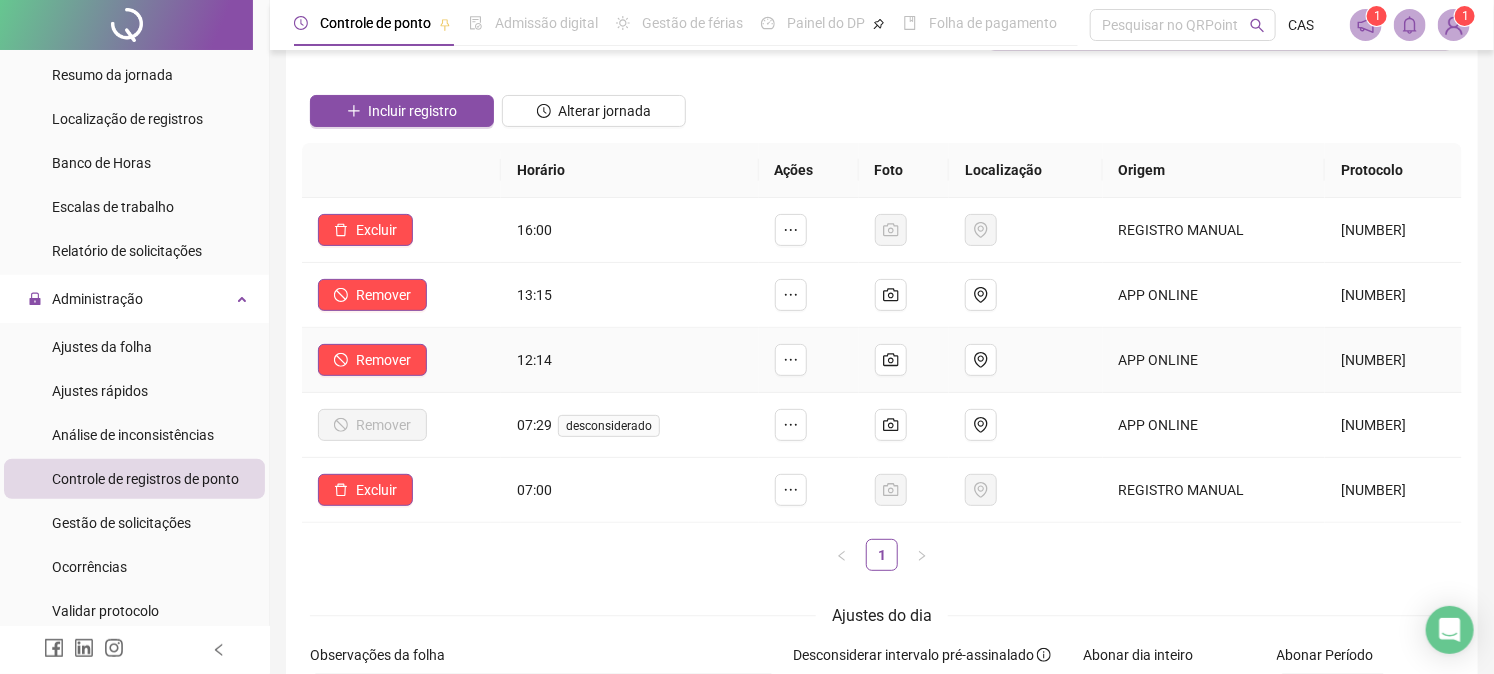 scroll, scrollTop: 0, scrollLeft: 0, axis: both 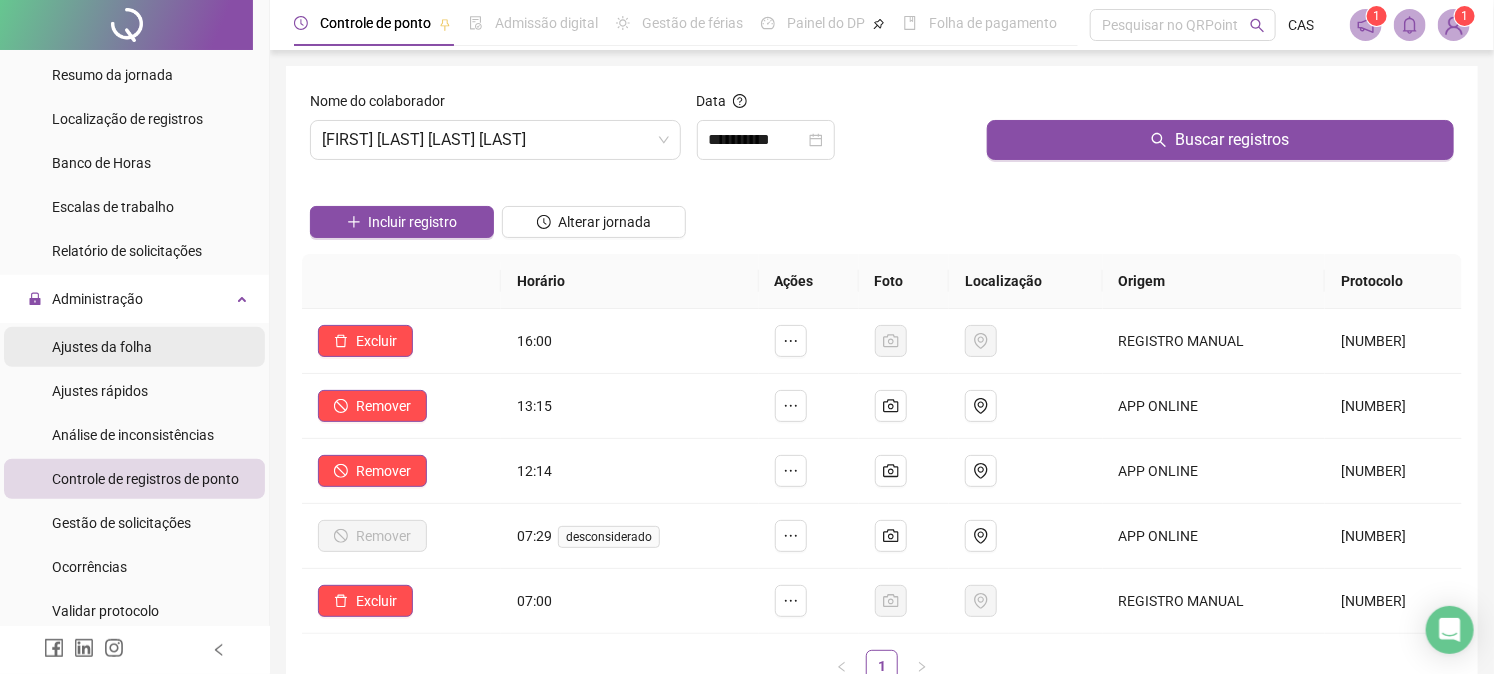 click on "Ajustes da folha" at bounding box center (102, 347) 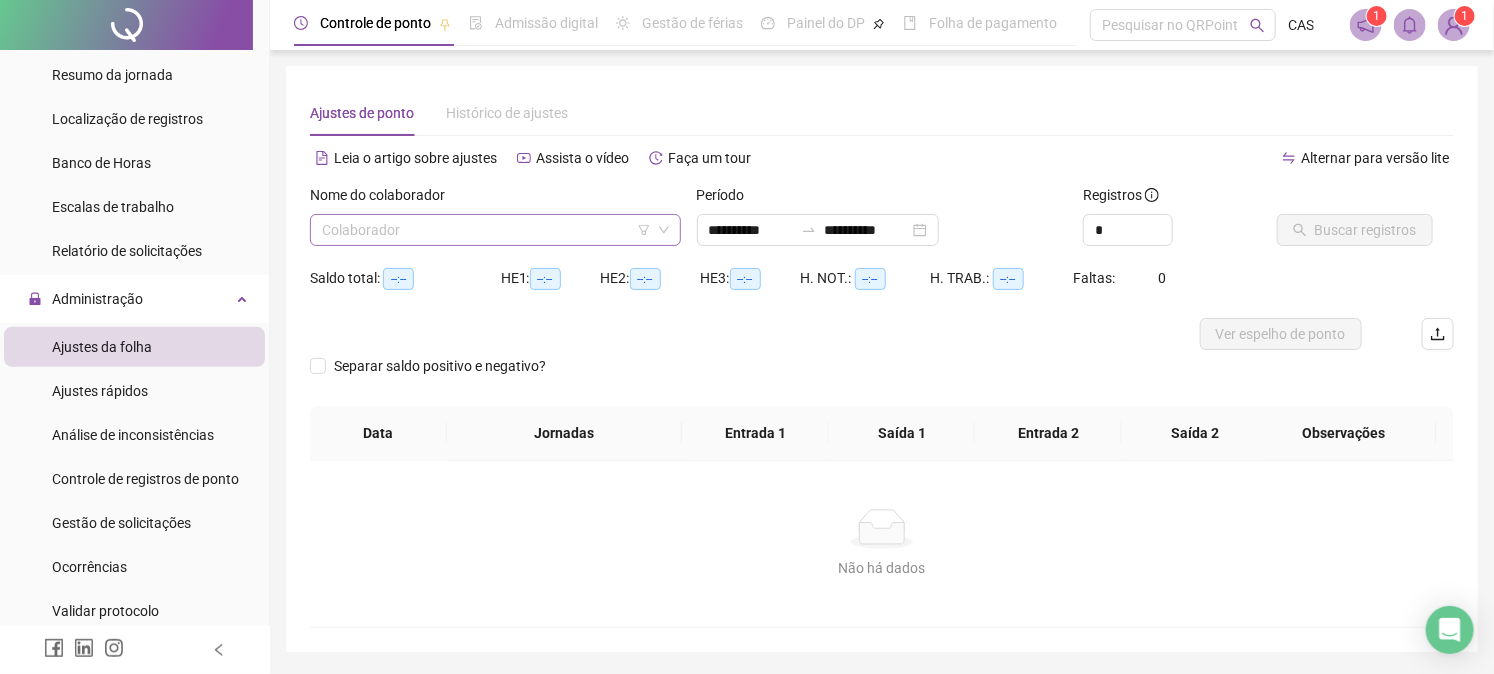 click at bounding box center [486, 230] 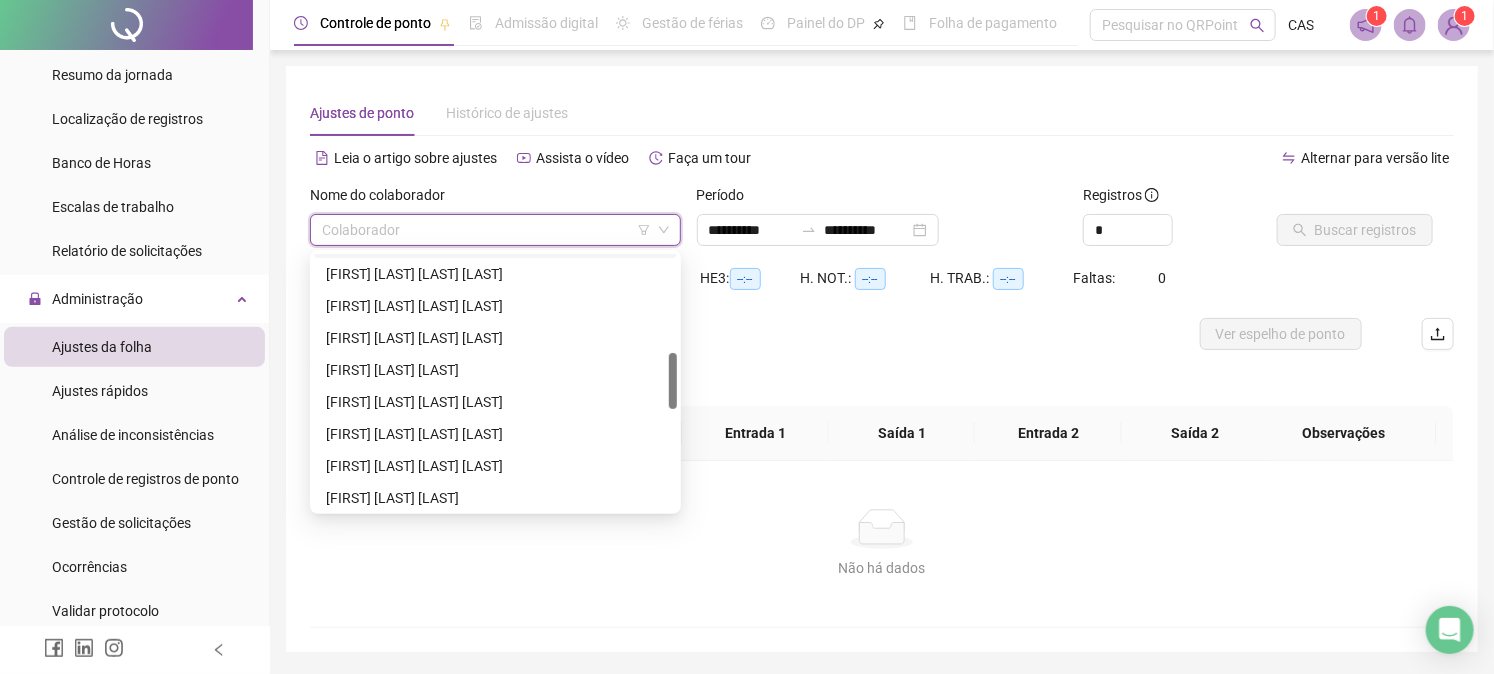 scroll, scrollTop: 555, scrollLeft: 0, axis: vertical 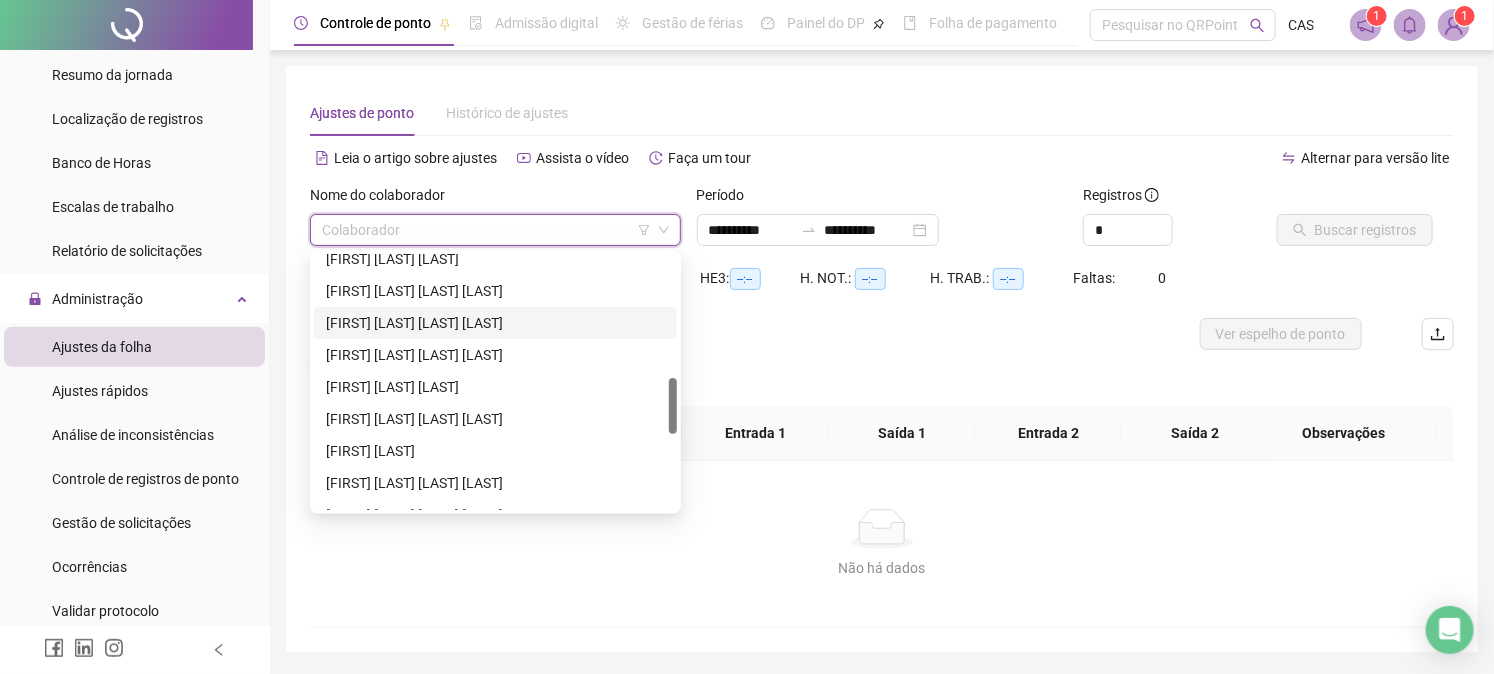 click on "[FIRST] [LAST] [LAST] [LAST]" at bounding box center [495, 323] 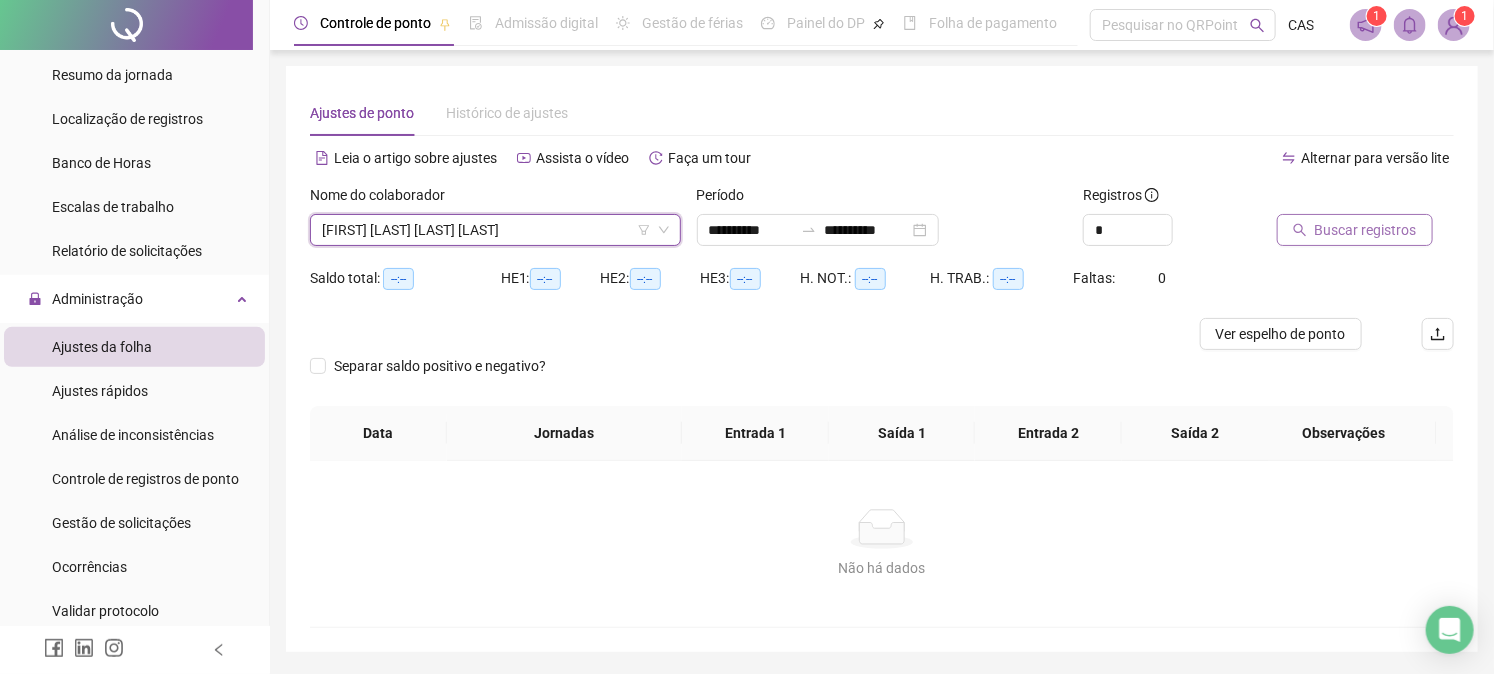 click on "Buscar registros" at bounding box center [1366, 230] 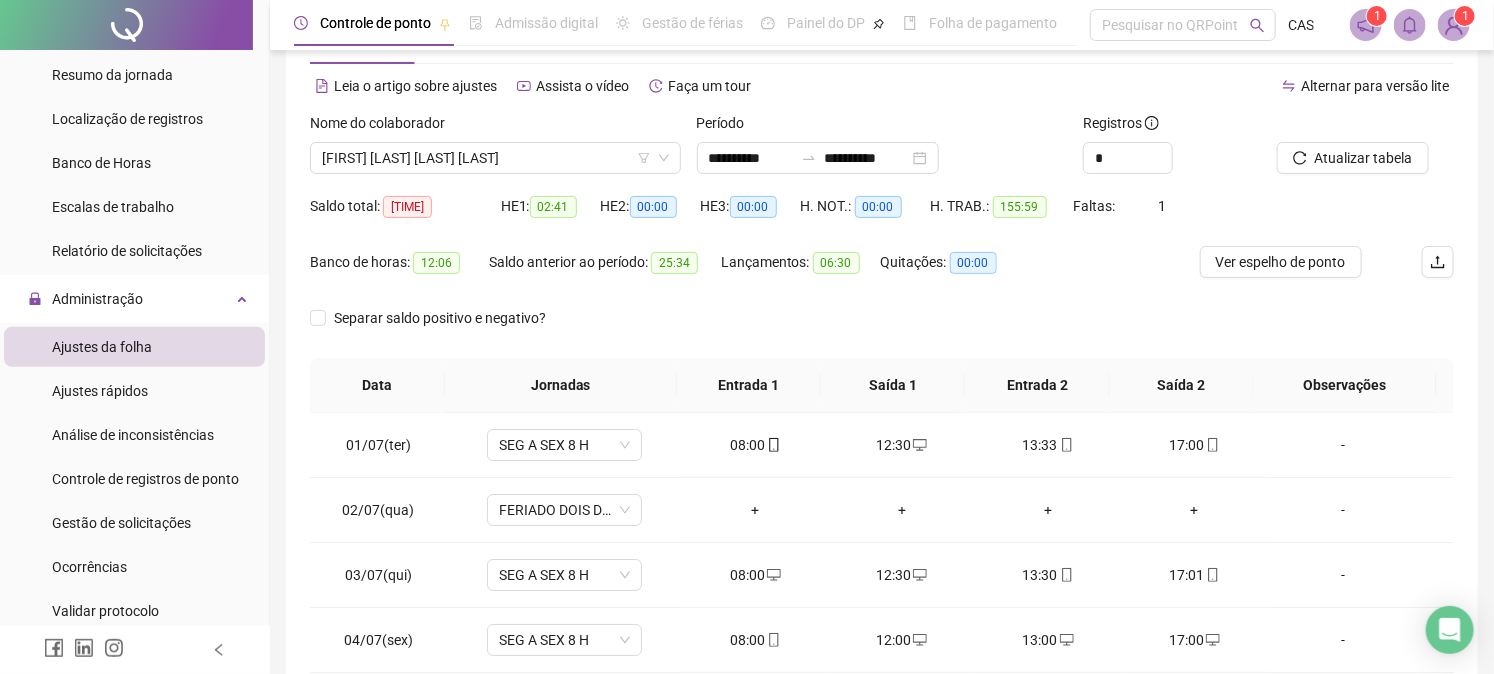 scroll, scrollTop: 111, scrollLeft: 0, axis: vertical 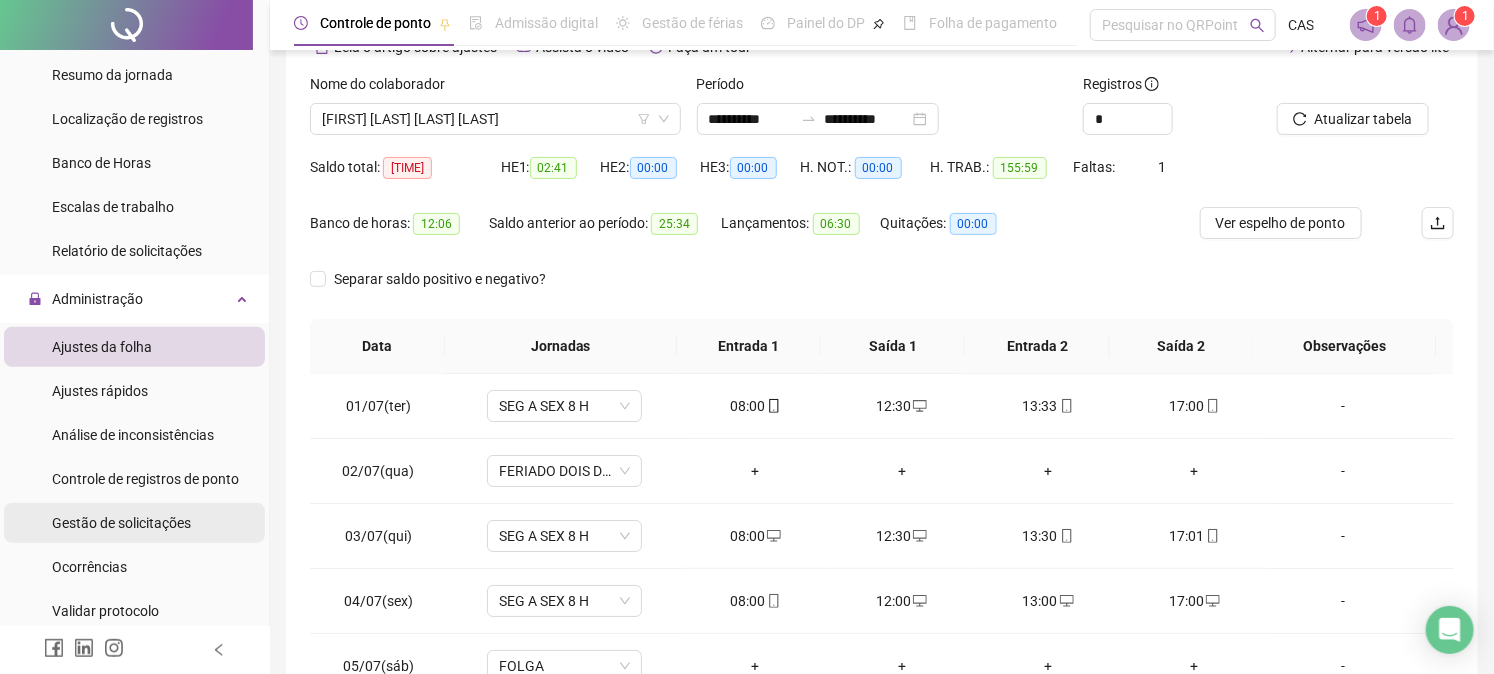 click on "Gestão de solicitações" at bounding box center (121, 523) 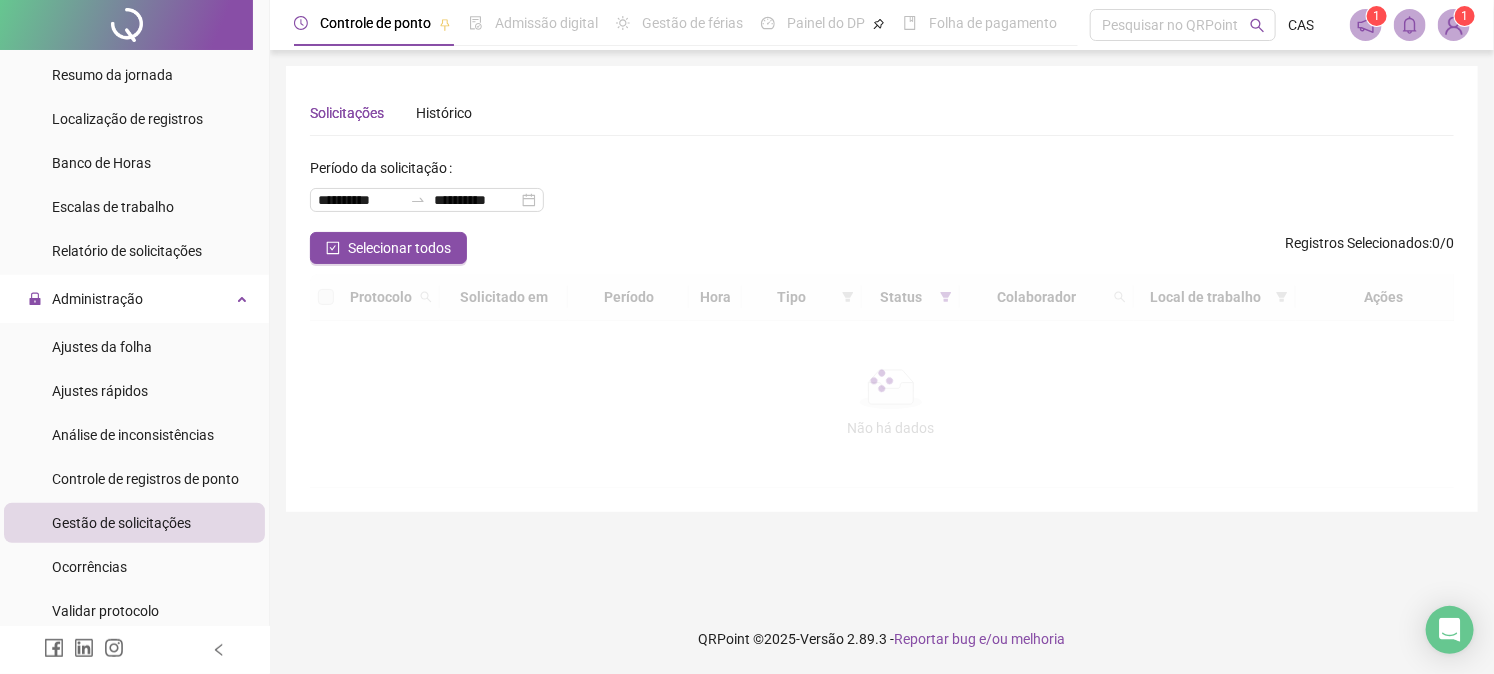 scroll, scrollTop: 0, scrollLeft: 0, axis: both 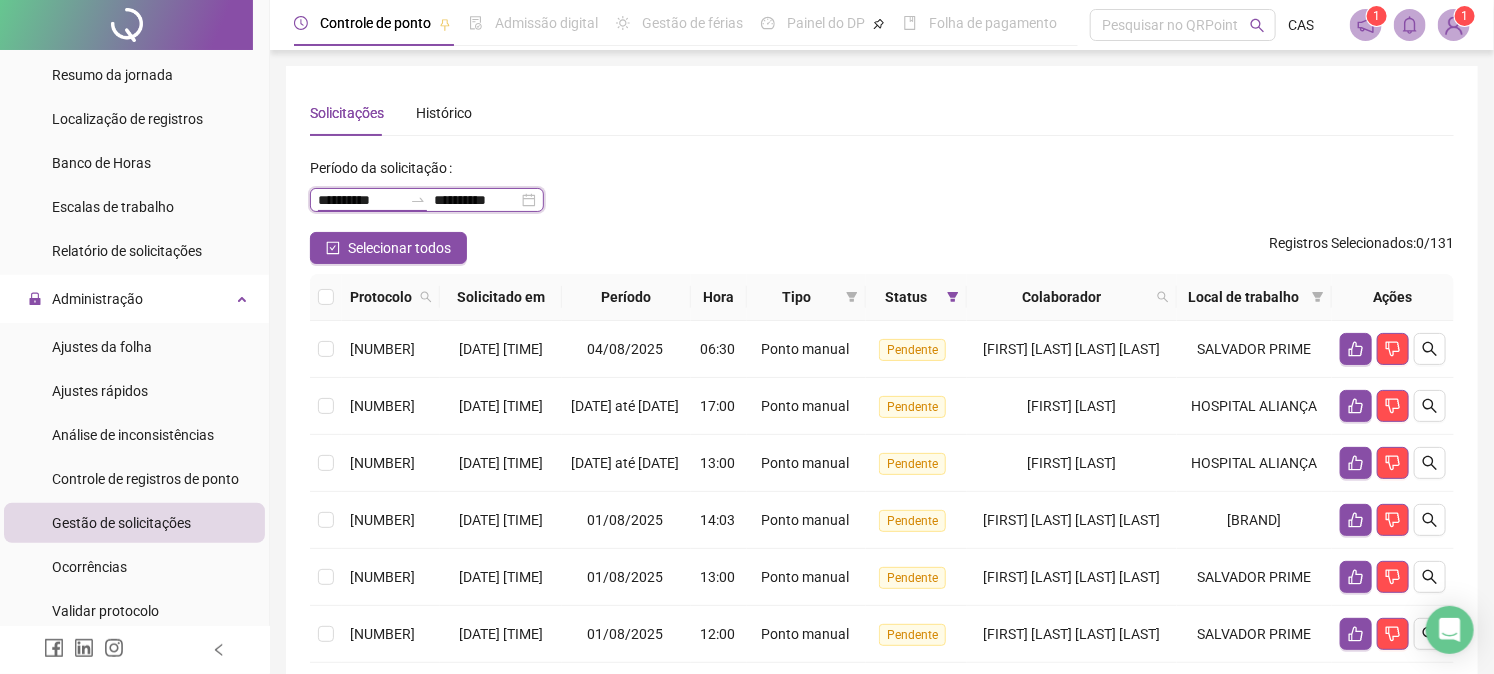 click on "**********" at bounding box center (360, 200) 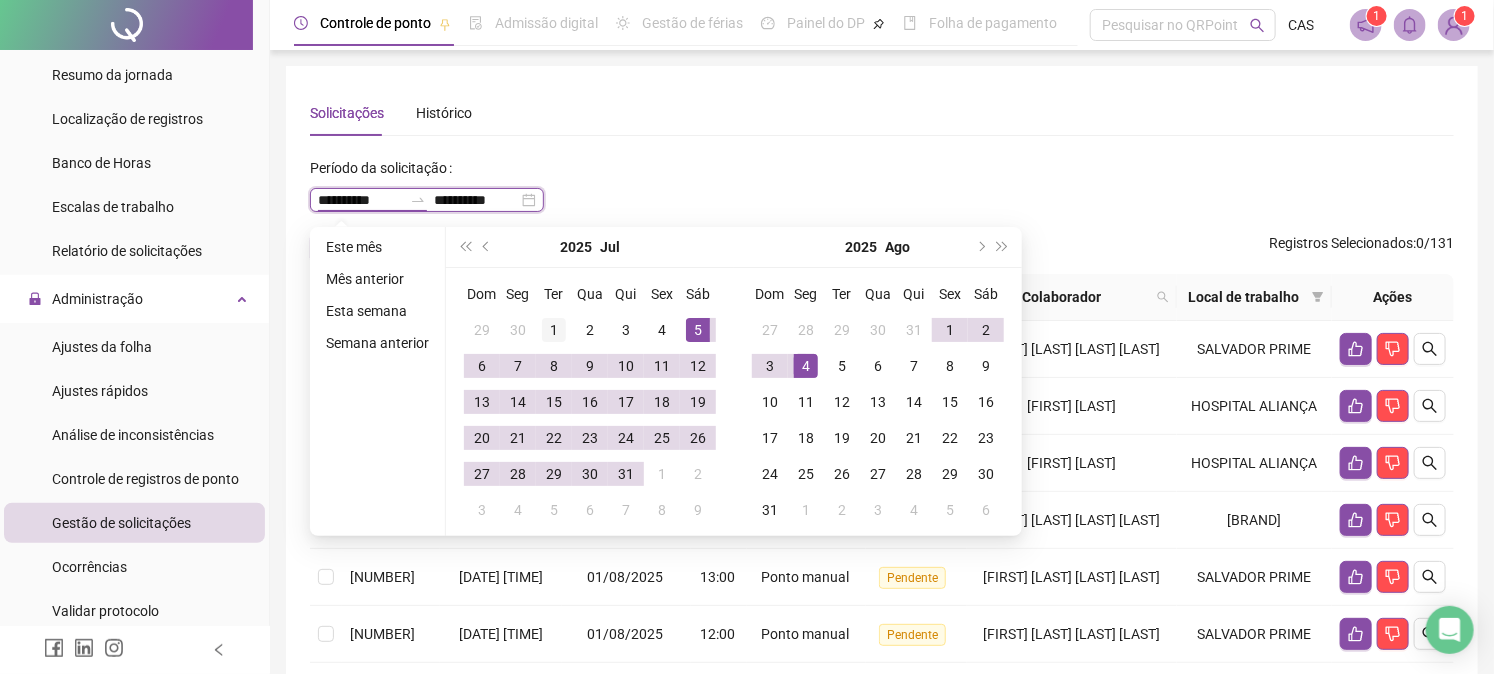 type on "**********" 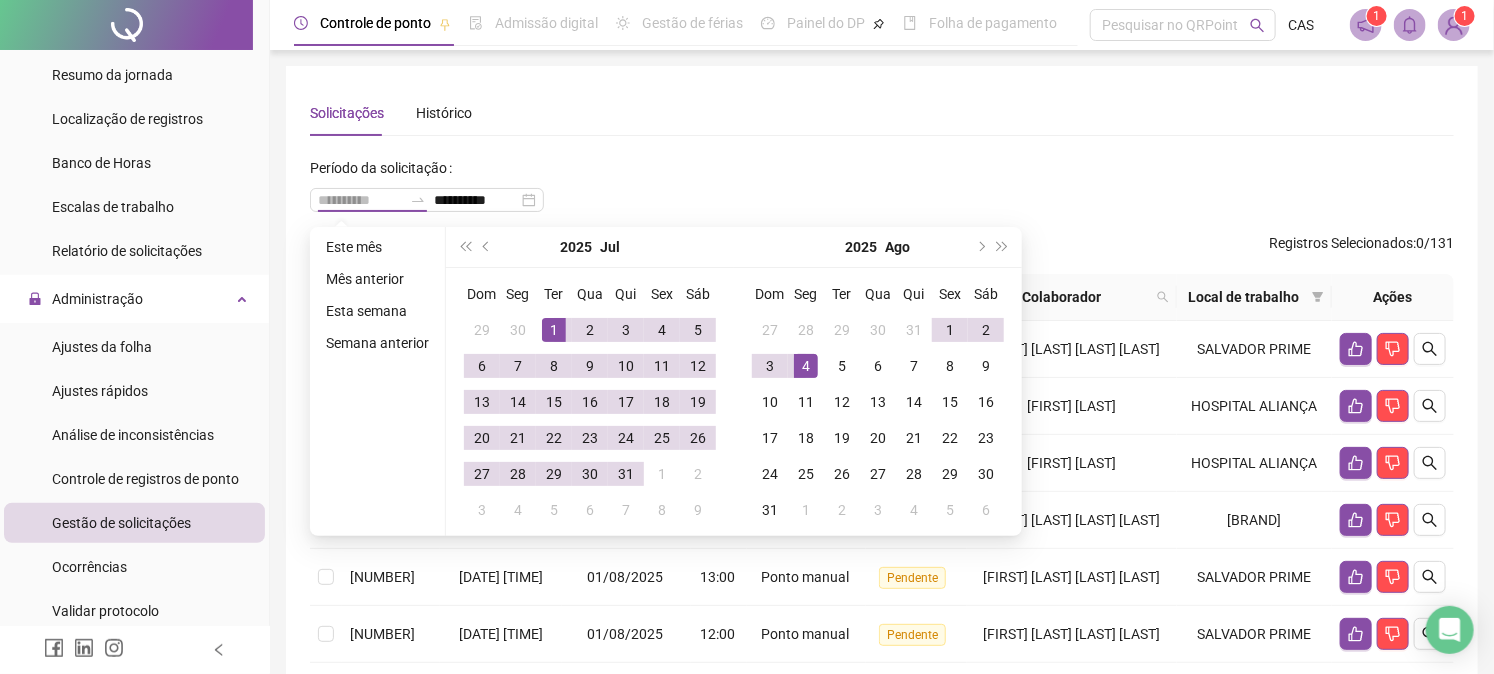 click on "1" at bounding box center [554, 330] 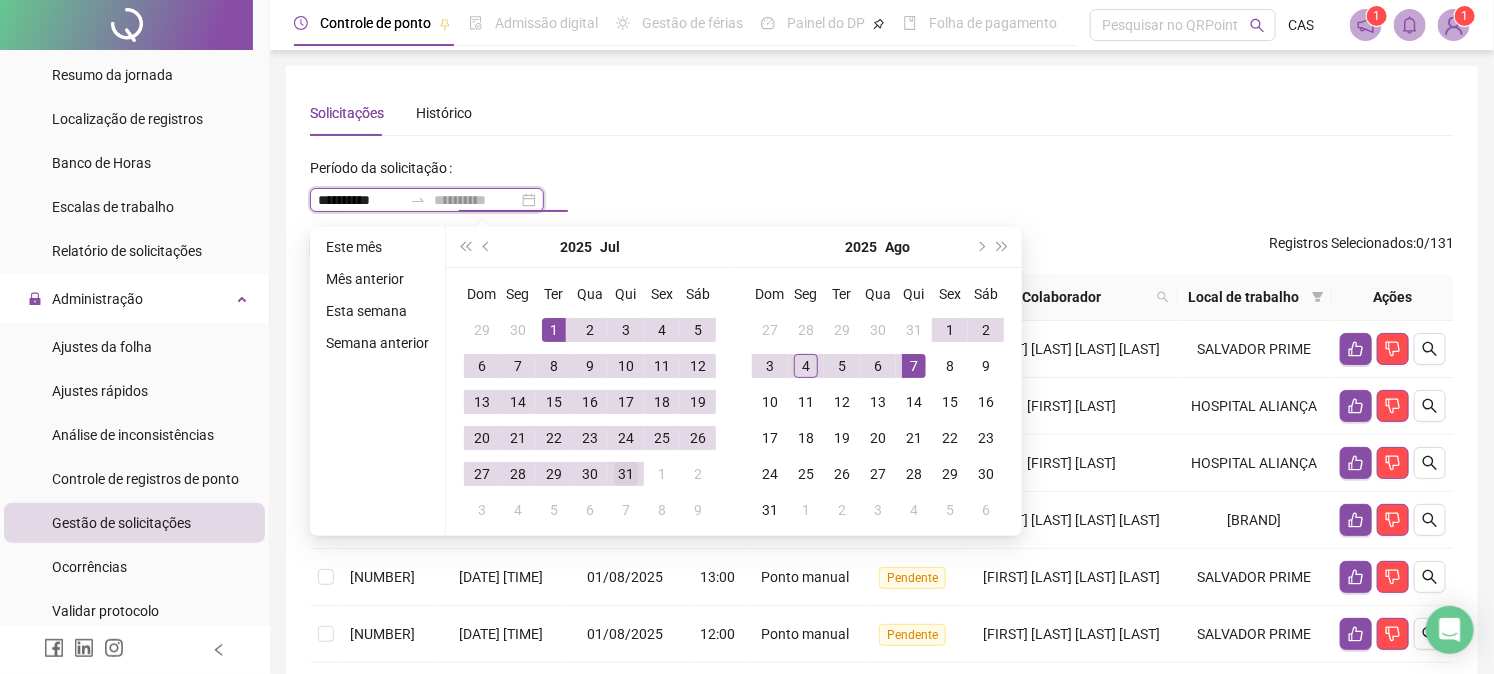 type on "**********" 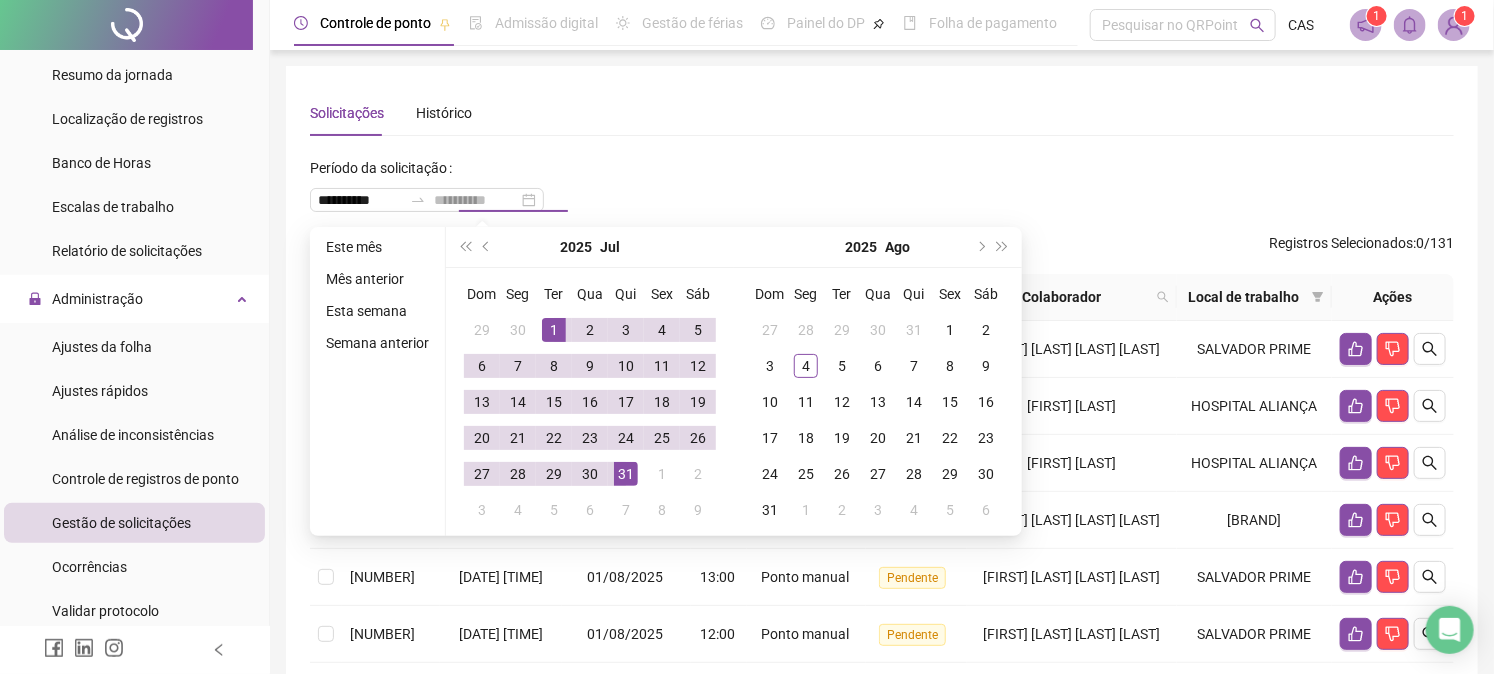 click on "31" at bounding box center [626, 474] 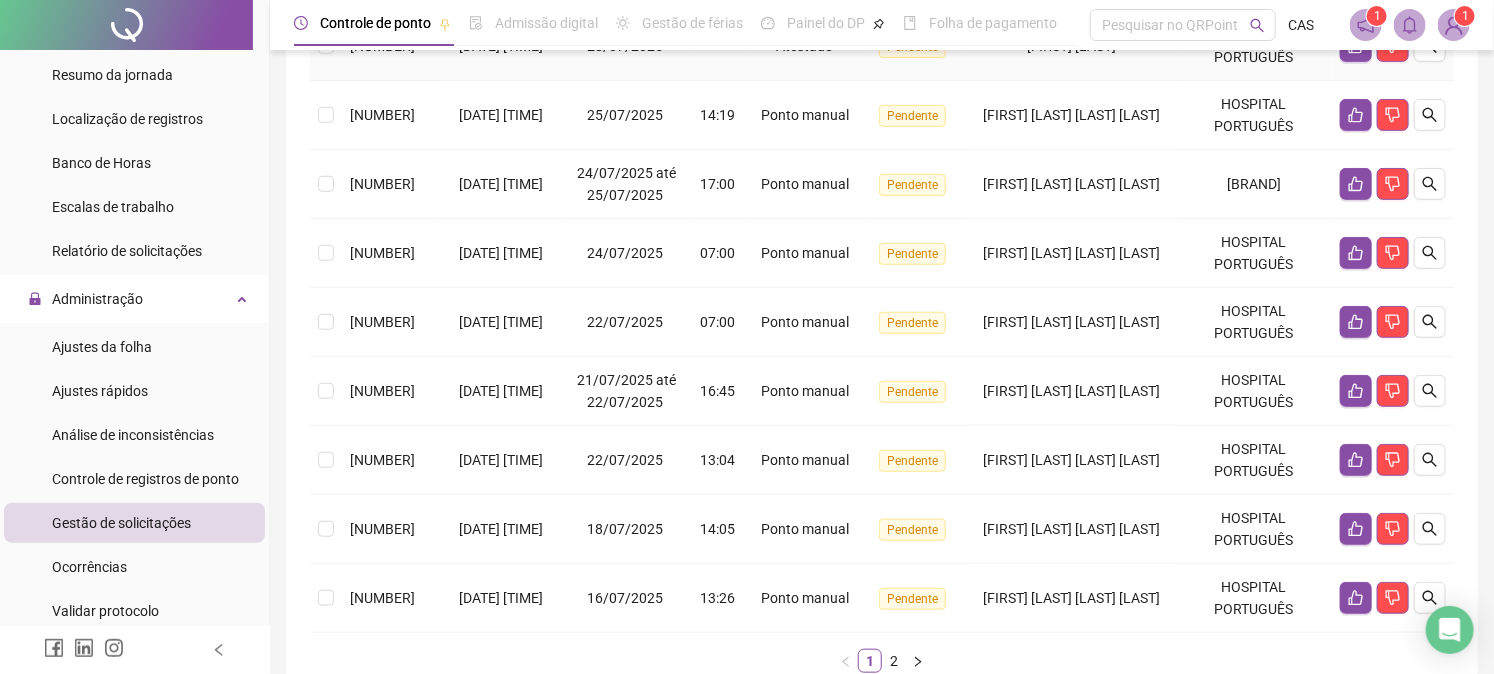 scroll, scrollTop: 555, scrollLeft: 0, axis: vertical 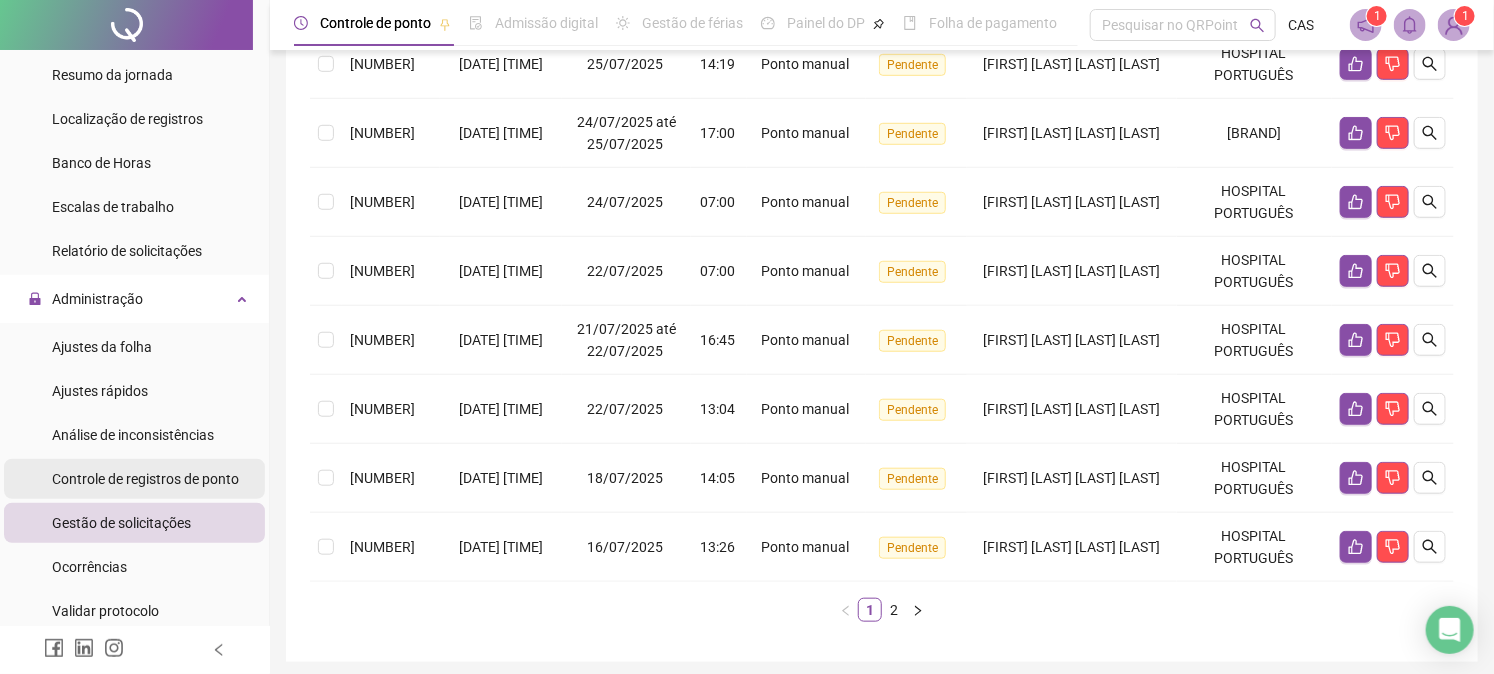 click on "Controle de registros de ponto" at bounding box center (145, 479) 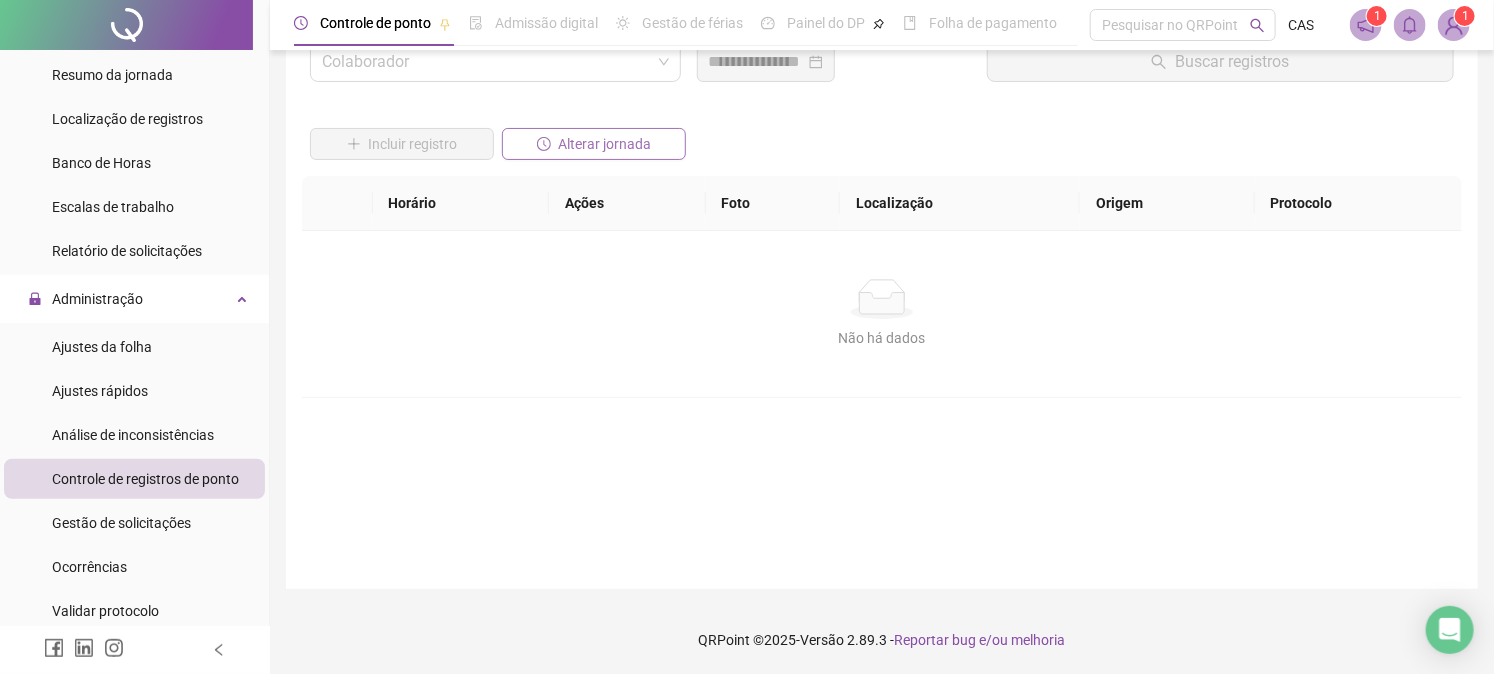 scroll, scrollTop: 0, scrollLeft: 0, axis: both 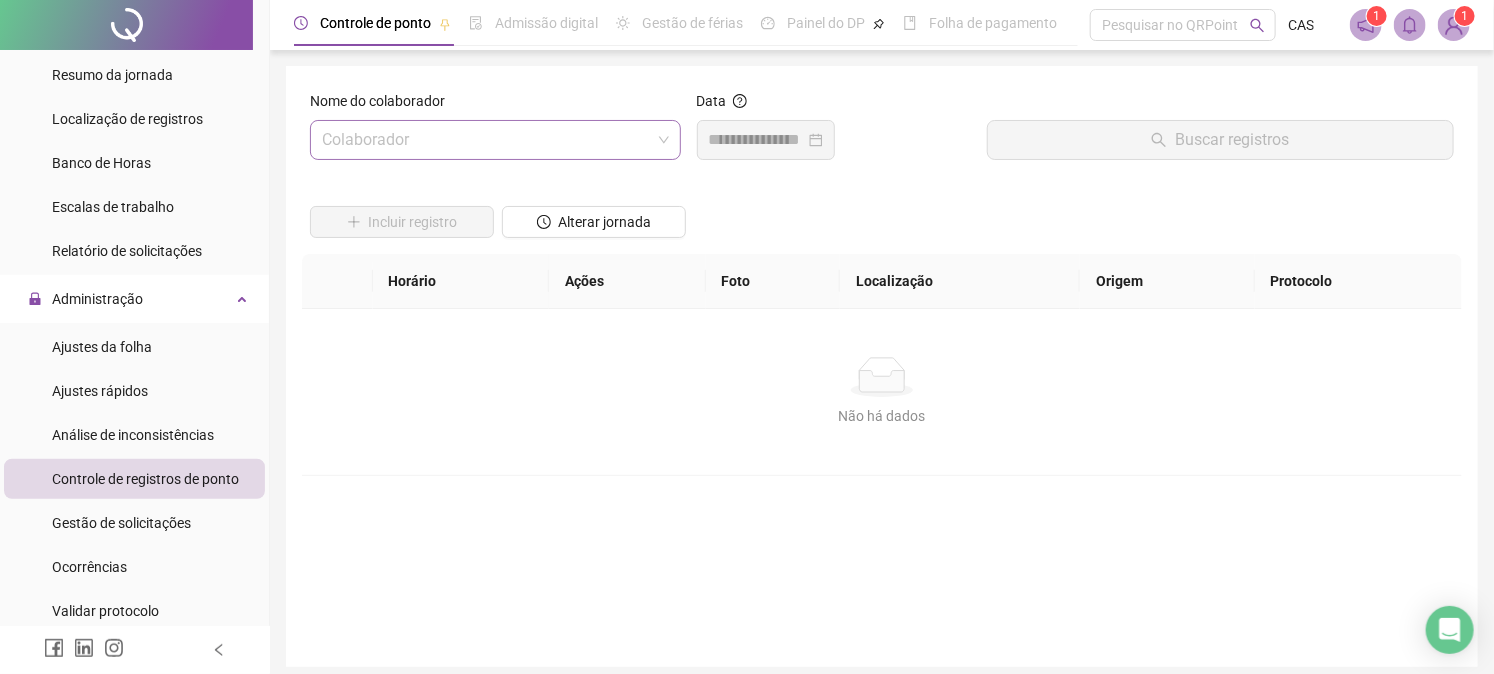 click at bounding box center [486, 140] 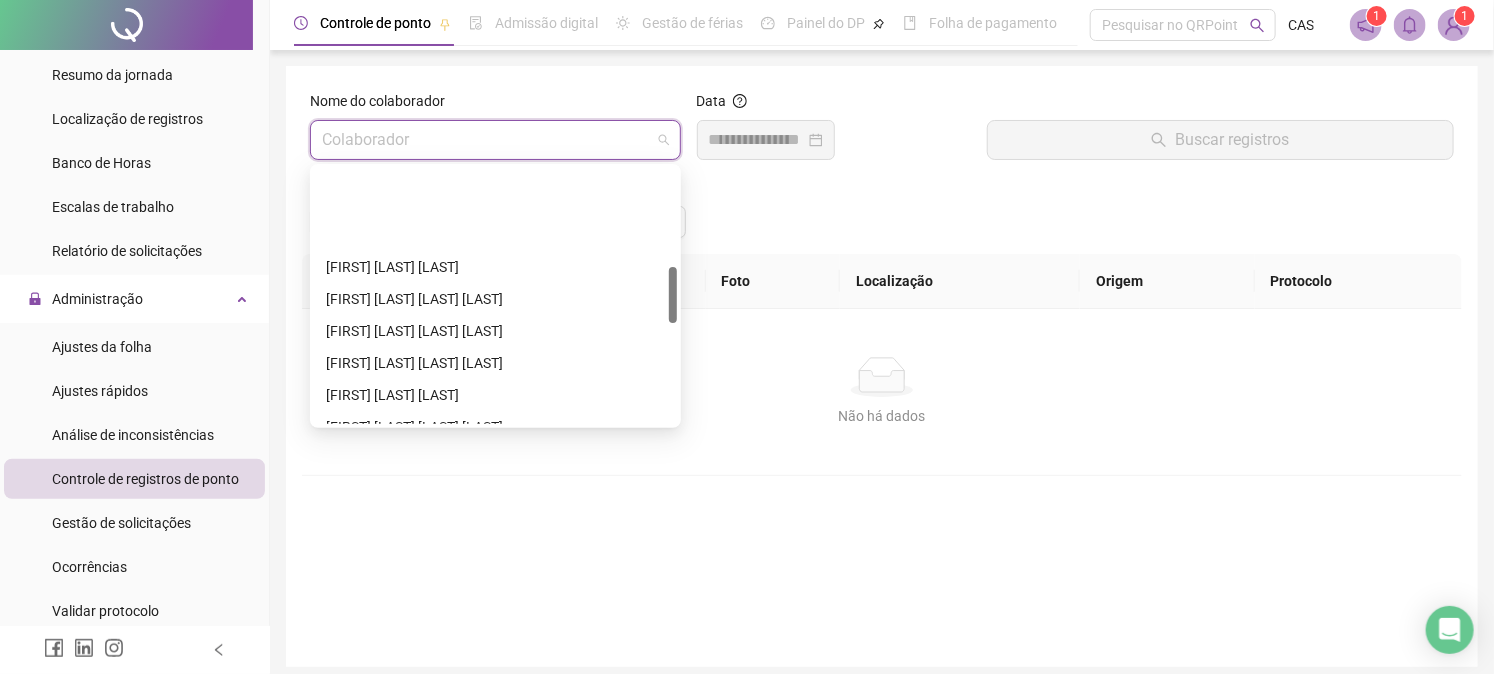 scroll, scrollTop: 444, scrollLeft: 0, axis: vertical 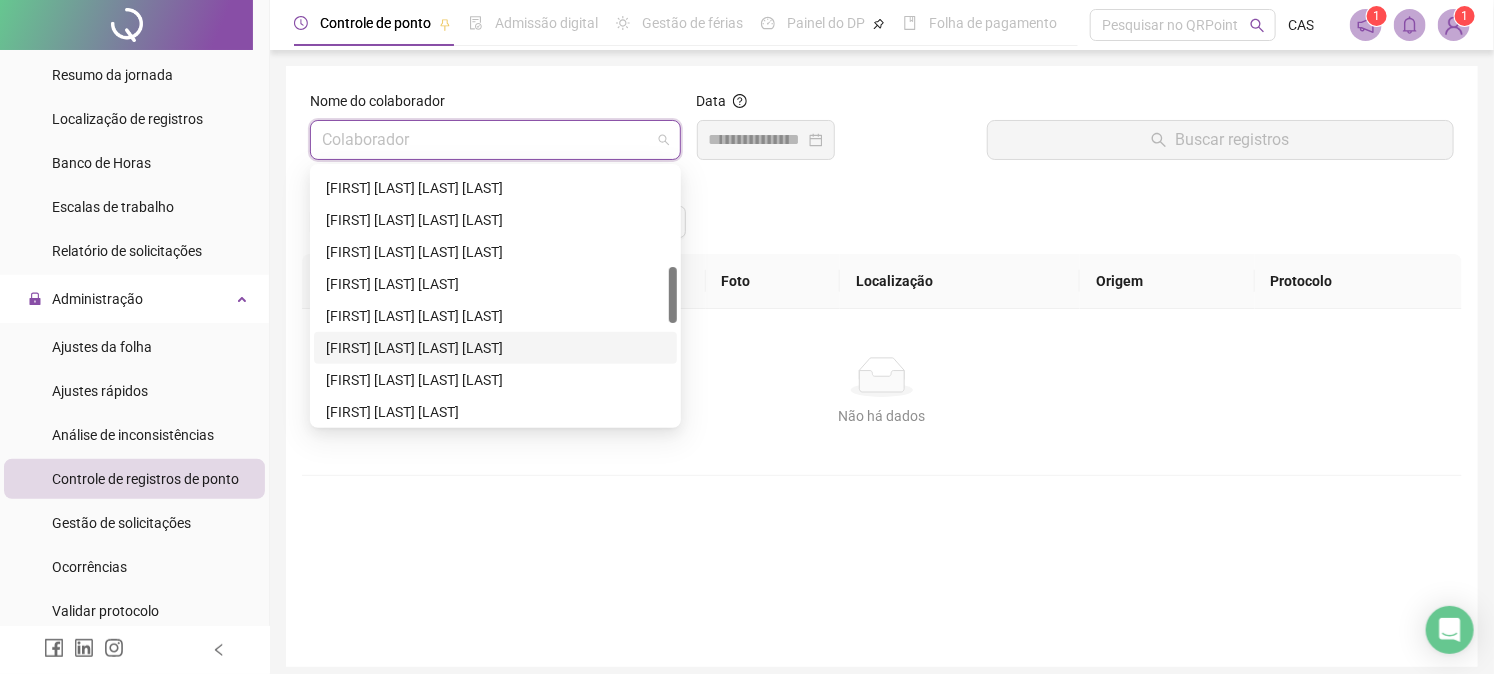 click on "[FIRST] [LAST] [LAST] [LAST]" at bounding box center [495, 348] 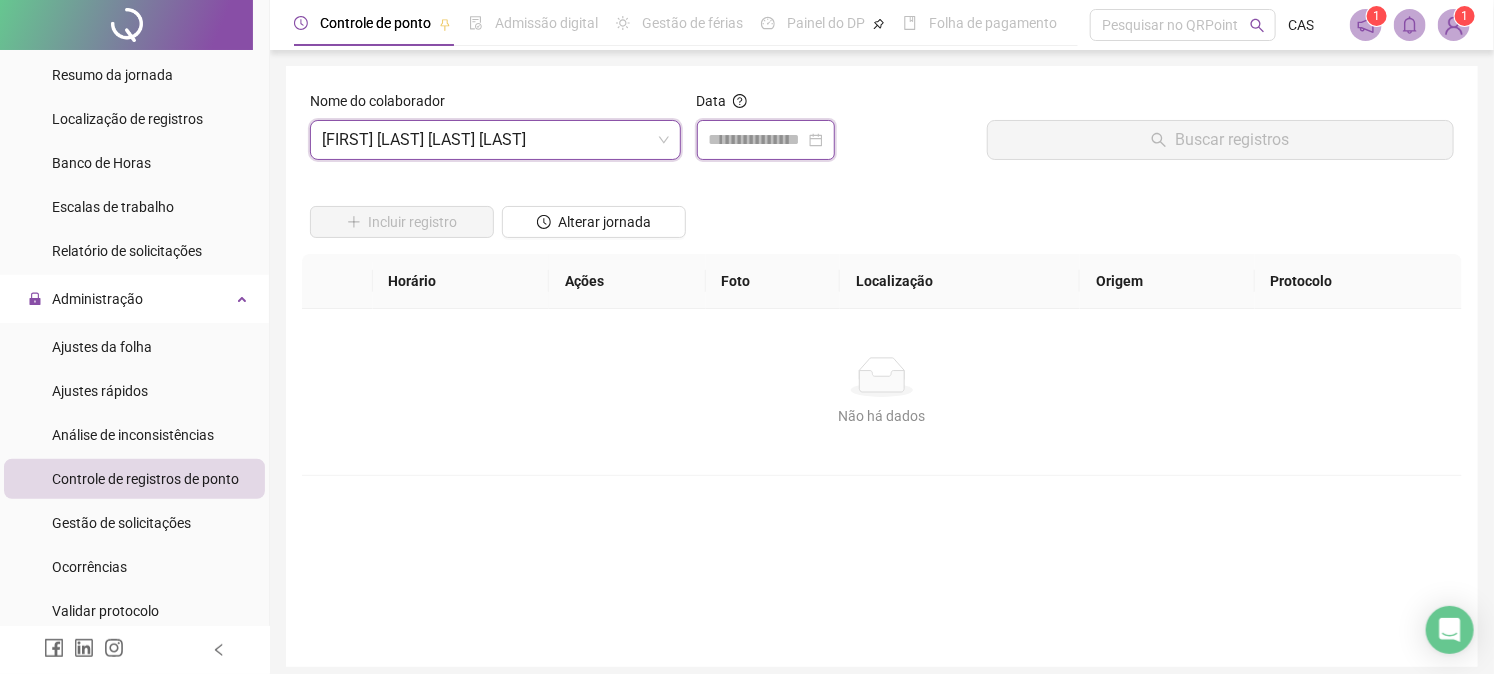 click at bounding box center (757, 140) 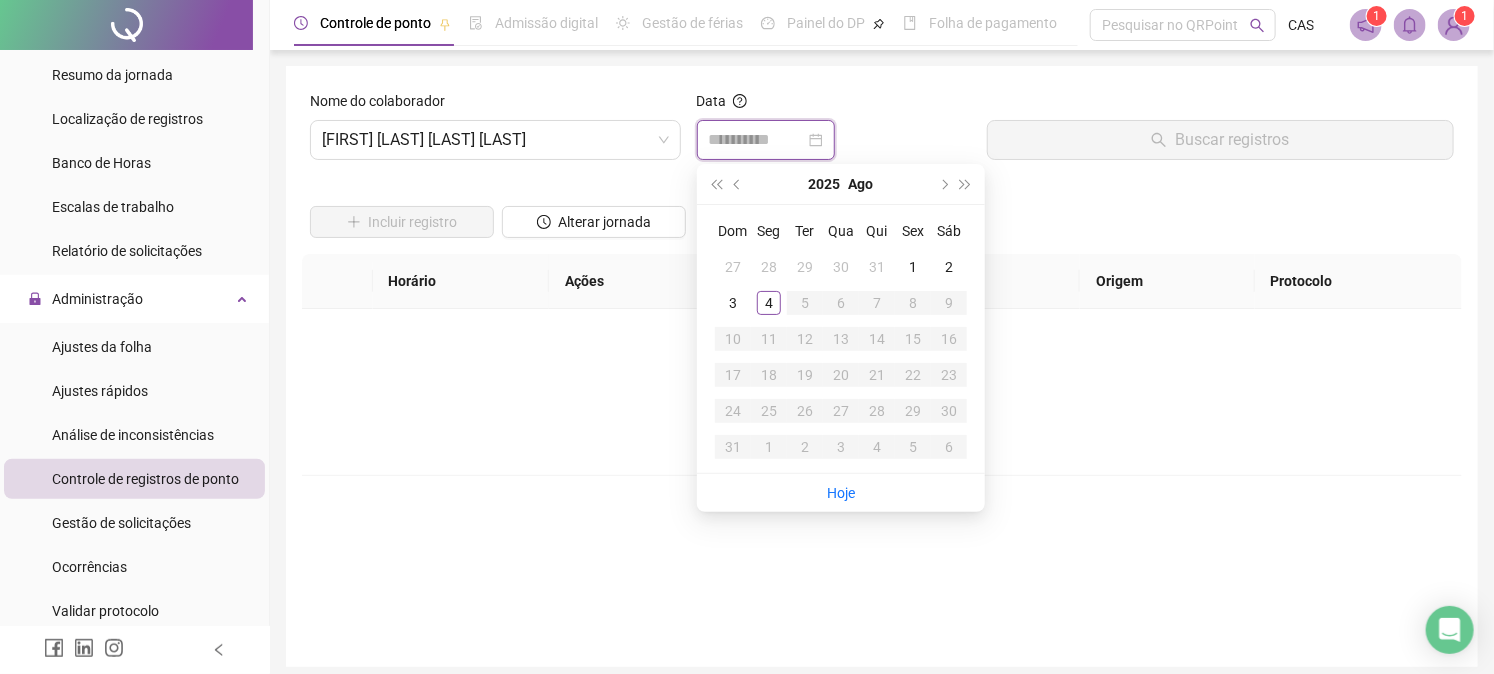 type on "**********" 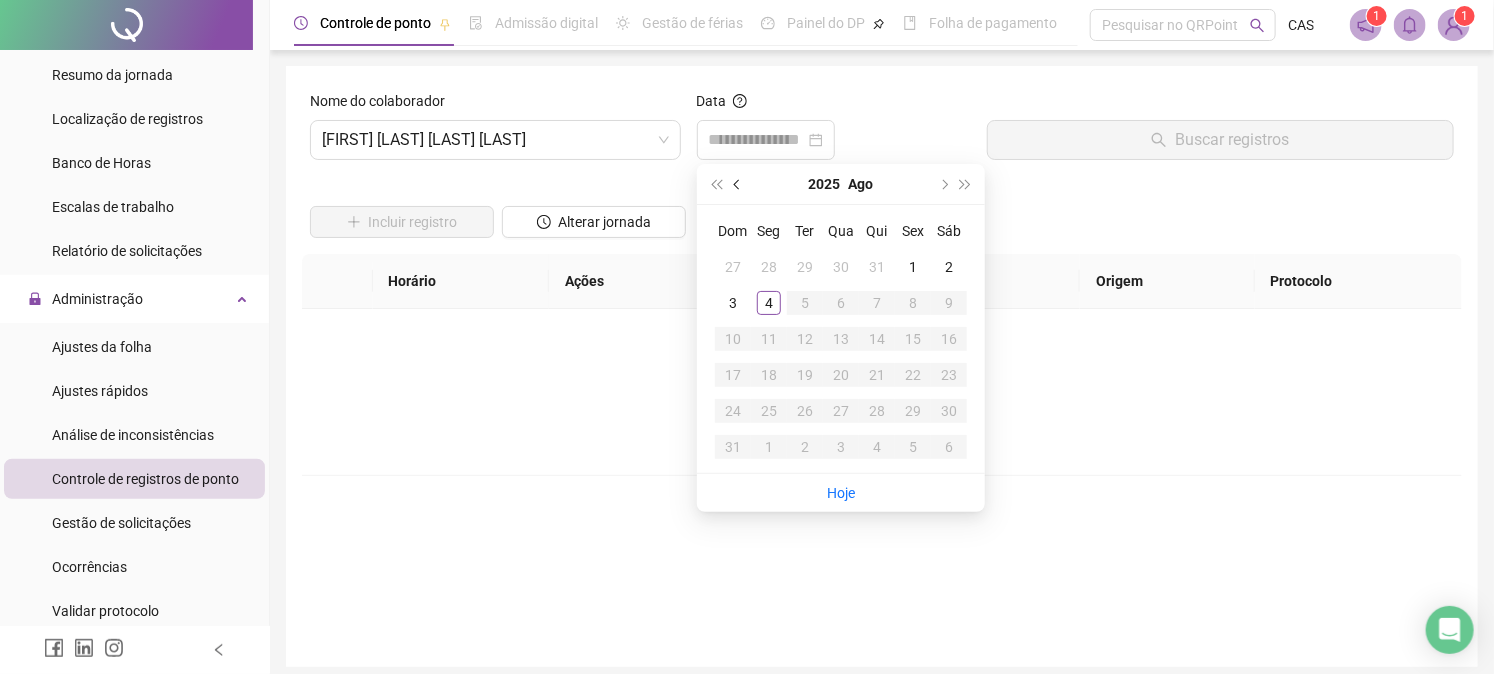 click at bounding box center (738, 184) 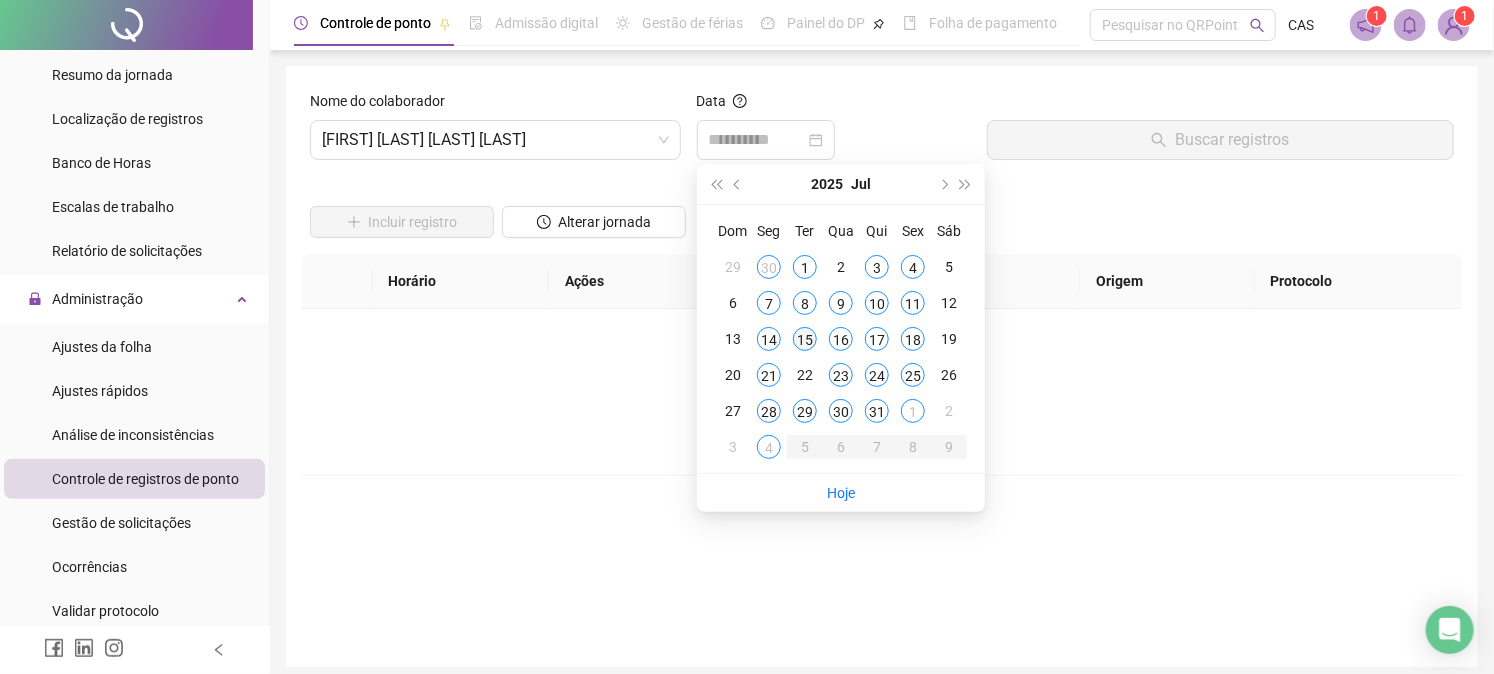 type on "**********" 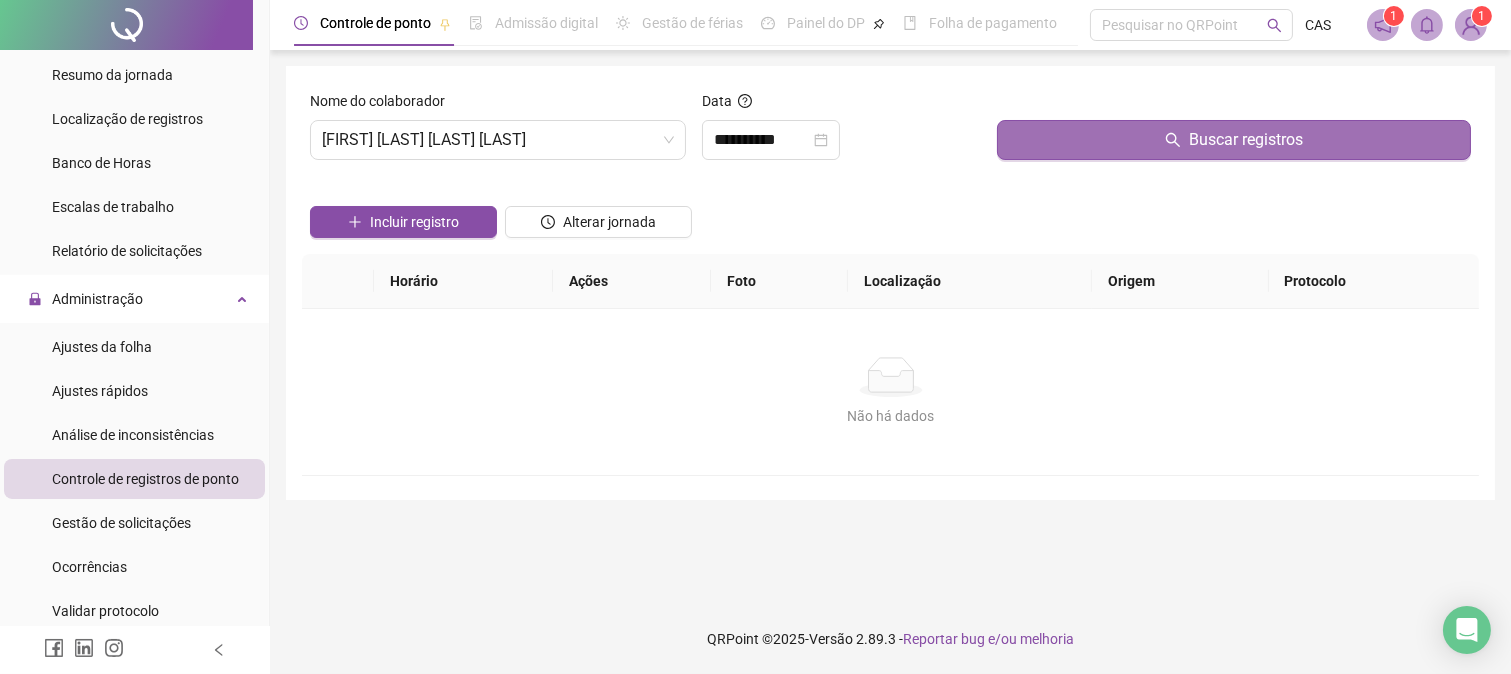 click on "Buscar registros" at bounding box center (1234, 140) 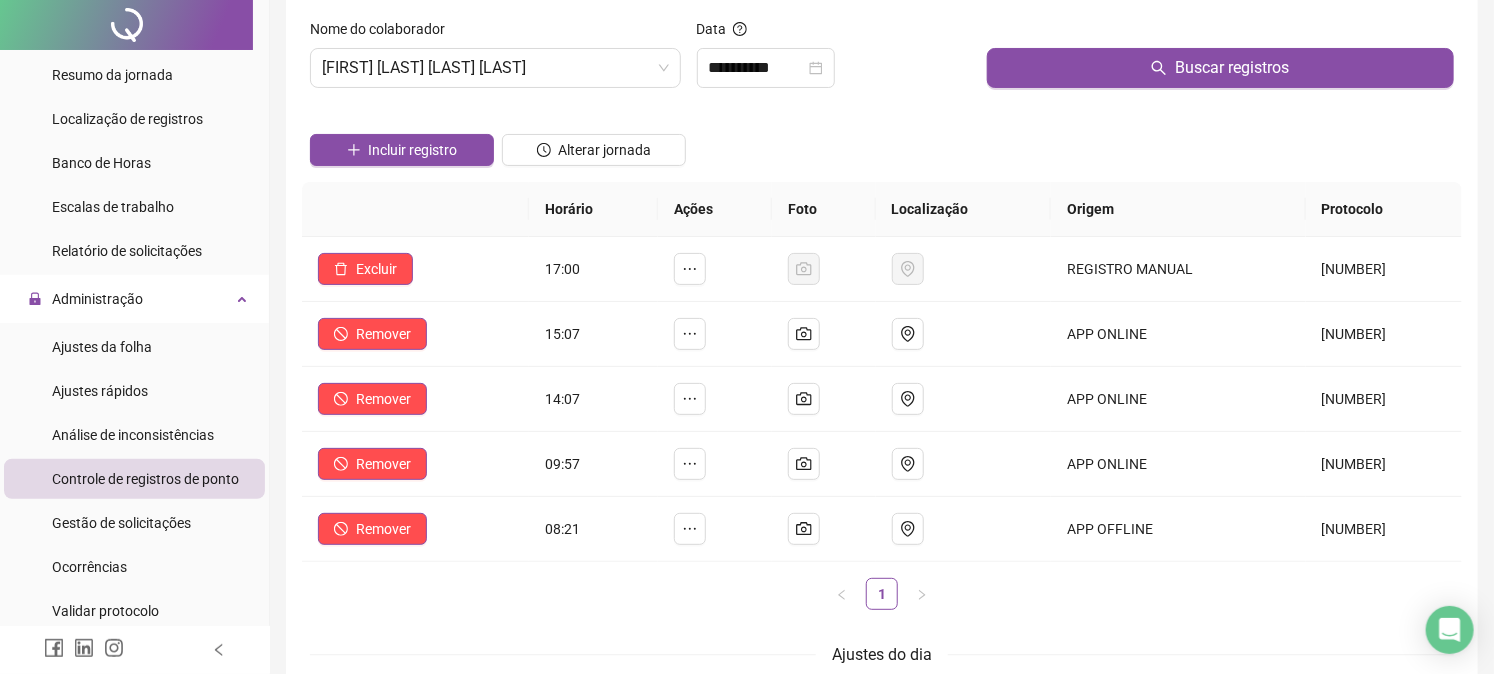 scroll, scrollTop: 111, scrollLeft: 0, axis: vertical 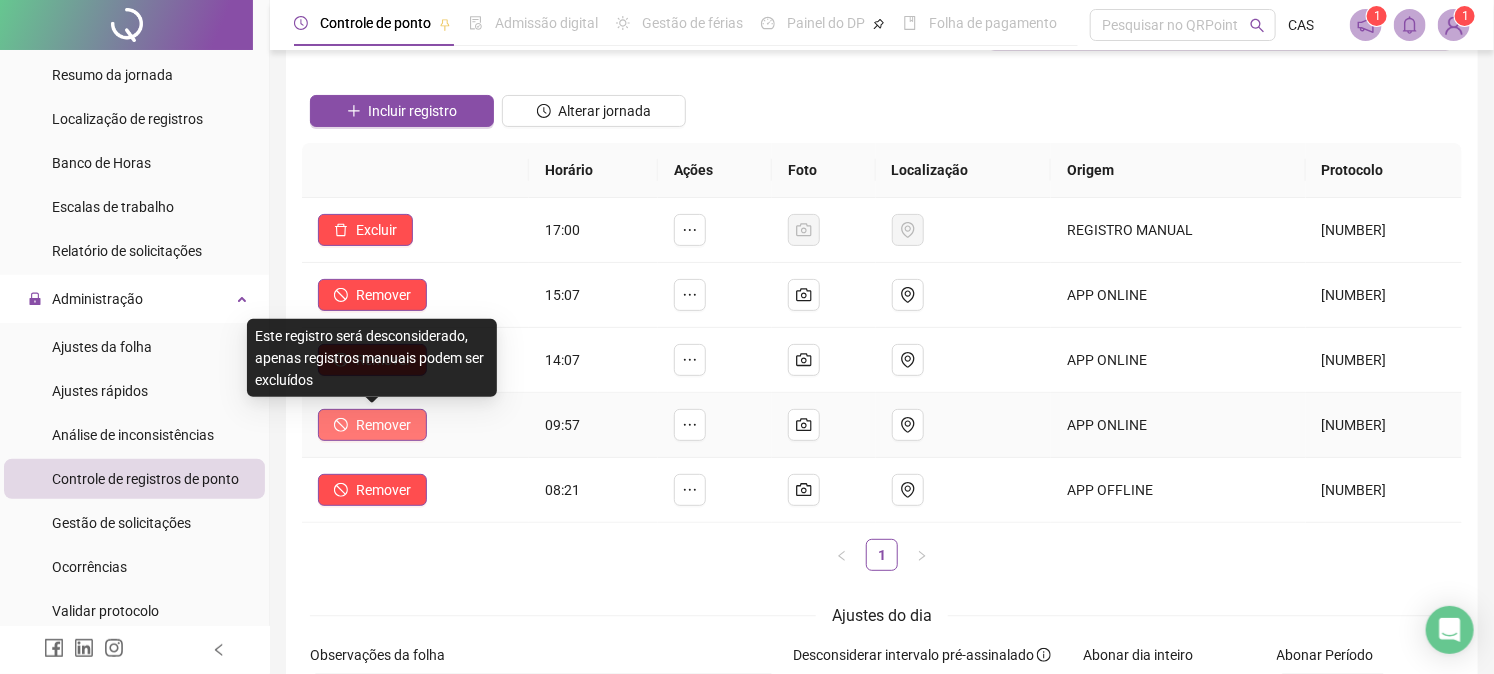 click on "Remover" at bounding box center (383, 425) 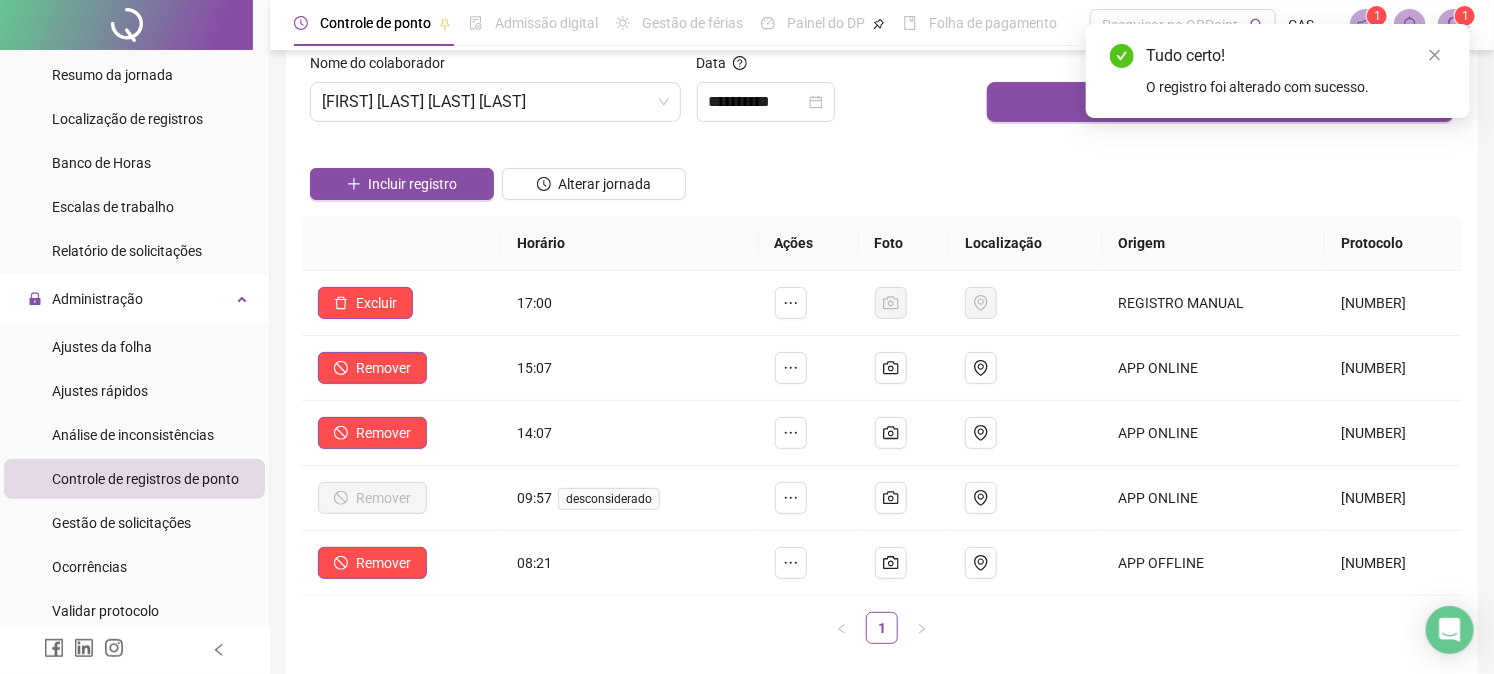scroll, scrollTop: 0, scrollLeft: 0, axis: both 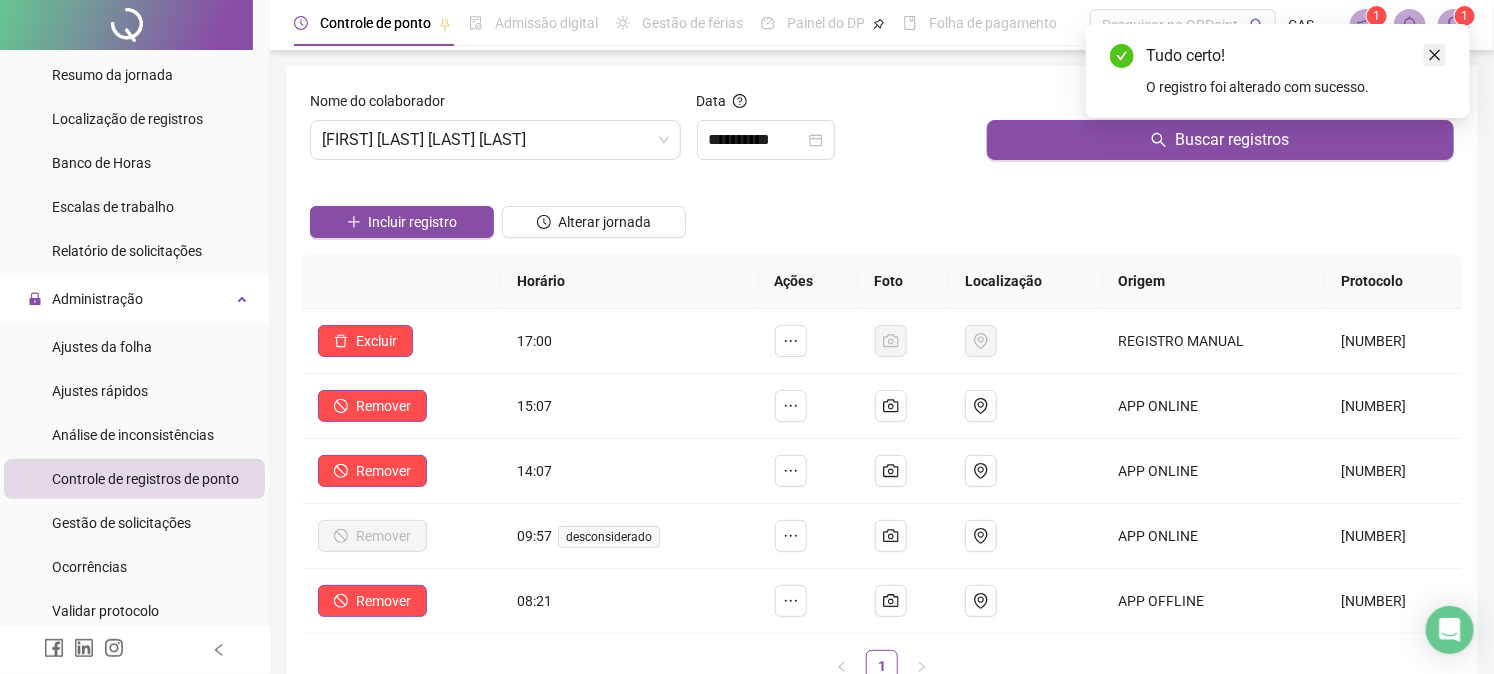 click at bounding box center [1435, 55] 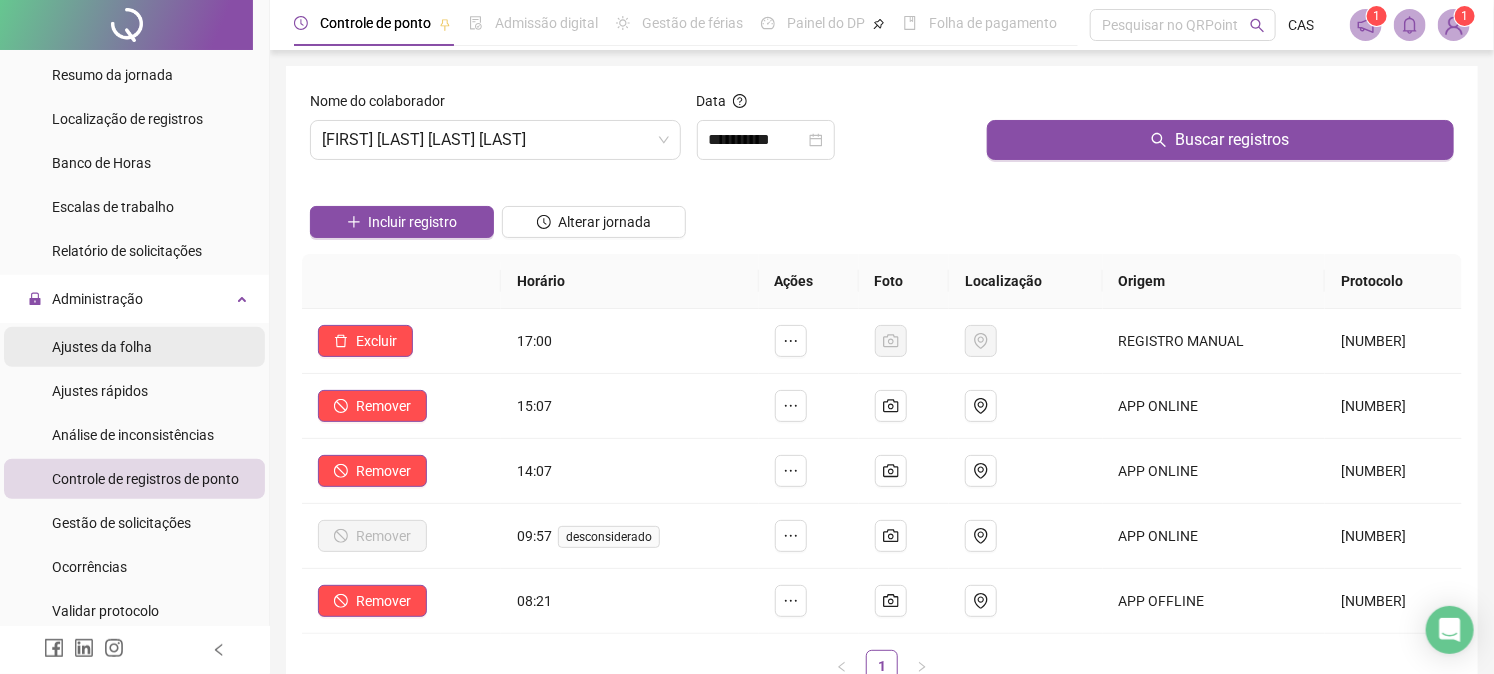 click on "Ajustes da folha" at bounding box center [102, 347] 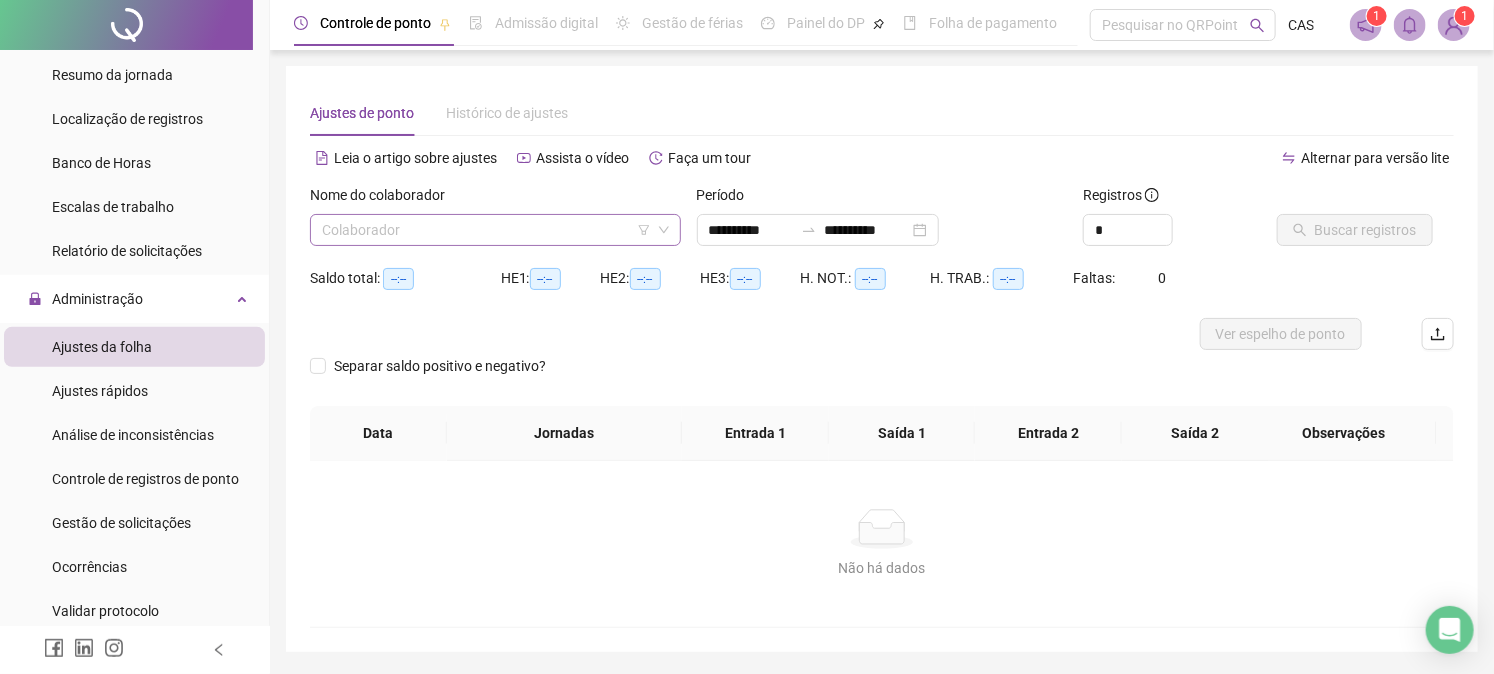click on "Colaborador" at bounding box center (495, 230) 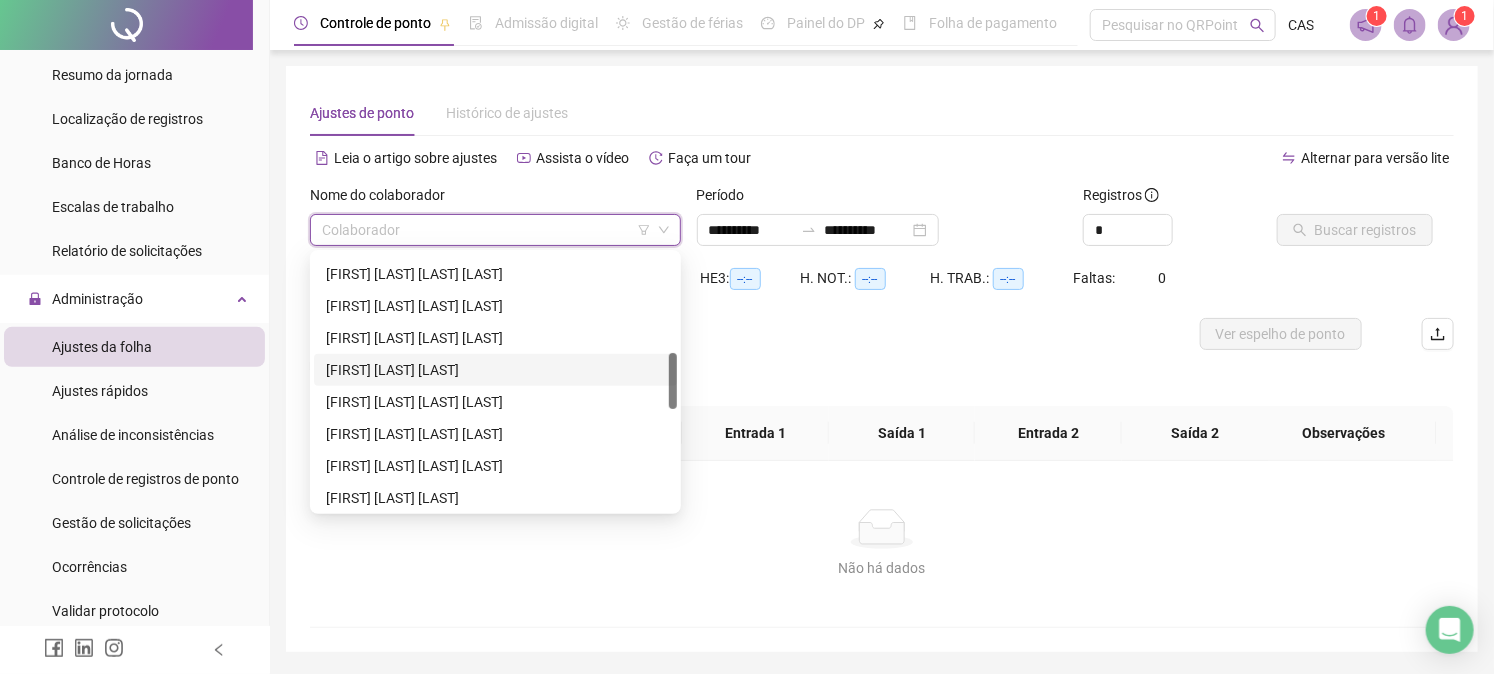 scroll, scrollTop: 555, scrollLeft: 0, axis: vertical 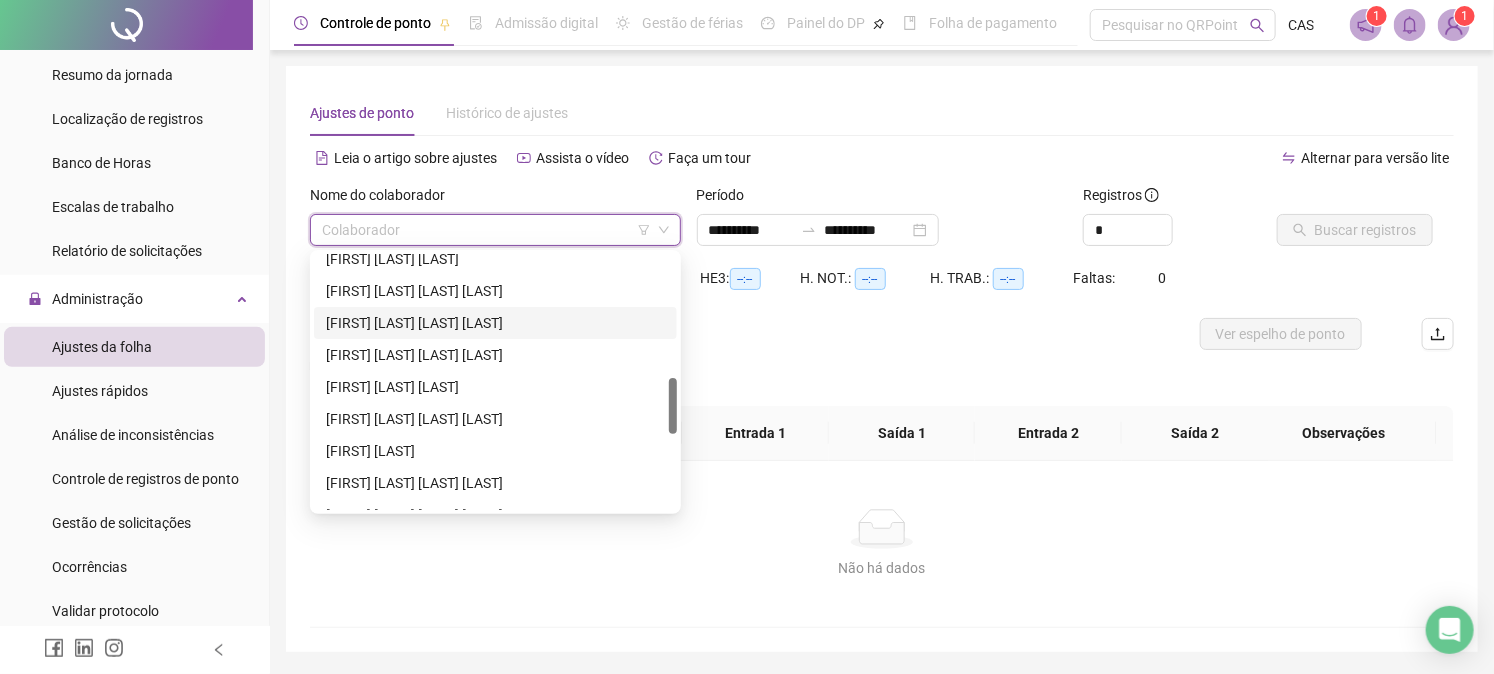 drag, startPoint x: 408, startPoint y: 322, endPoint x: 690, endPoint y: 264, distance: 287.90277 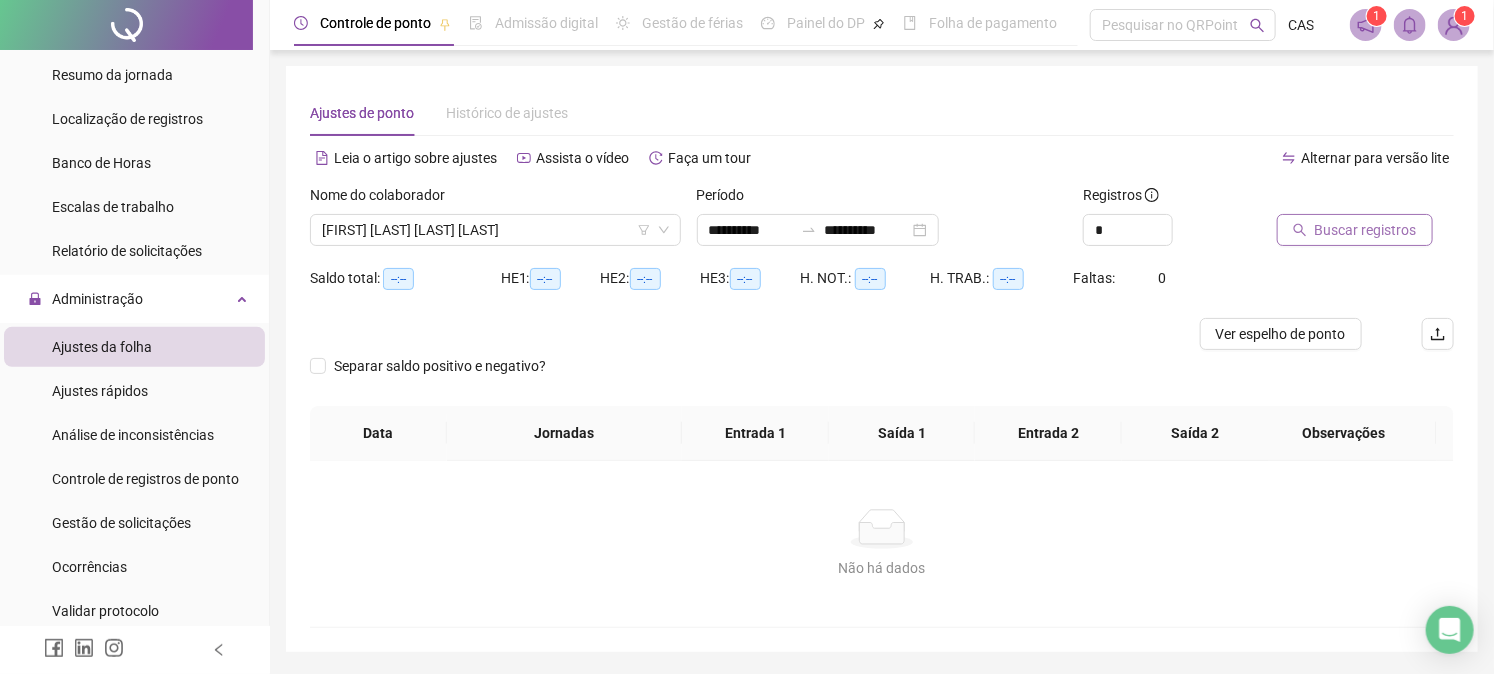click on "Buscar registros" at bounding box center (1366, 230) 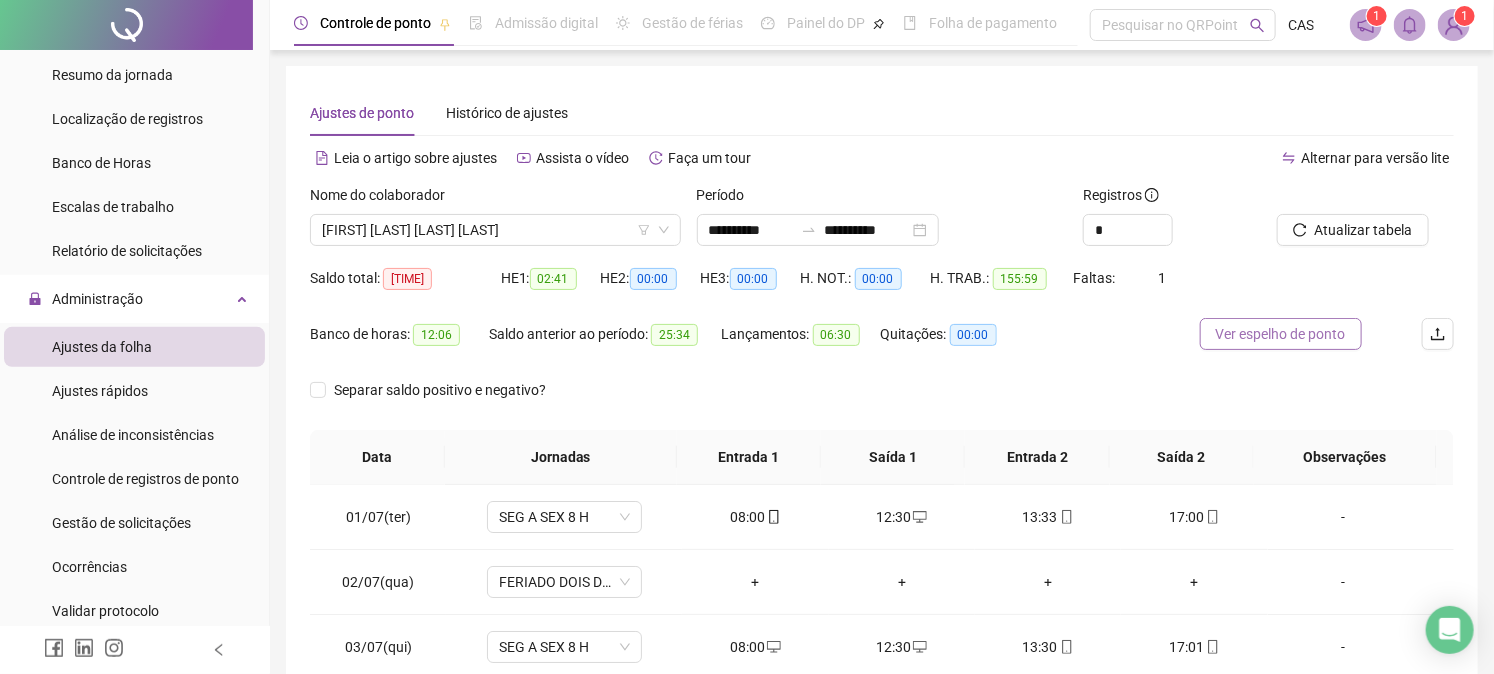 click on "Ver espelho de ponto" at bounding box center (1281, 334) 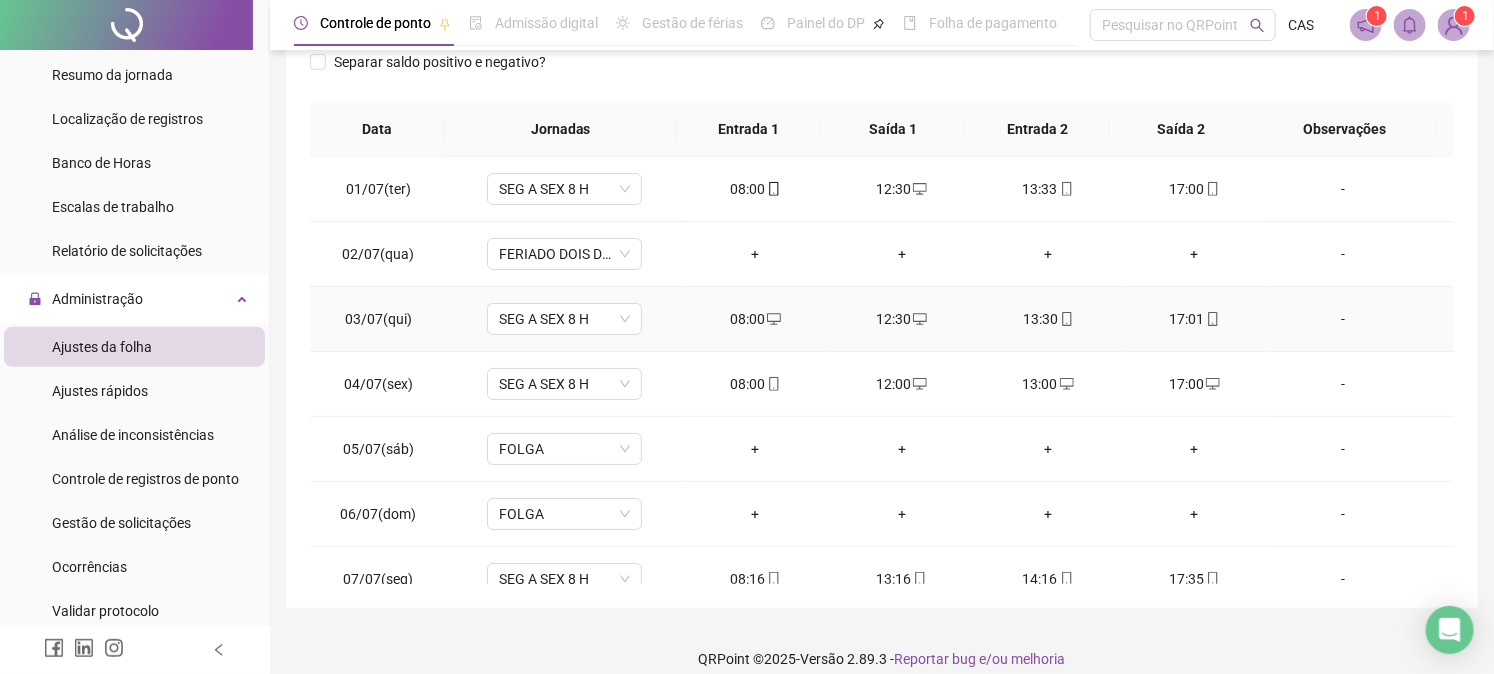 scroll, scrollTop: 333, scrollLeft: 0, axis: vertical 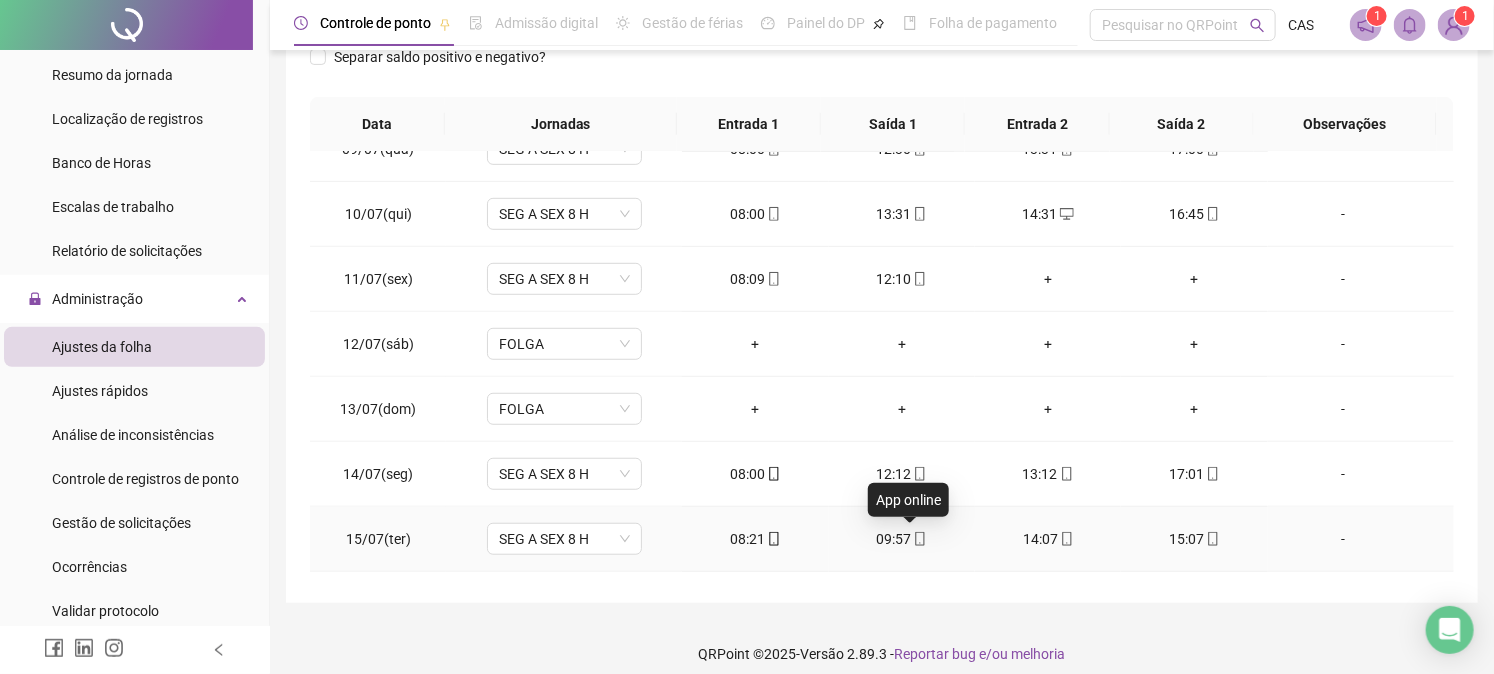 click 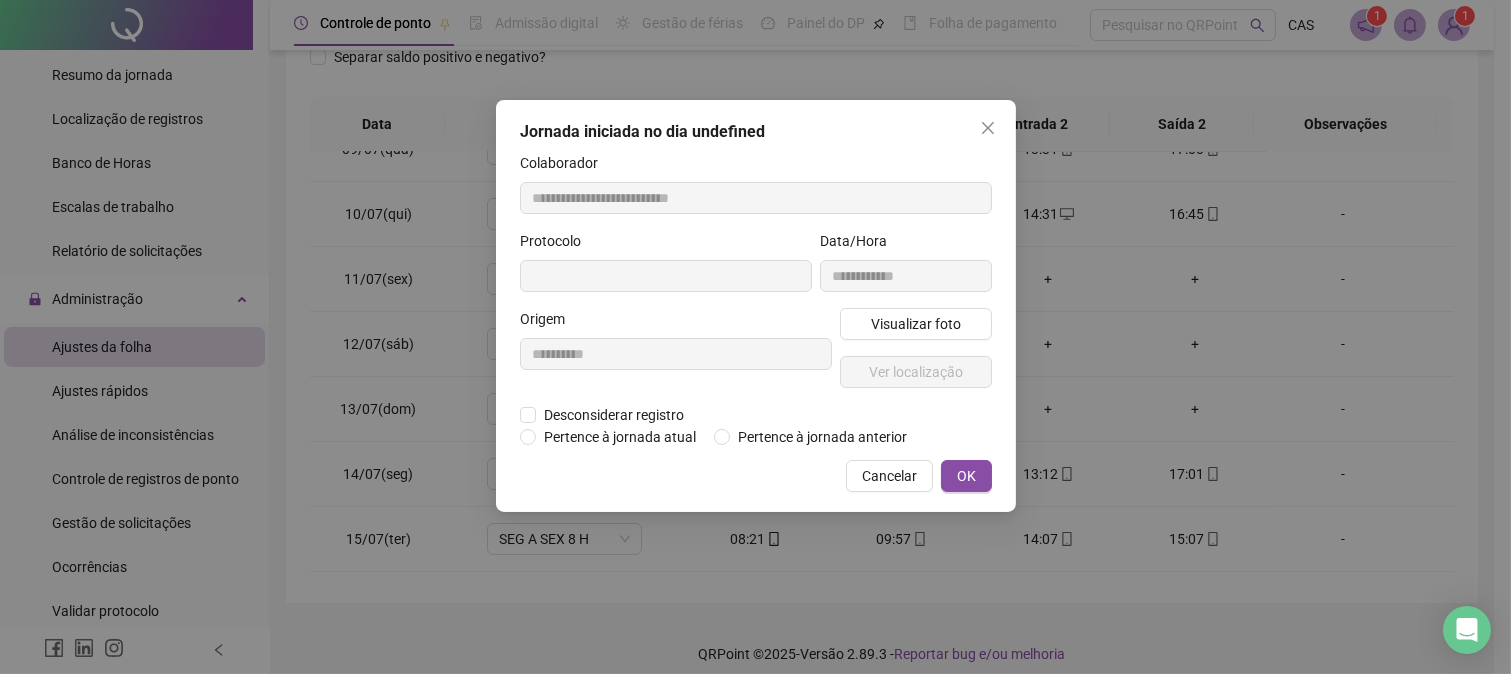 type on "**********" 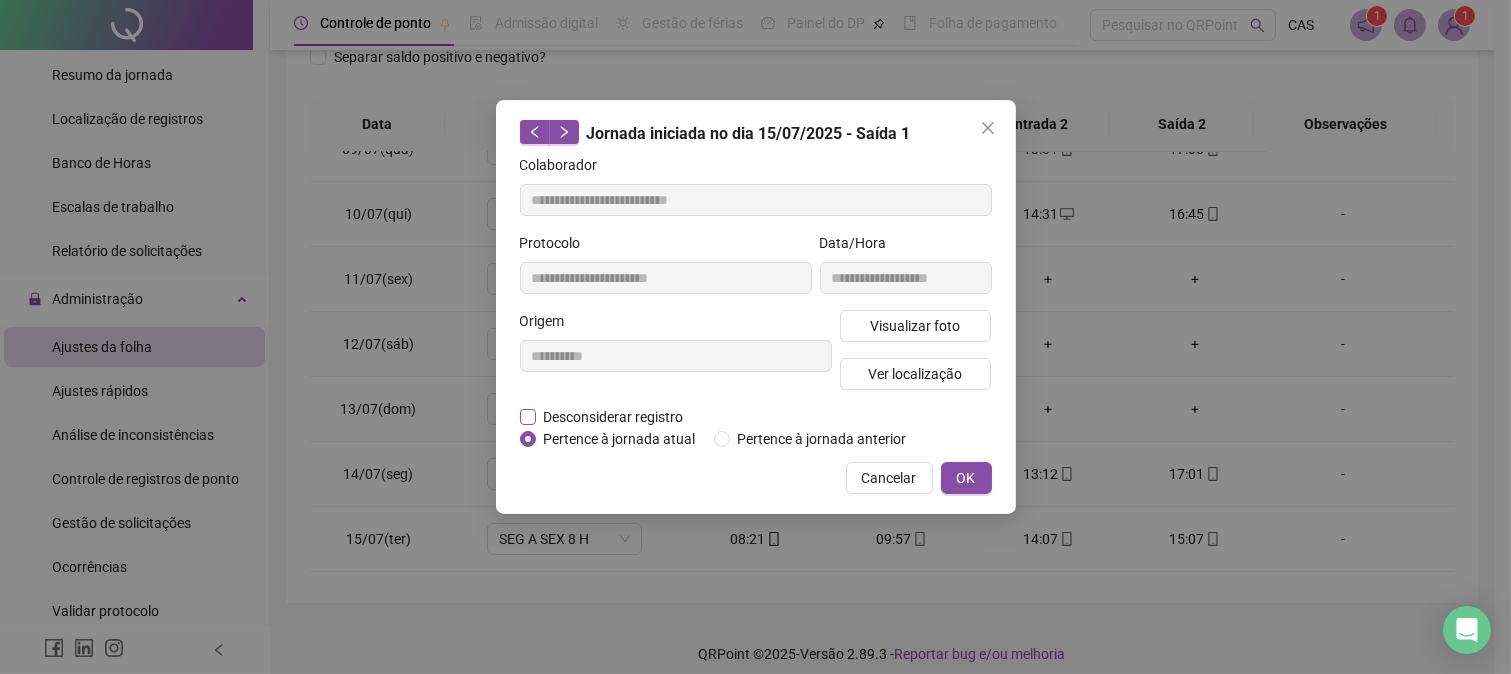 click on "Desconsiderar registro" at bounding box center [614, 417] 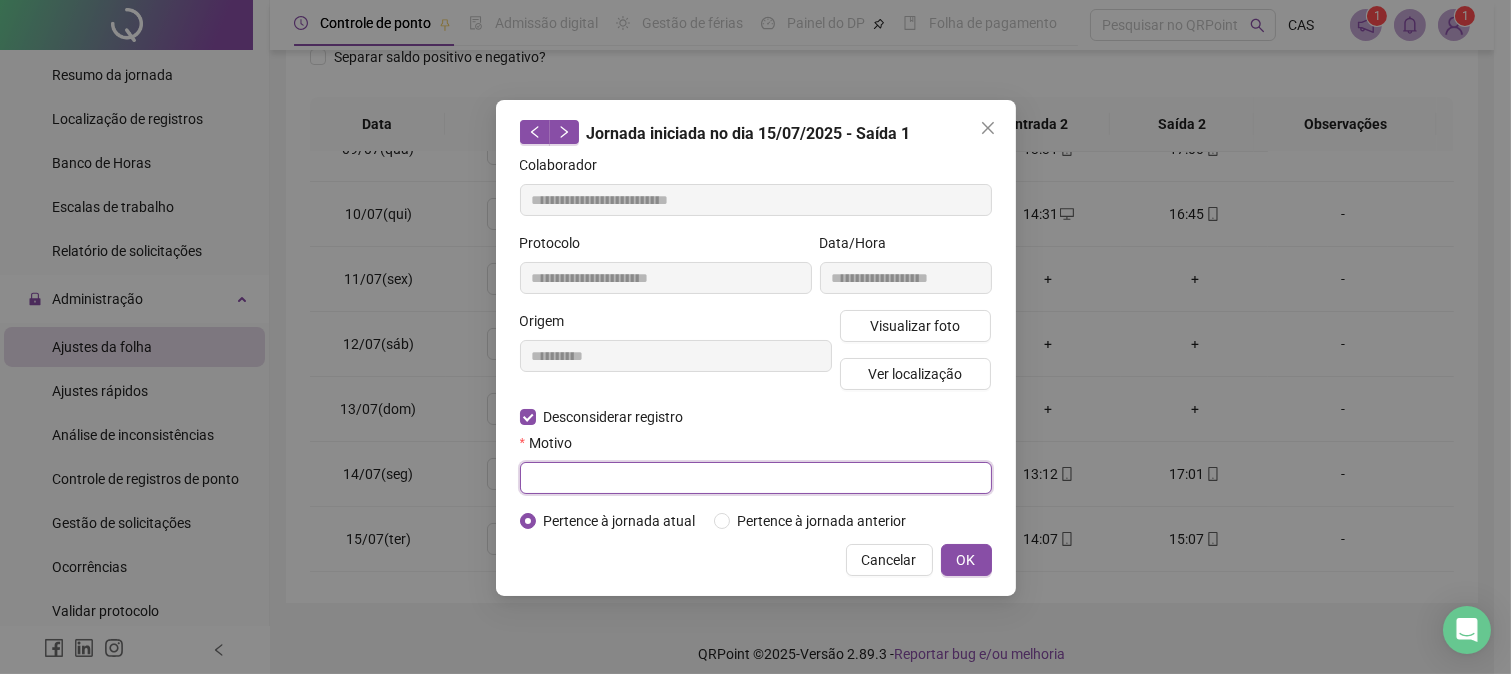 click at bounding box center (756, 478) 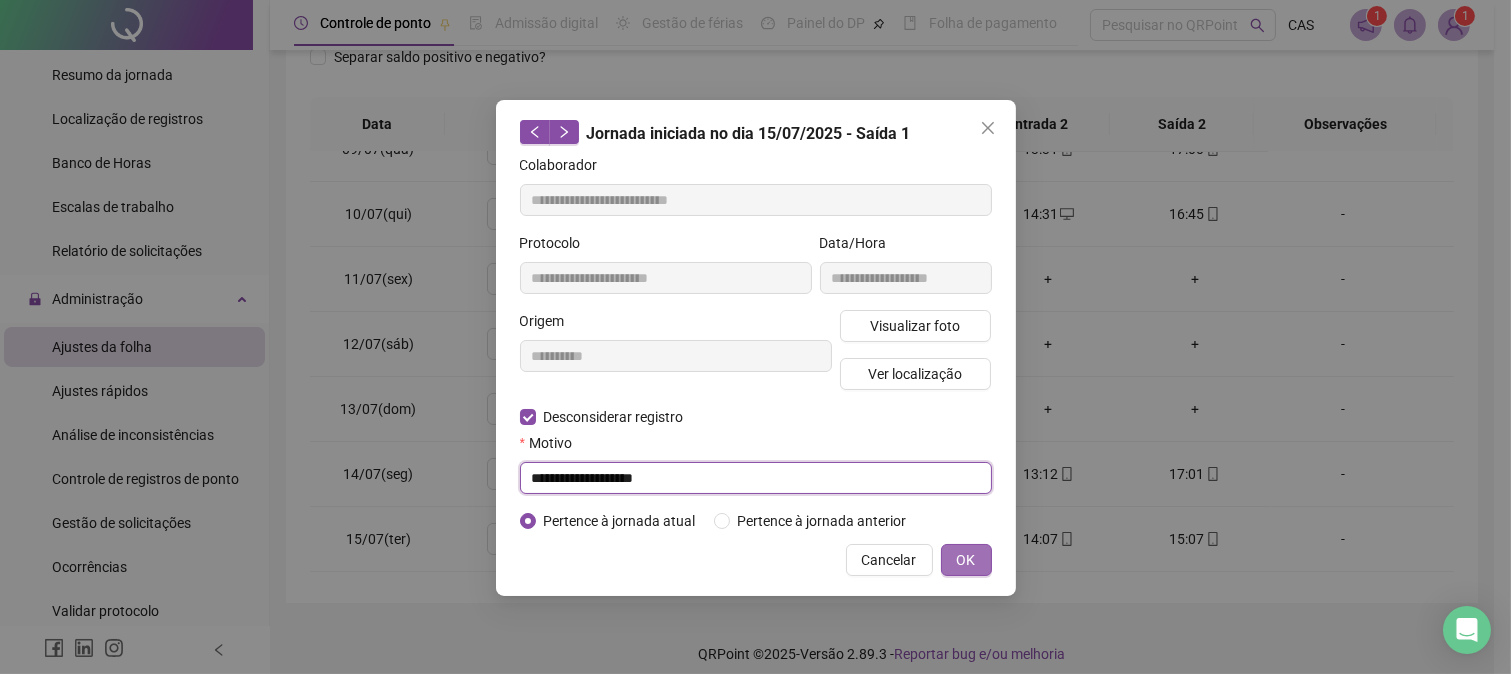 type on "**********" 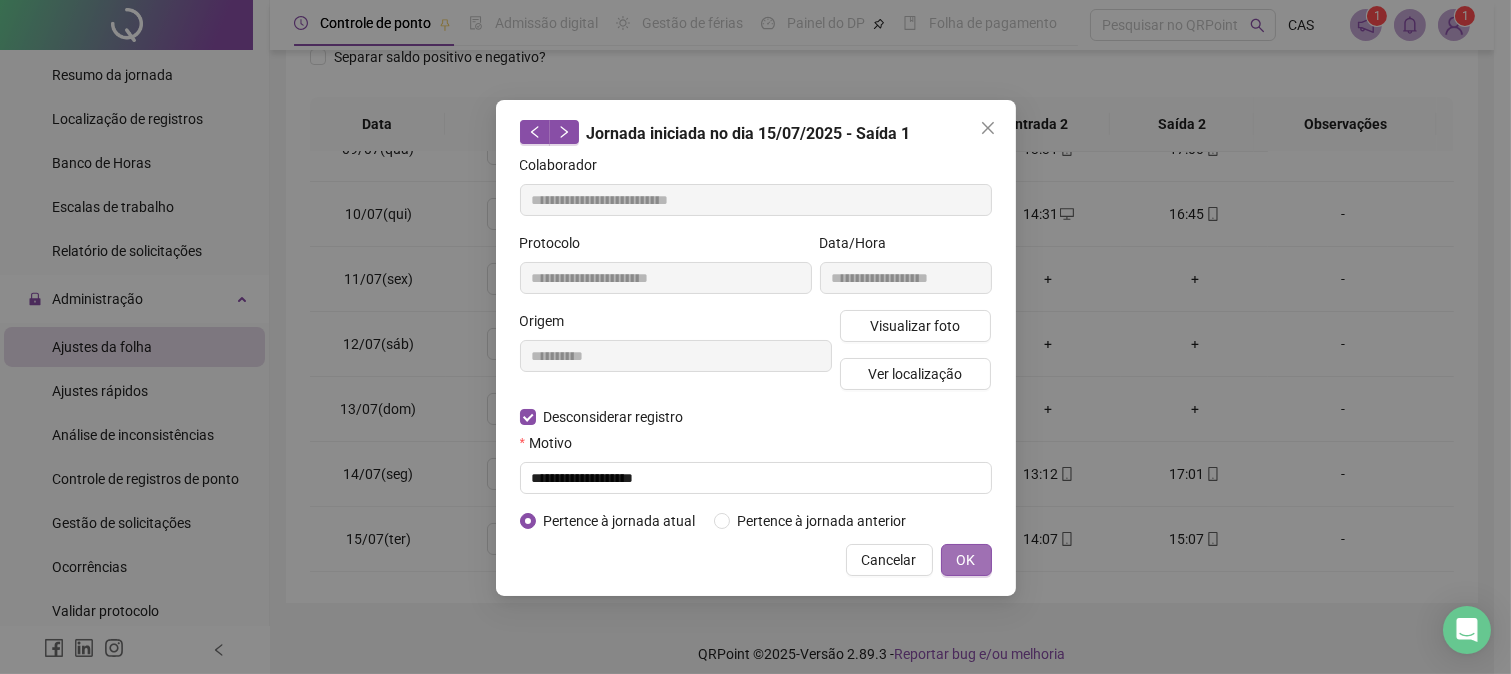 click on "OK" at bounding box center [966, 560] 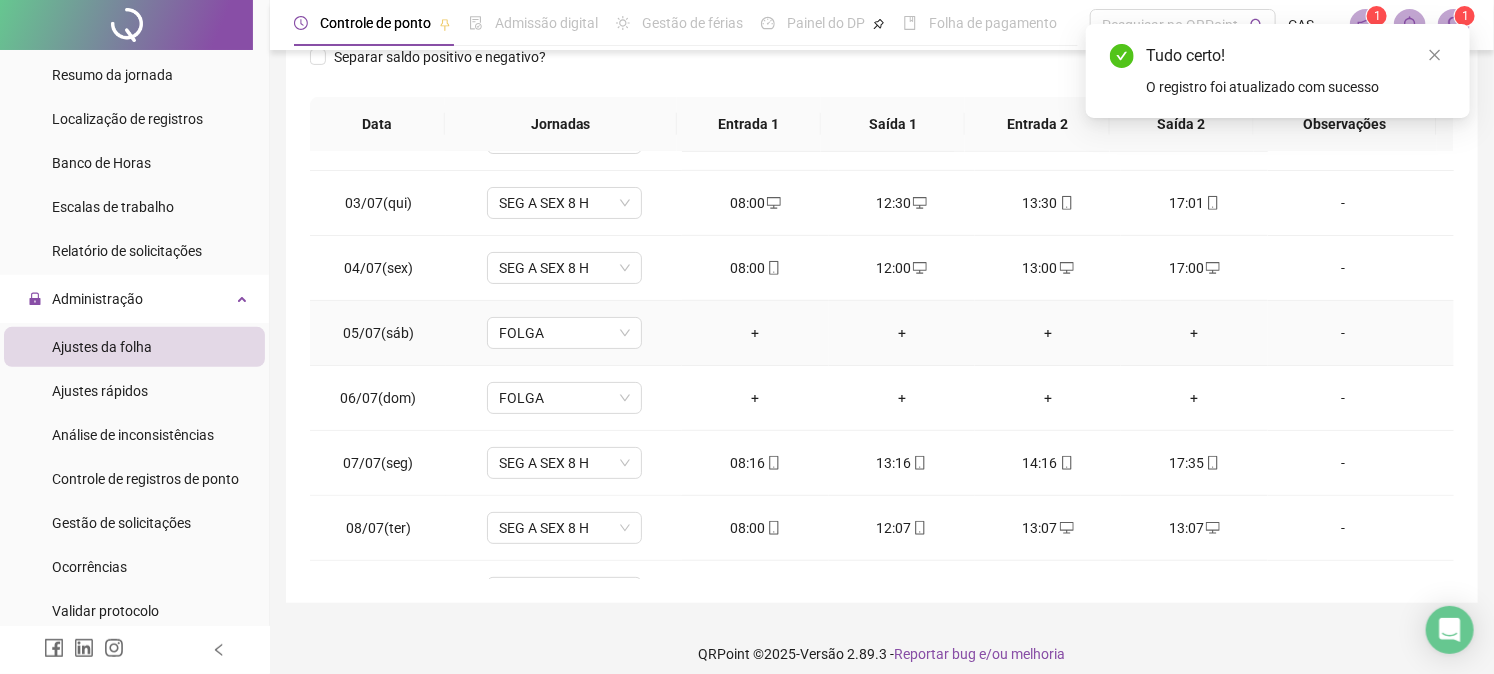 scroll, scrollTop: 0, scrollLeft: 0, axis: both 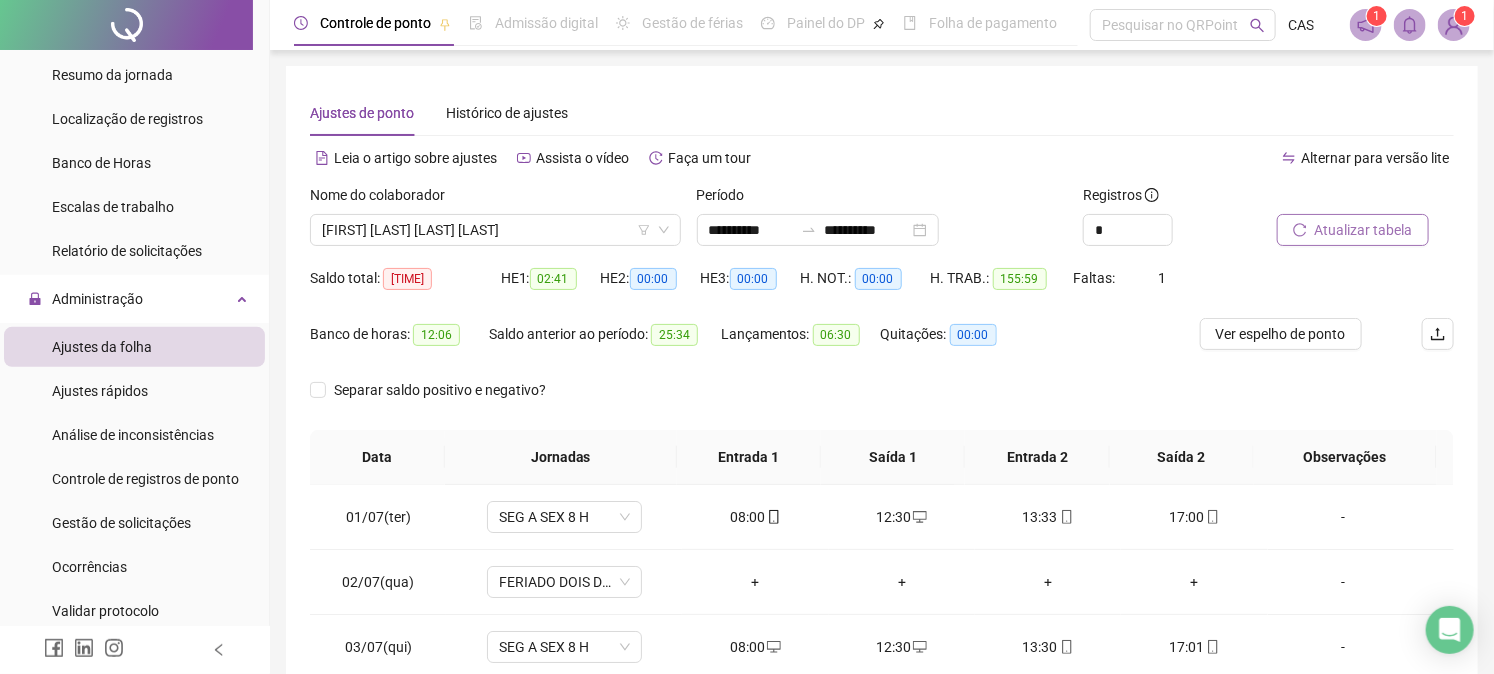 click on "Atualizar tabela" at bounding box center [1364, 230] 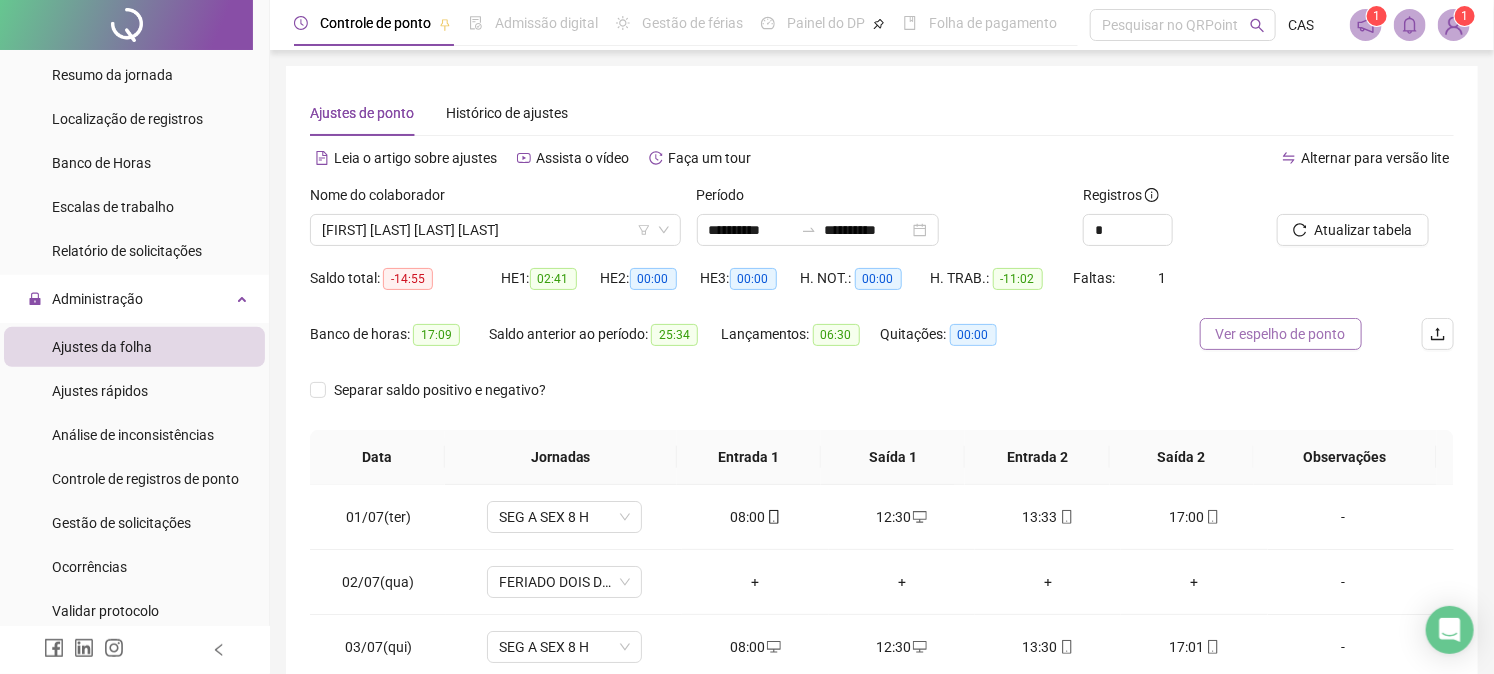 click on "Ver espelho de ponto" at bounding box center (1281, 334) 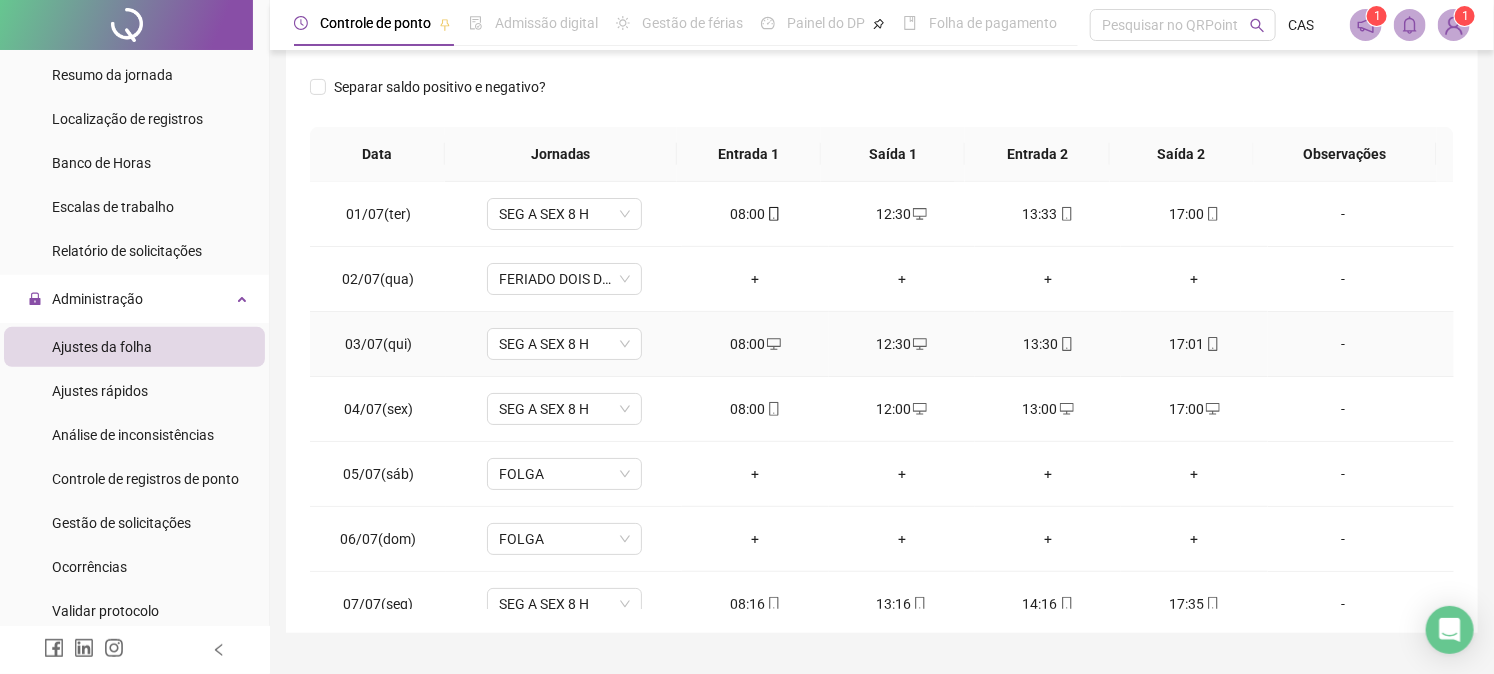 scroll, scrollTop: 347, scrollLeft: 0, axis: vertical 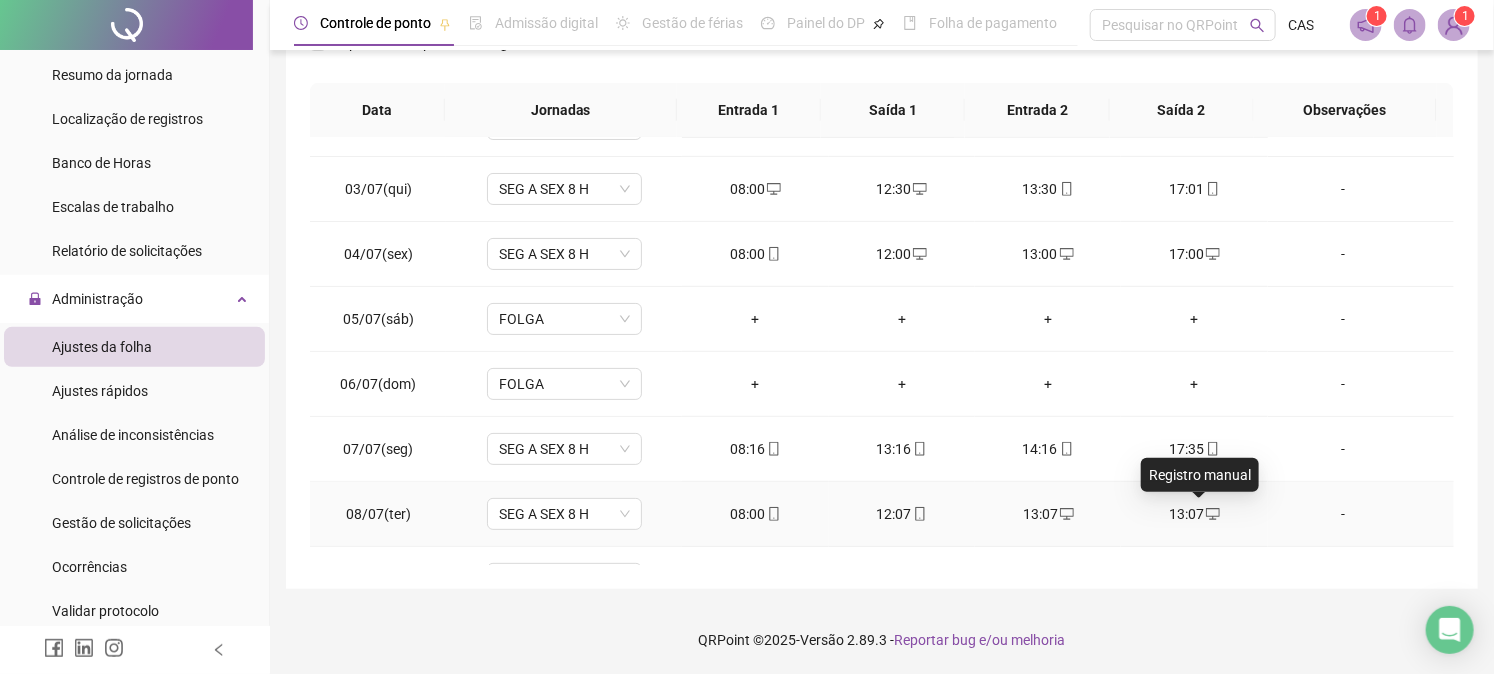 click 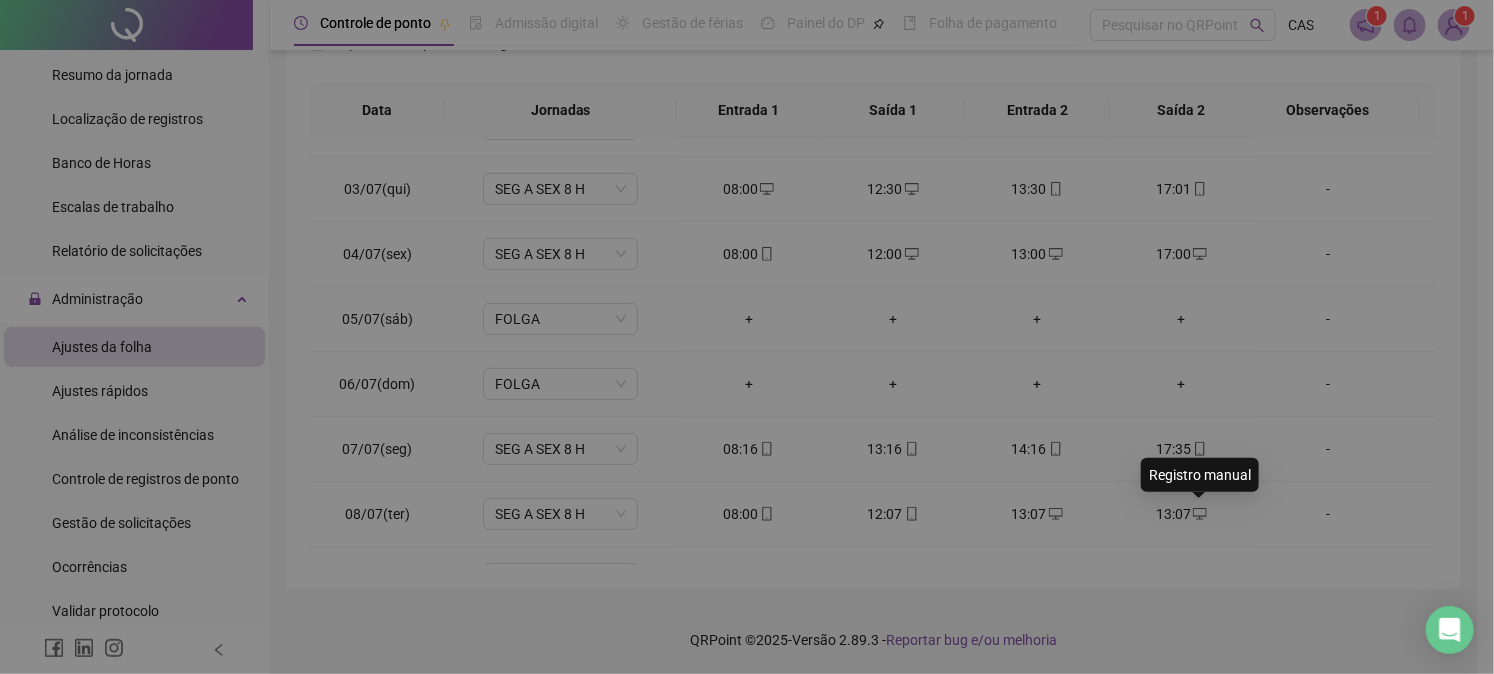 type on "**********" 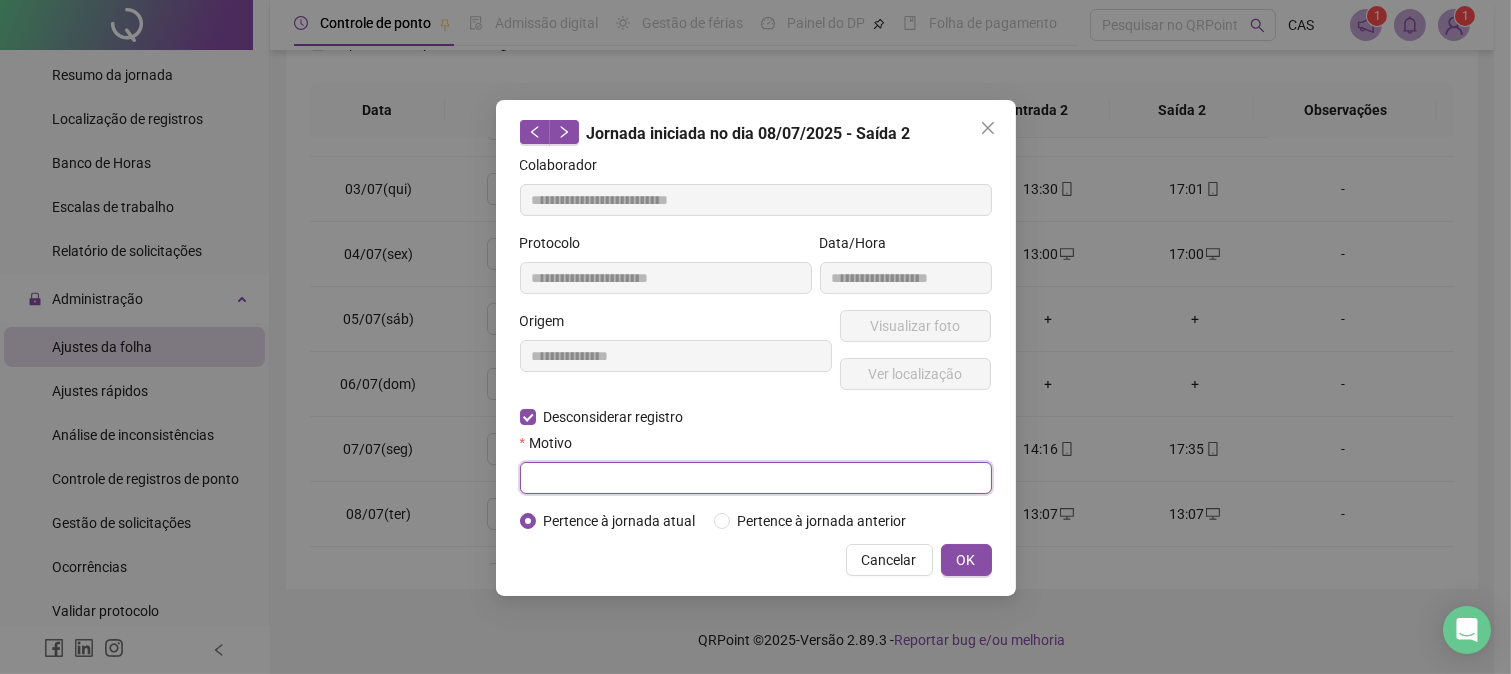 click at bounding box center (756, 478) 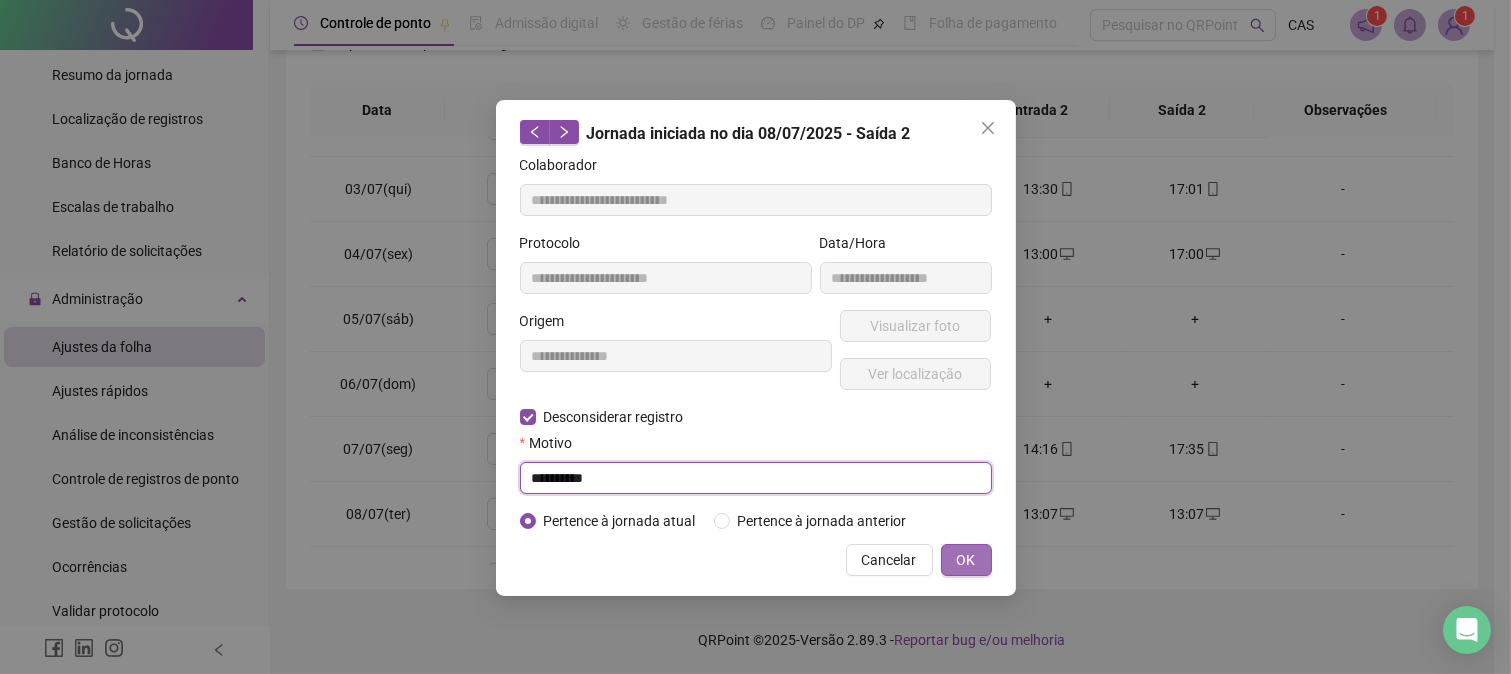 type on "**********" 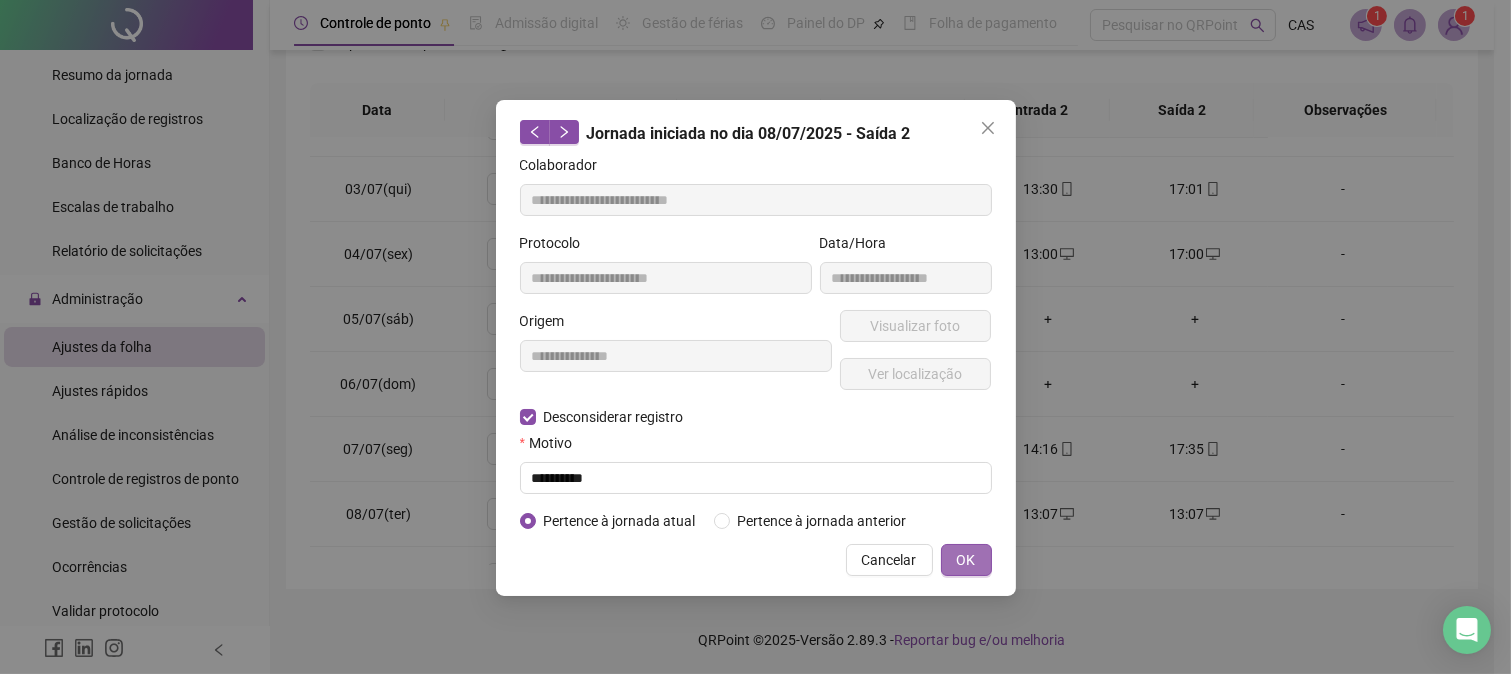 drag, startPoint x: 965, startPoint y: 568, endPoint x: 942, endPoint y: 558, distance: 25.079872 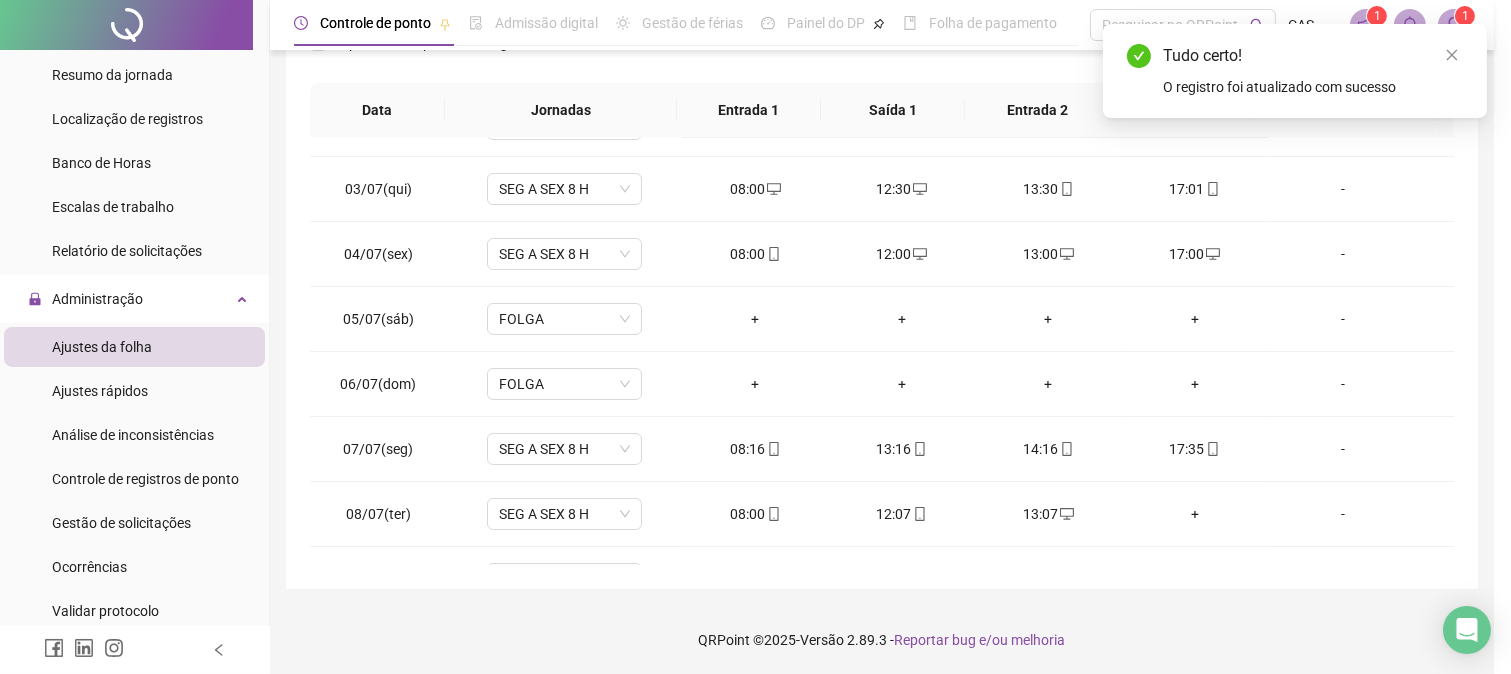 click on "**********" at bounding box center (755, 337) 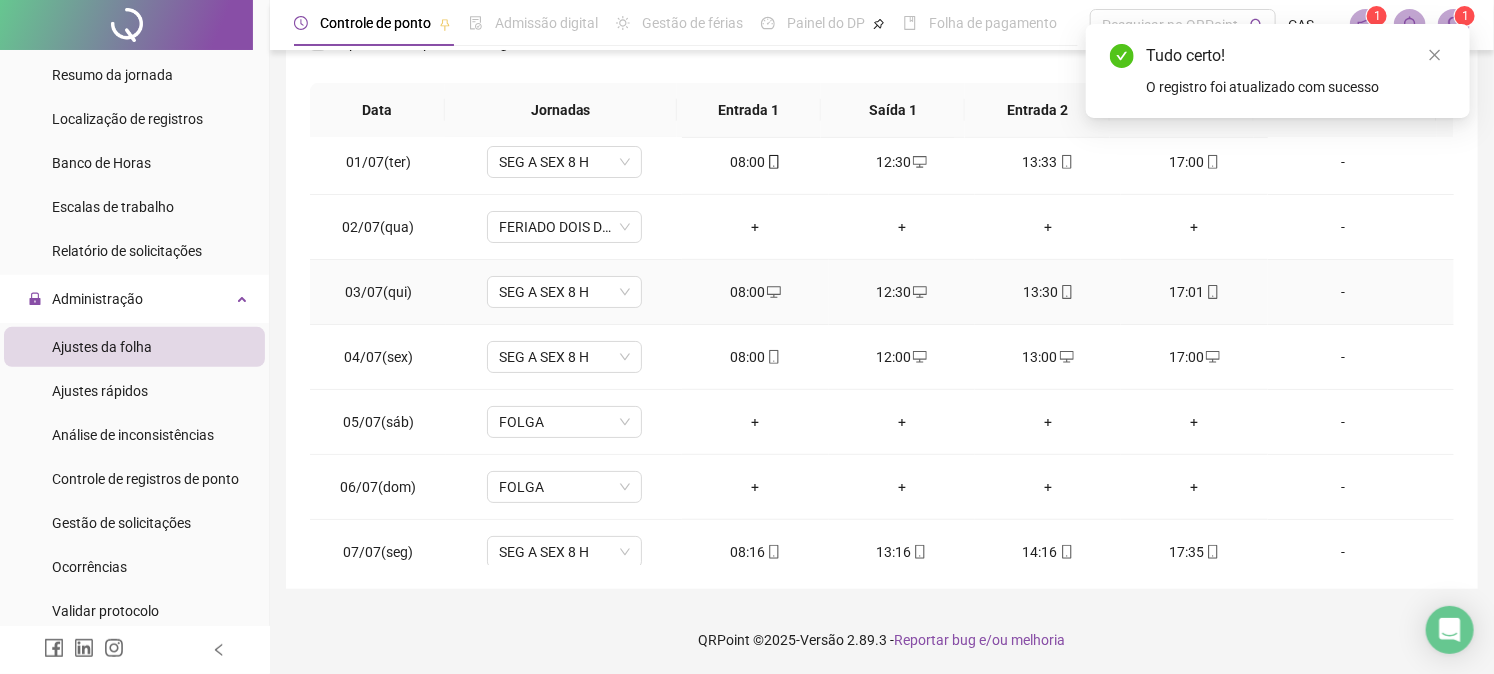scroll, scrollTop: 0, scrollLeft: 0, axis: both 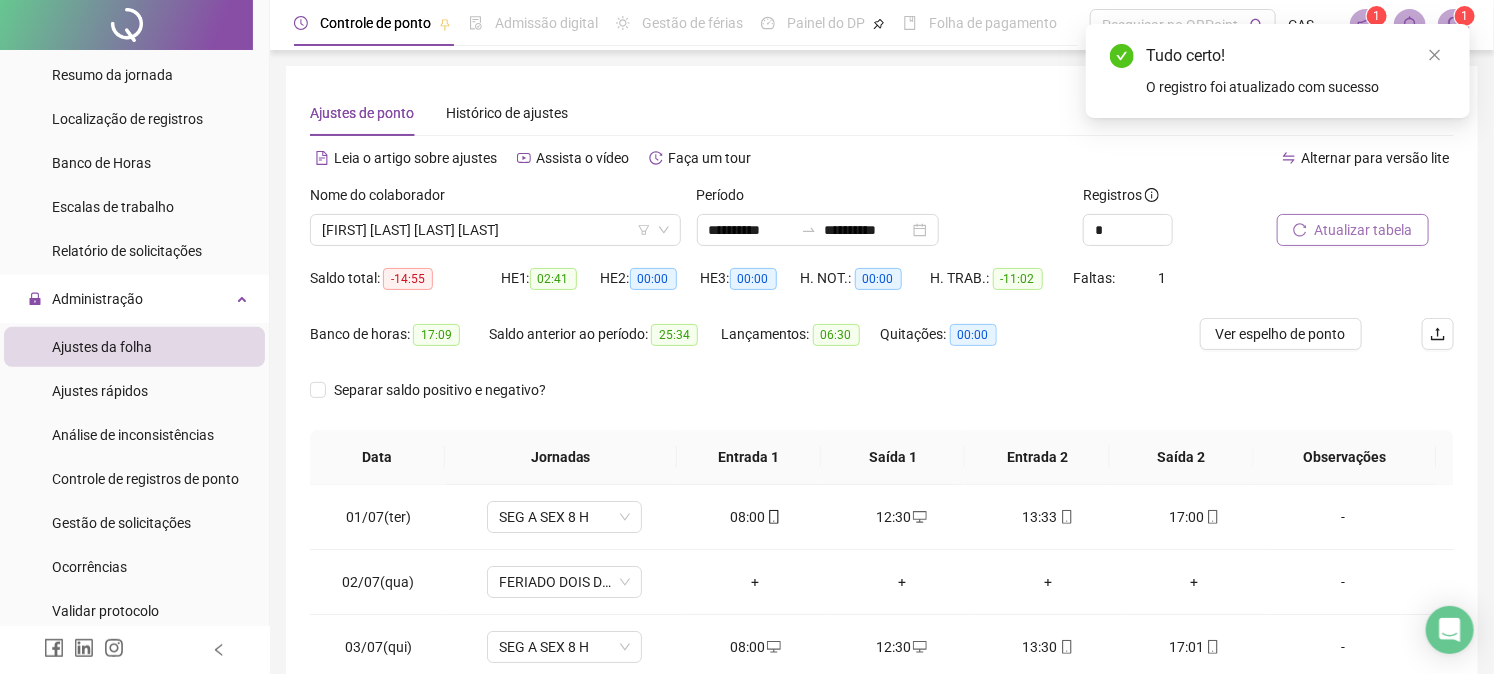 click on "Atualizar tabela" at bounding box center (1364, 230) 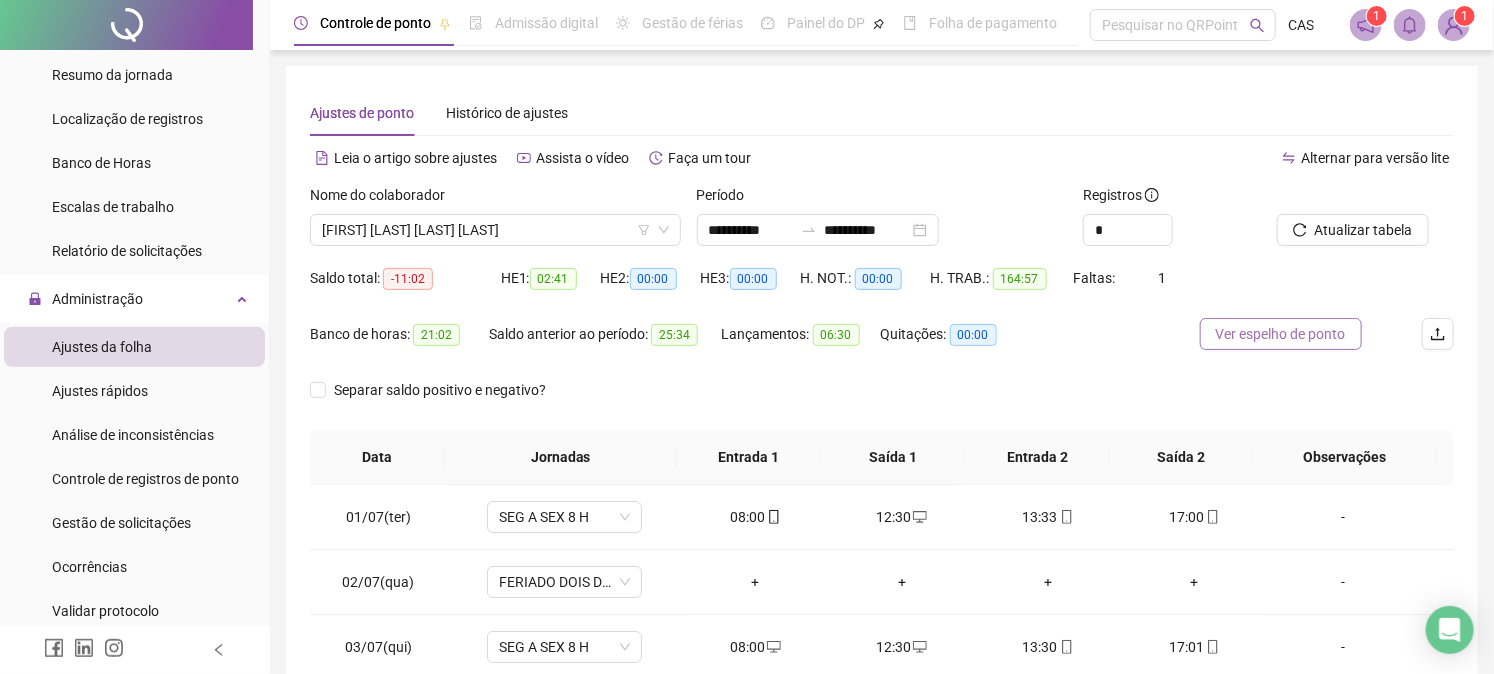 click on "Ver espelho de ponto" at bounding box center (1281, 334) 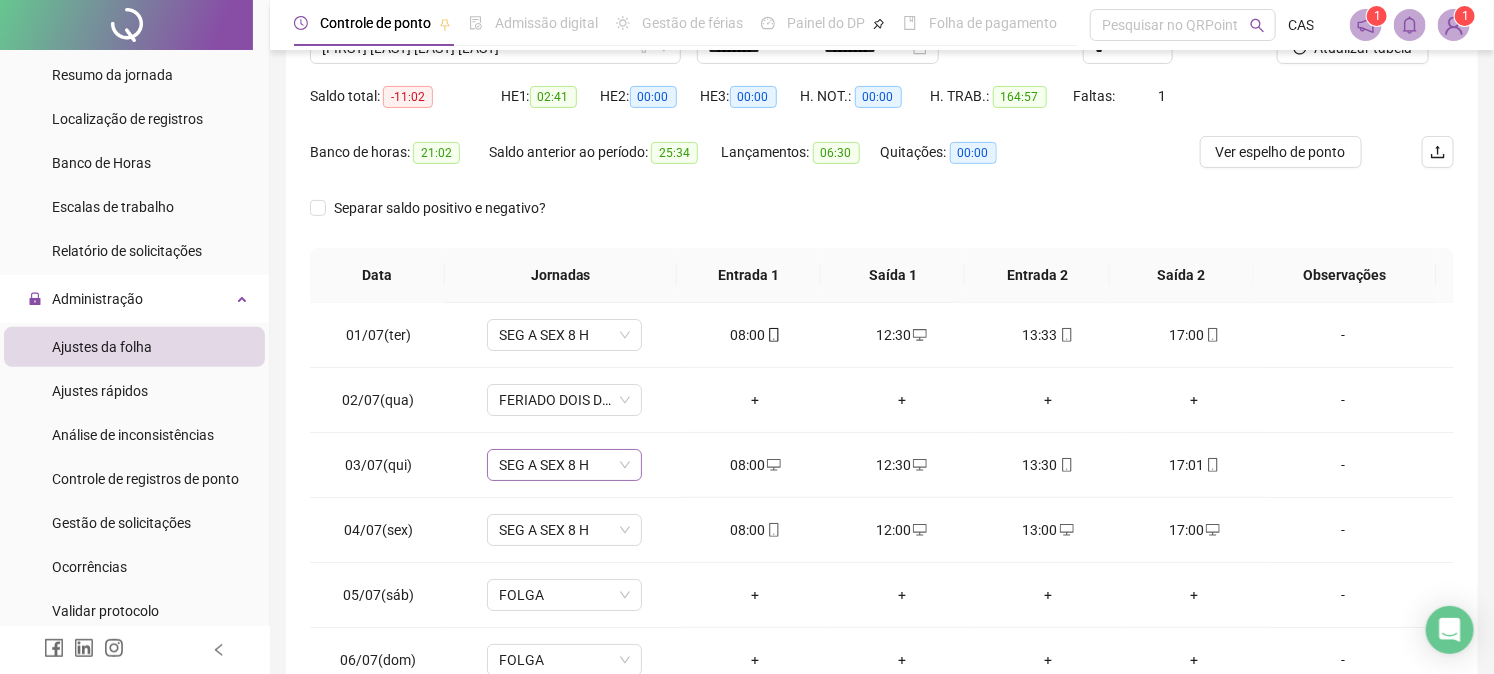 scroll, scrollTop: 347, scrollLeft: 0, axis: vertical 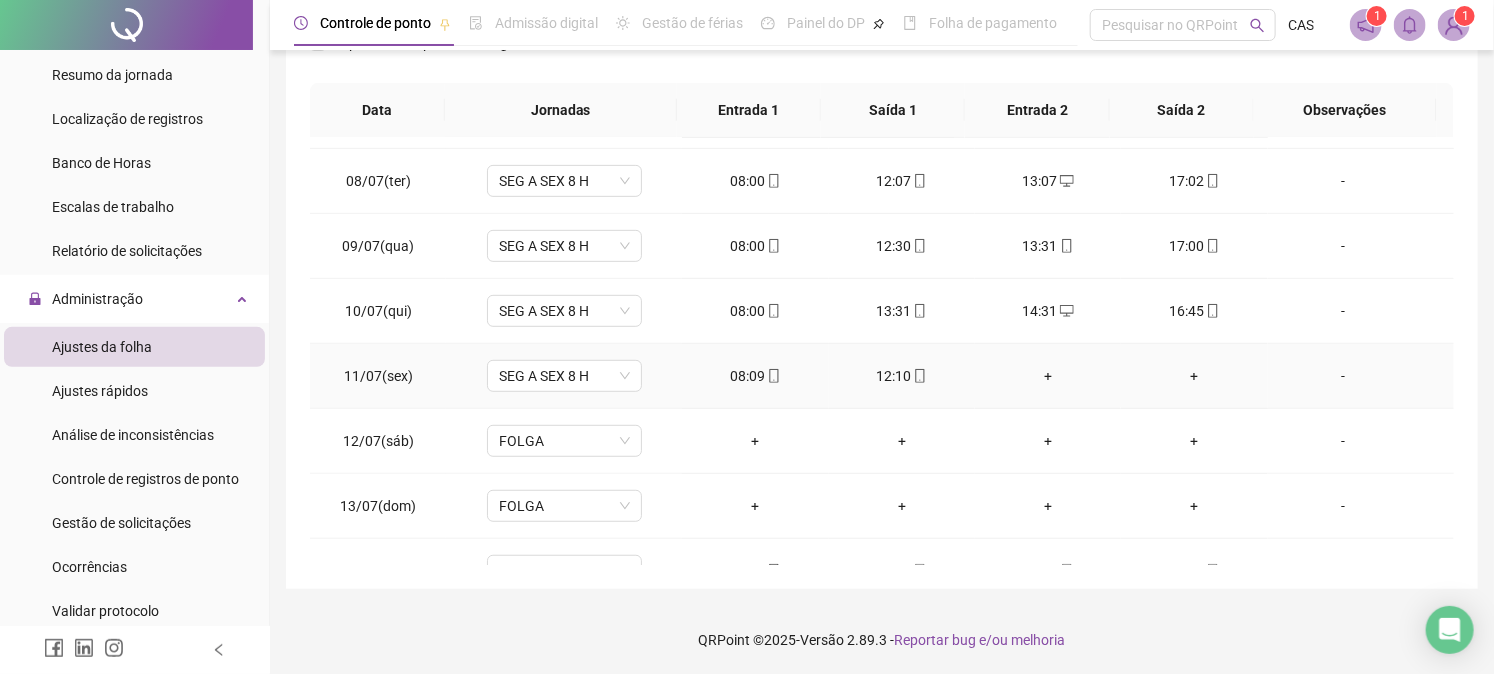 click on "-" at bounding box center (1343, 376) 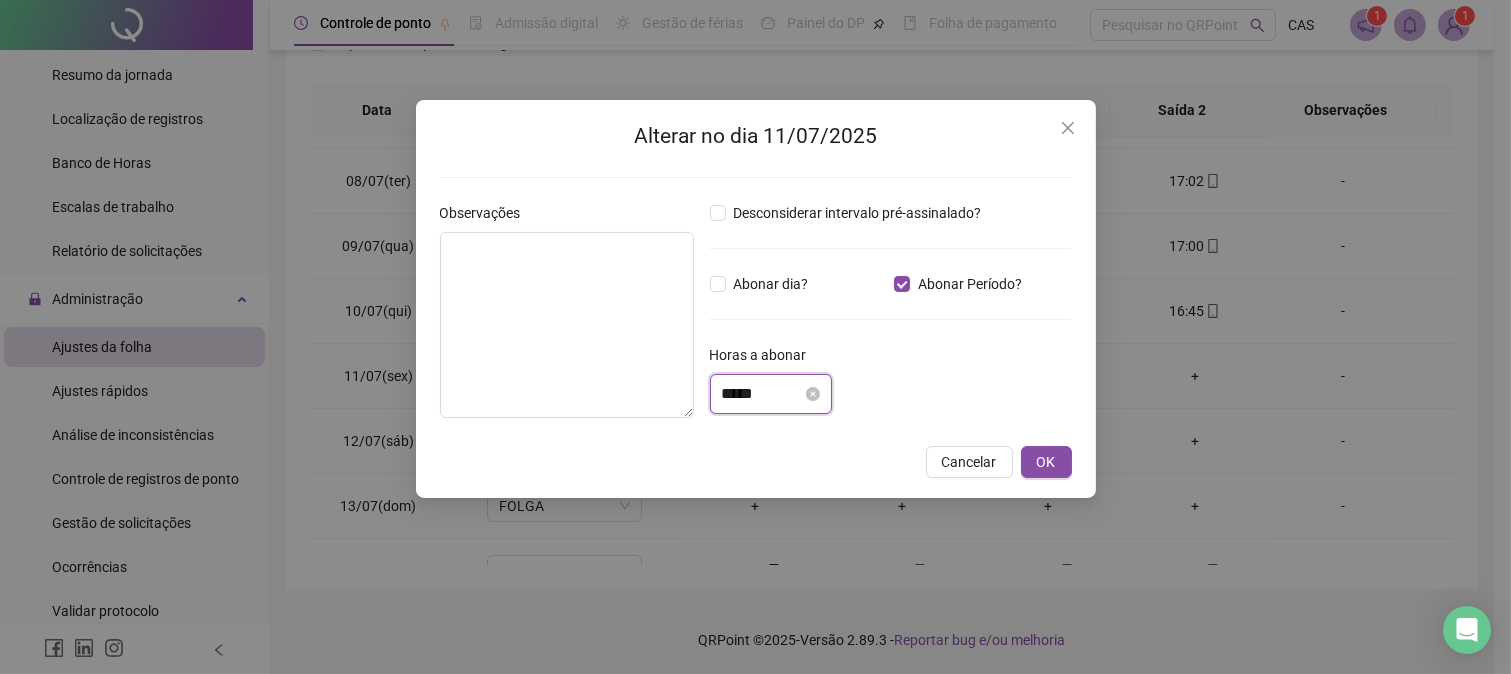 click on "*****" at bounding box center (762, 394) 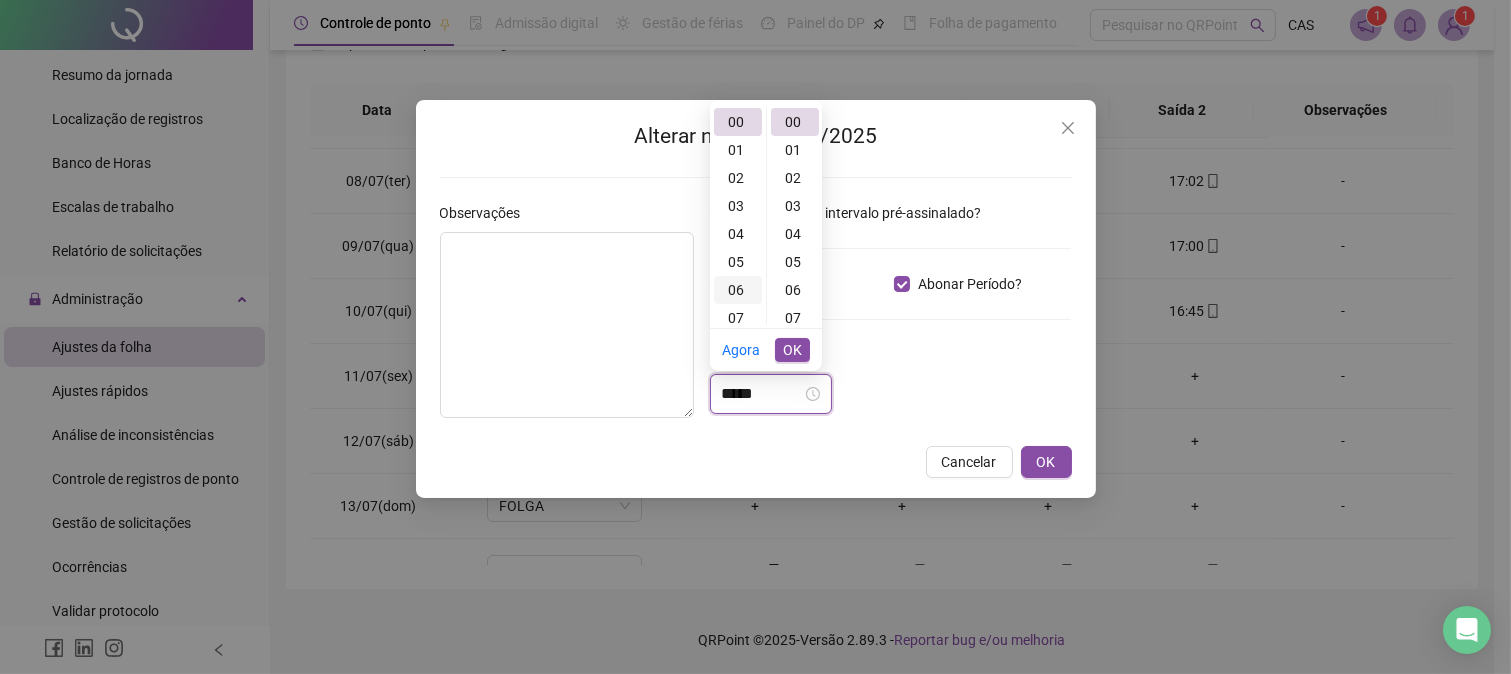 drag, startPoint x: 724, startPoint y: 388, endPoint x: 745, endPoint y: 283, distance: 107.07941 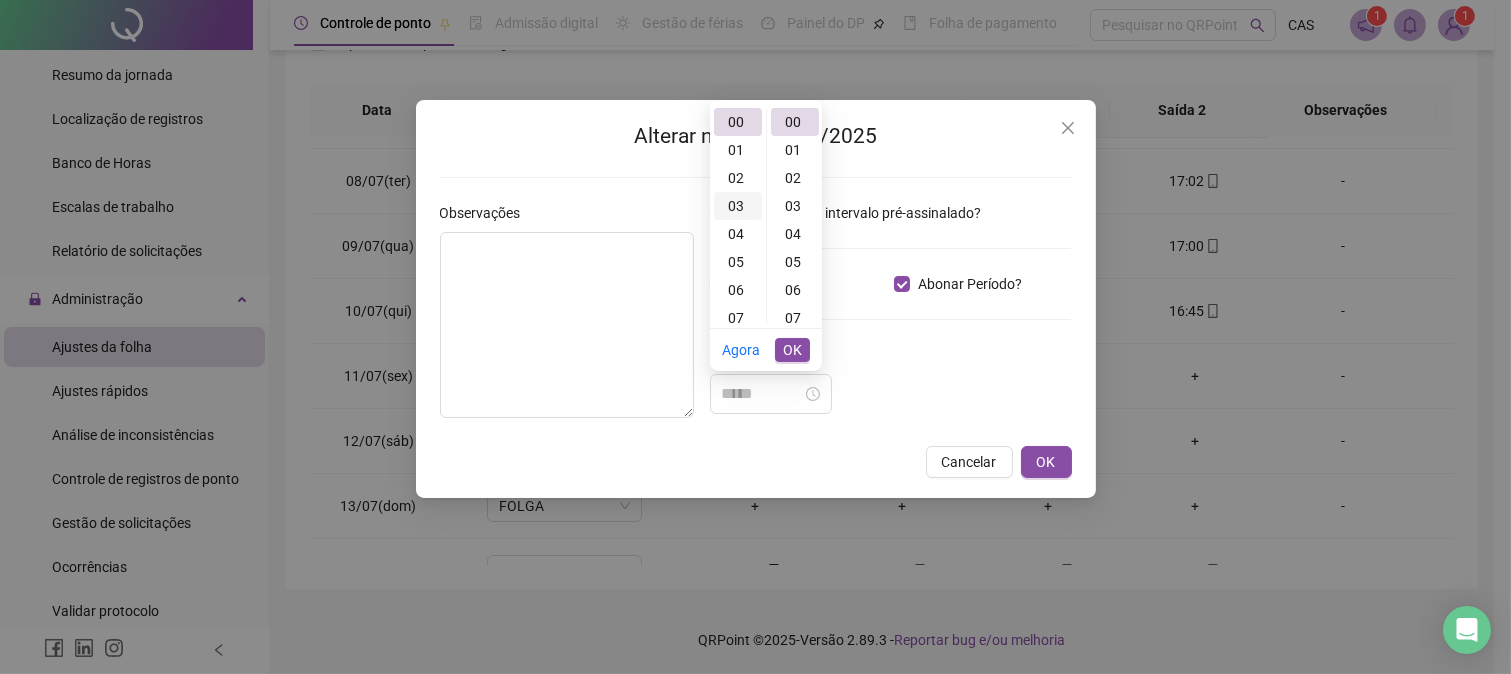 click on "03" at bounding box center (738, 206) 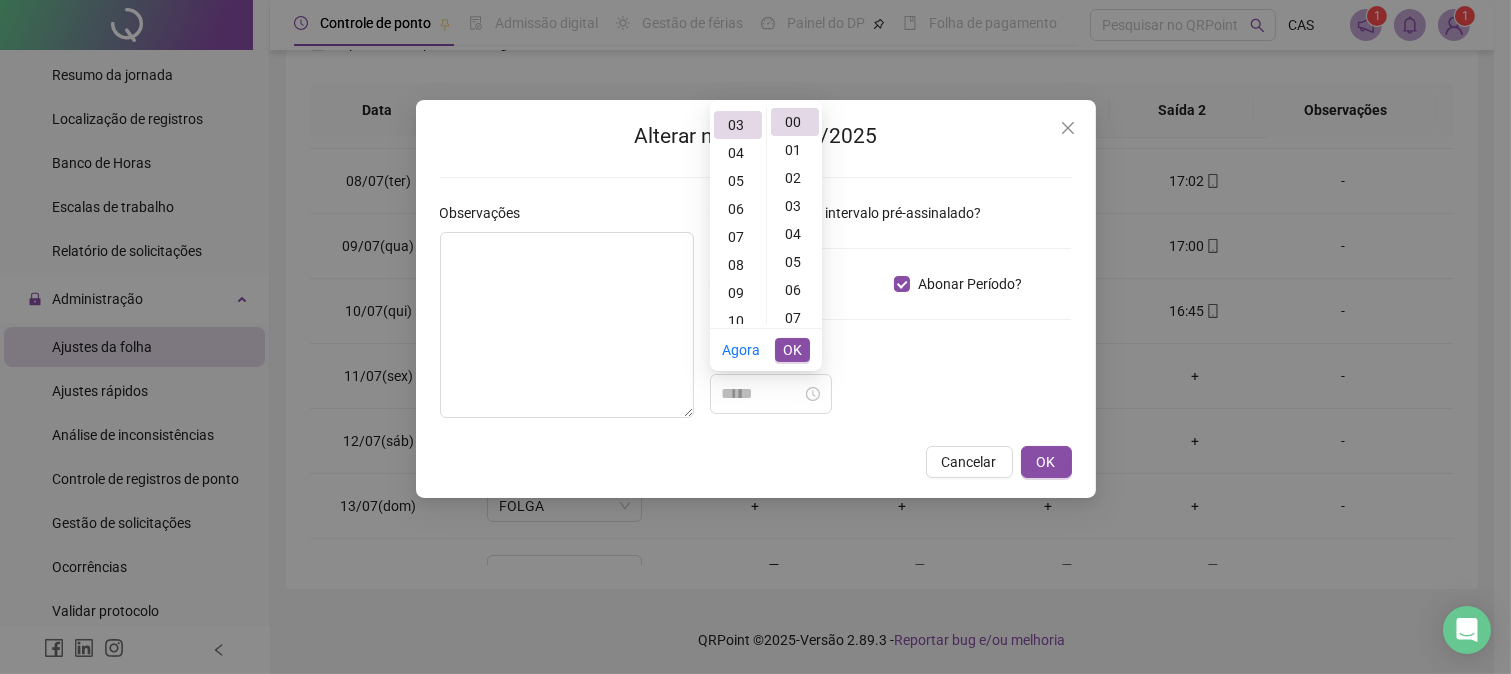 scroll, scrollTop: 84, scrollLeft: 0, axis: vertical 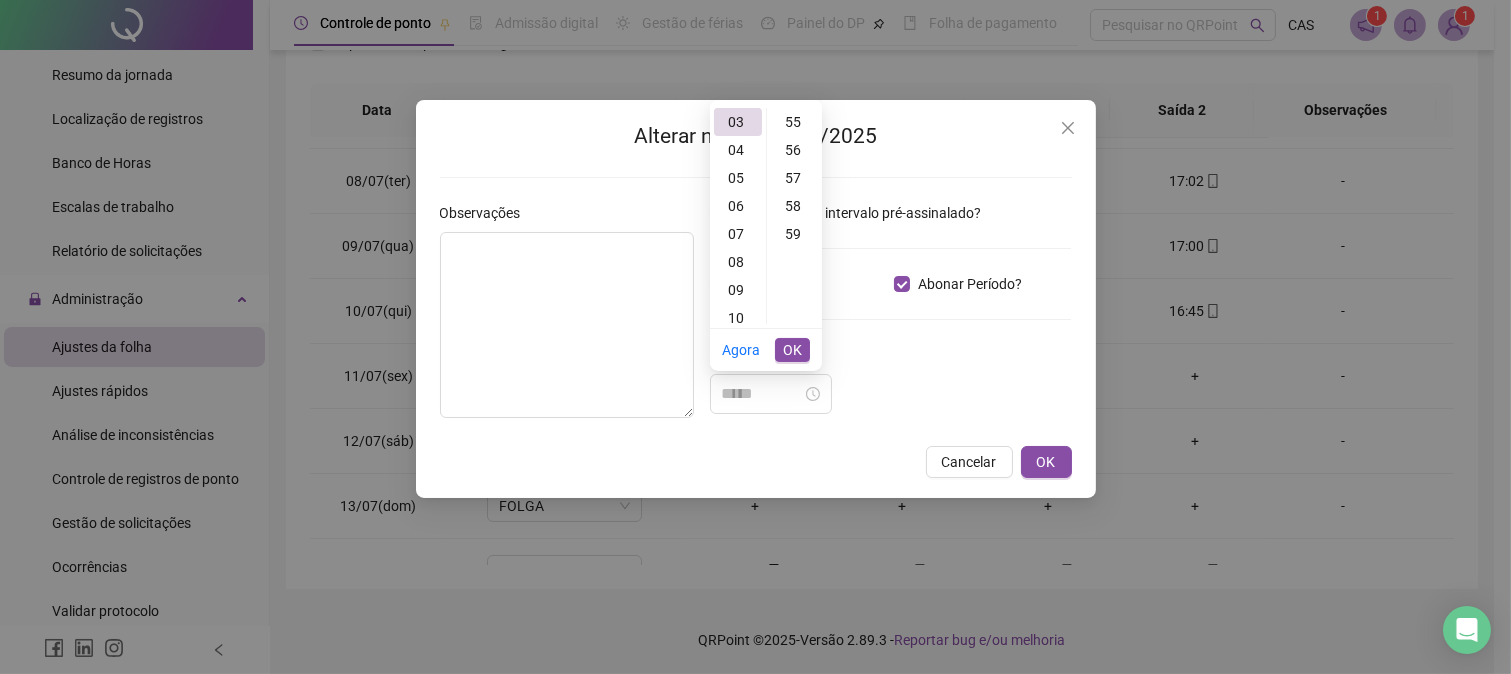 click on "59" at bounding box center [795, 234] 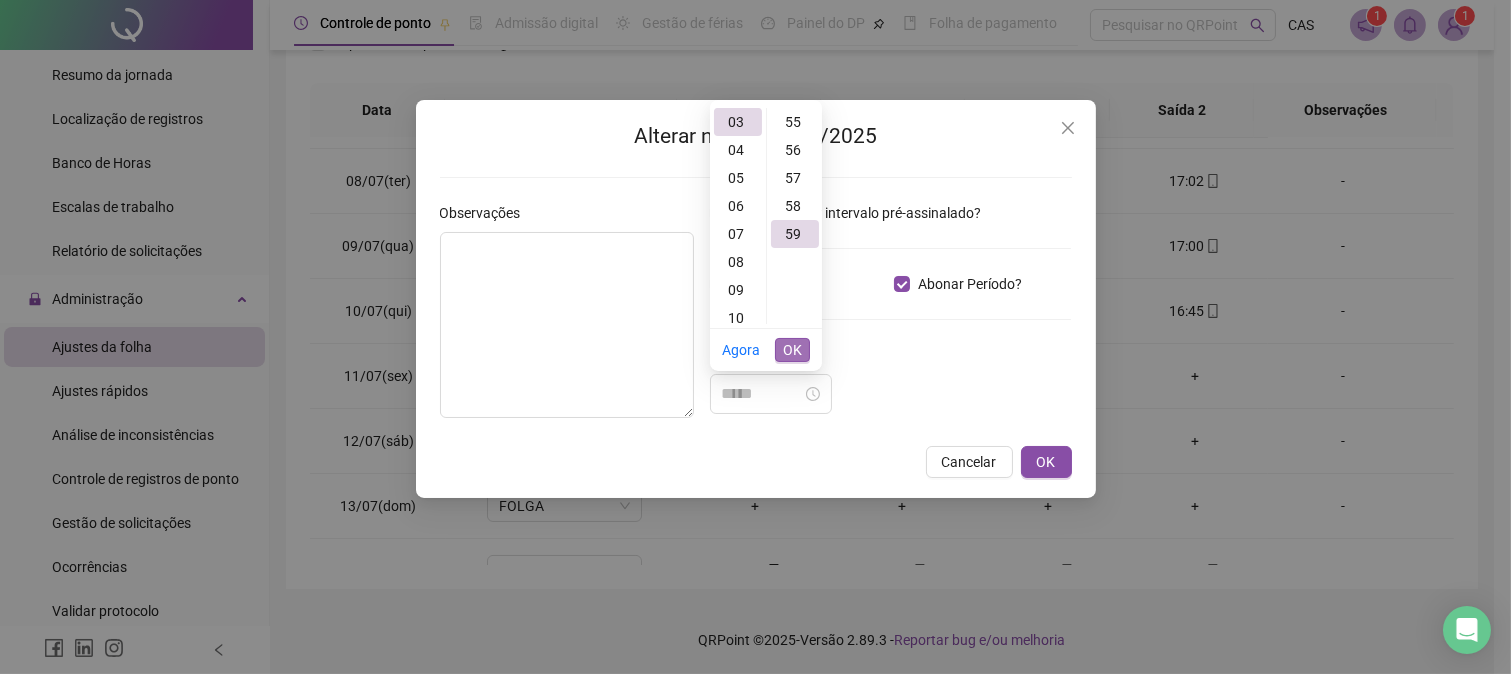 scroll, scrollTop: 1651, scrollLeft: 0, axis: vertical 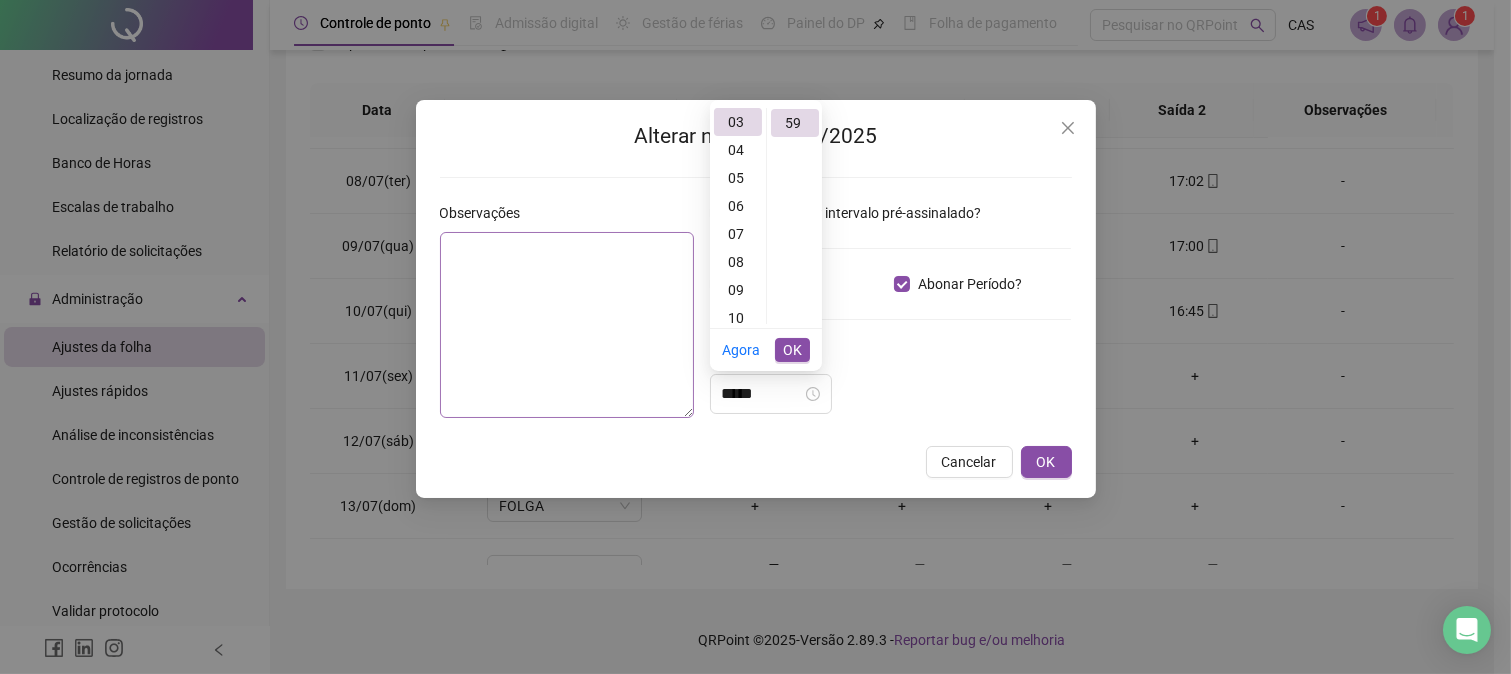 drag, startPoint x: 791, startPoint y: 343, endPoint x: 563, endPoint y: 296, distance: 232.7939 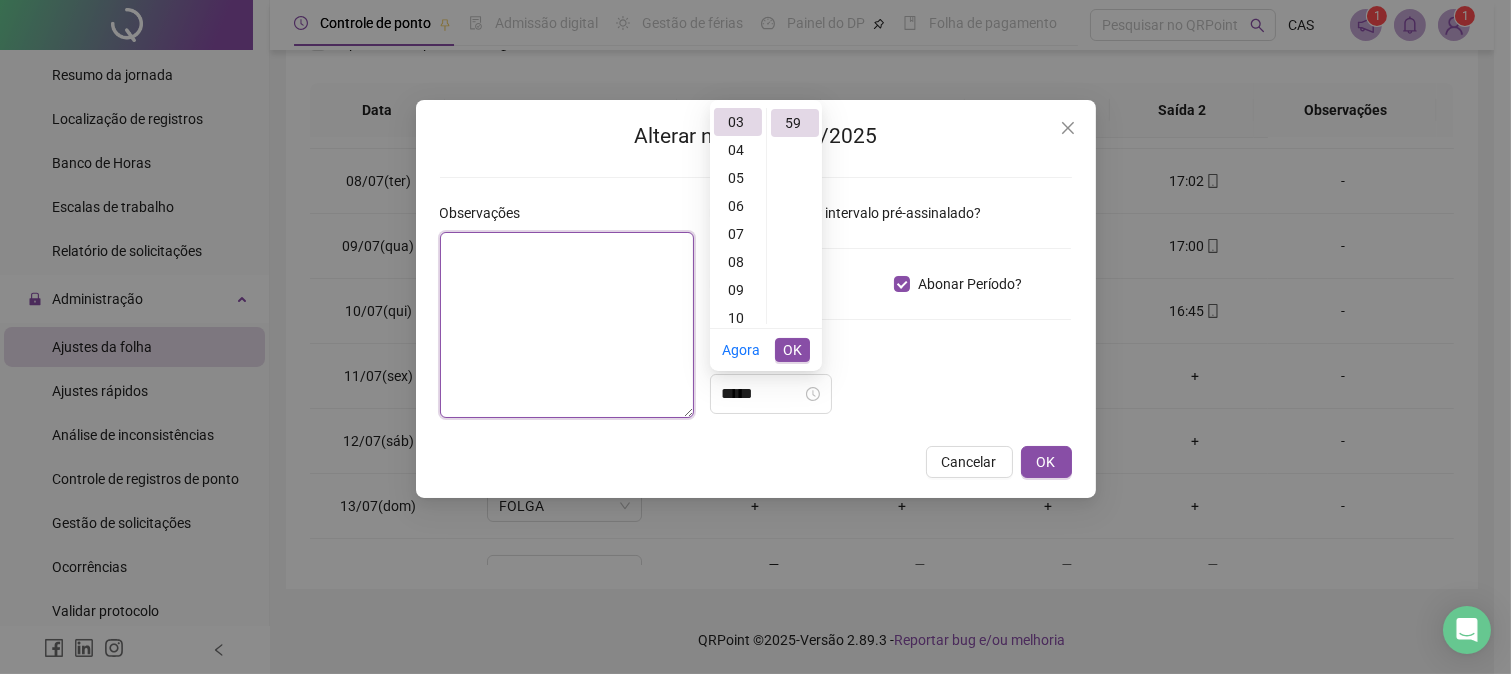 click at bounding box center [567, 325] 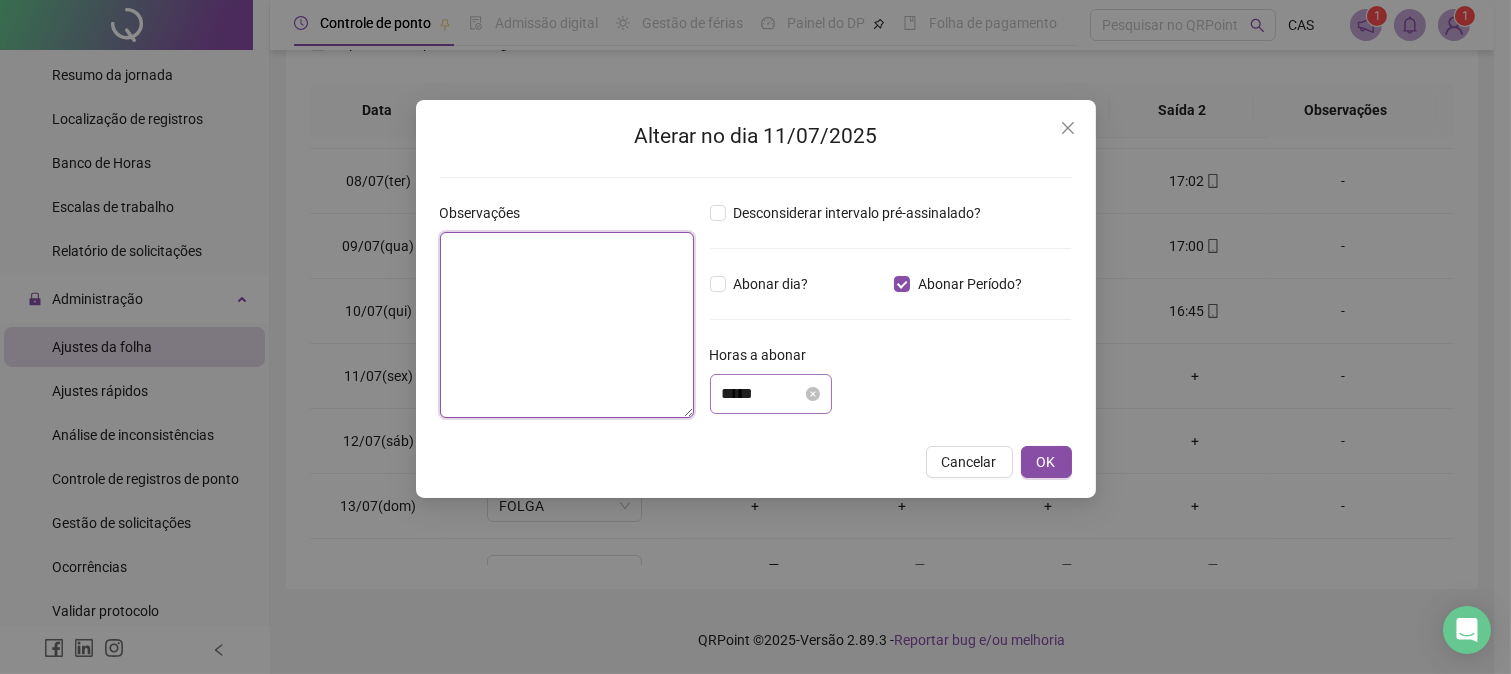click on "*****" at bounding box center (771, 394) 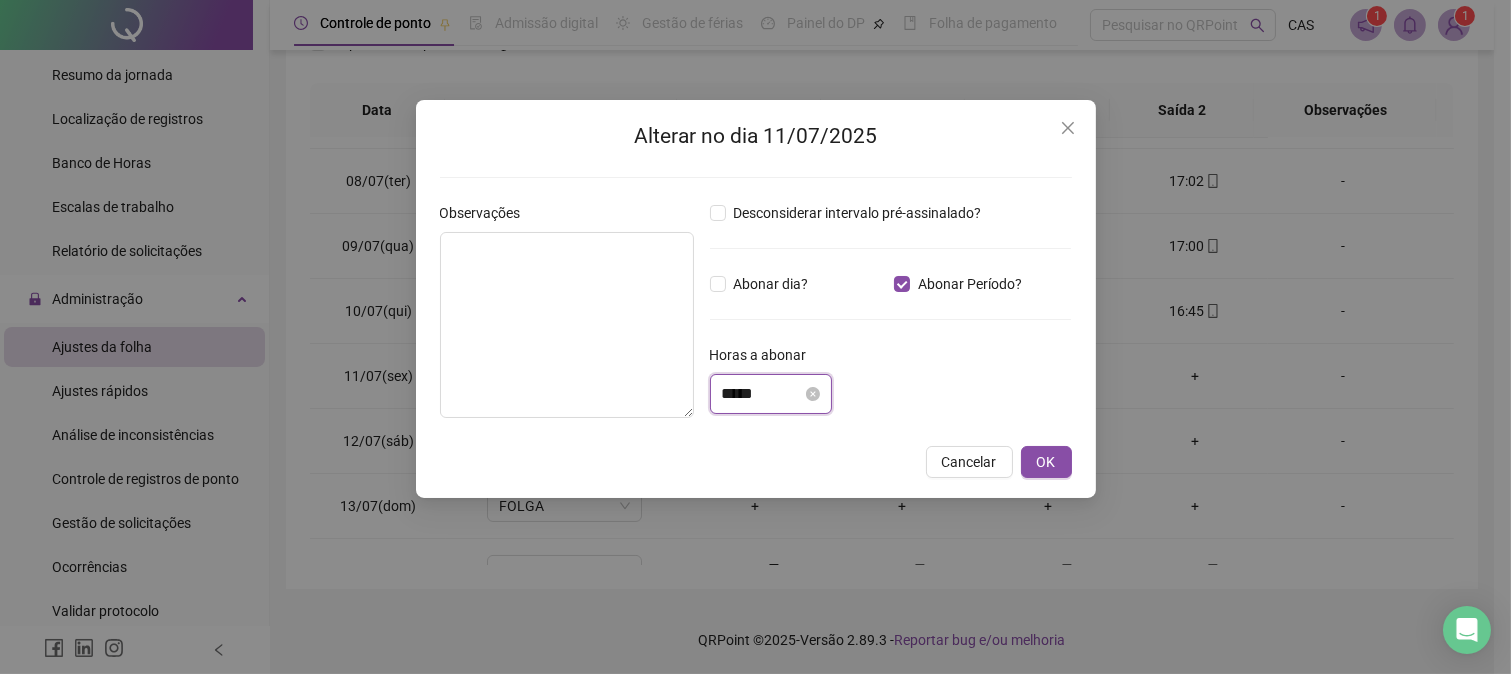 scroll, scrollTop: 2, scrollLeft: 0, axis: vertical 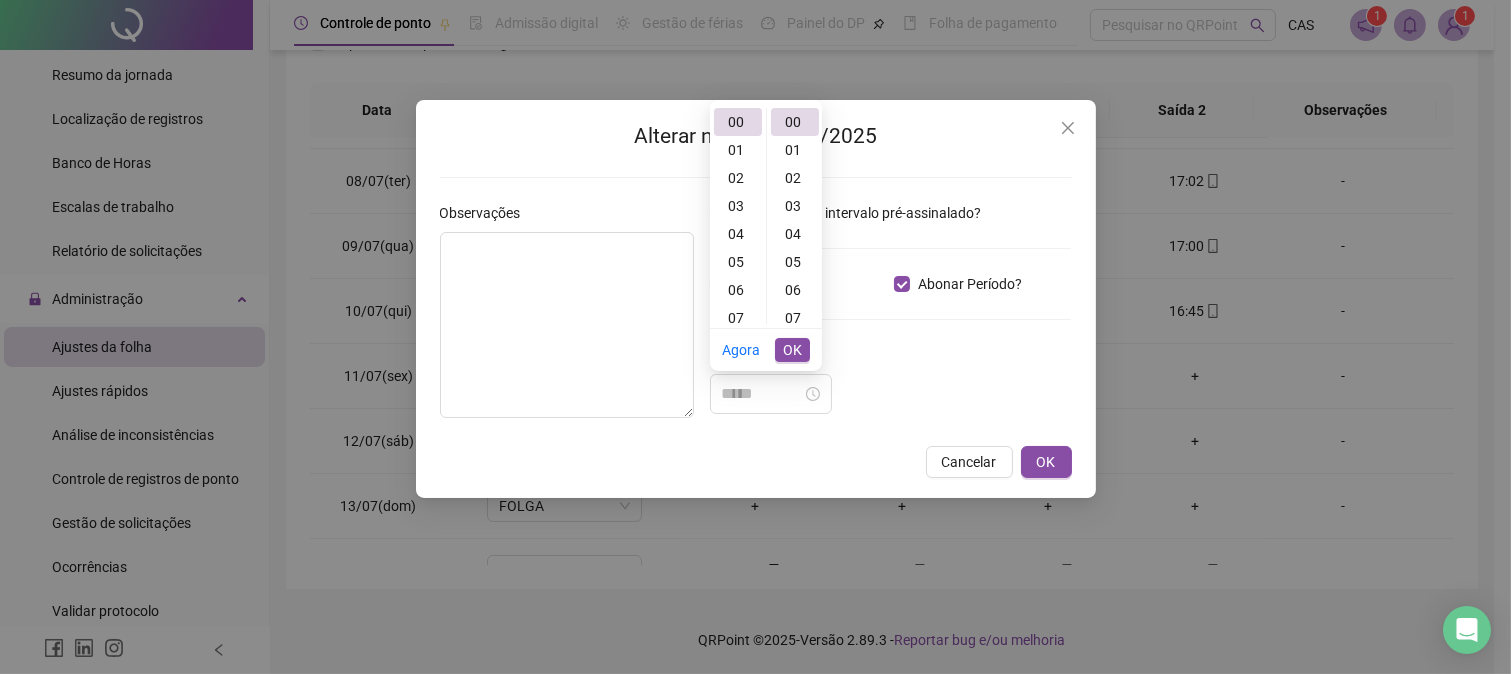 drag, startPoint x: 735, startPoint y: 201, endPoint x: 768, endPoint y: 225, distance: 40.804413 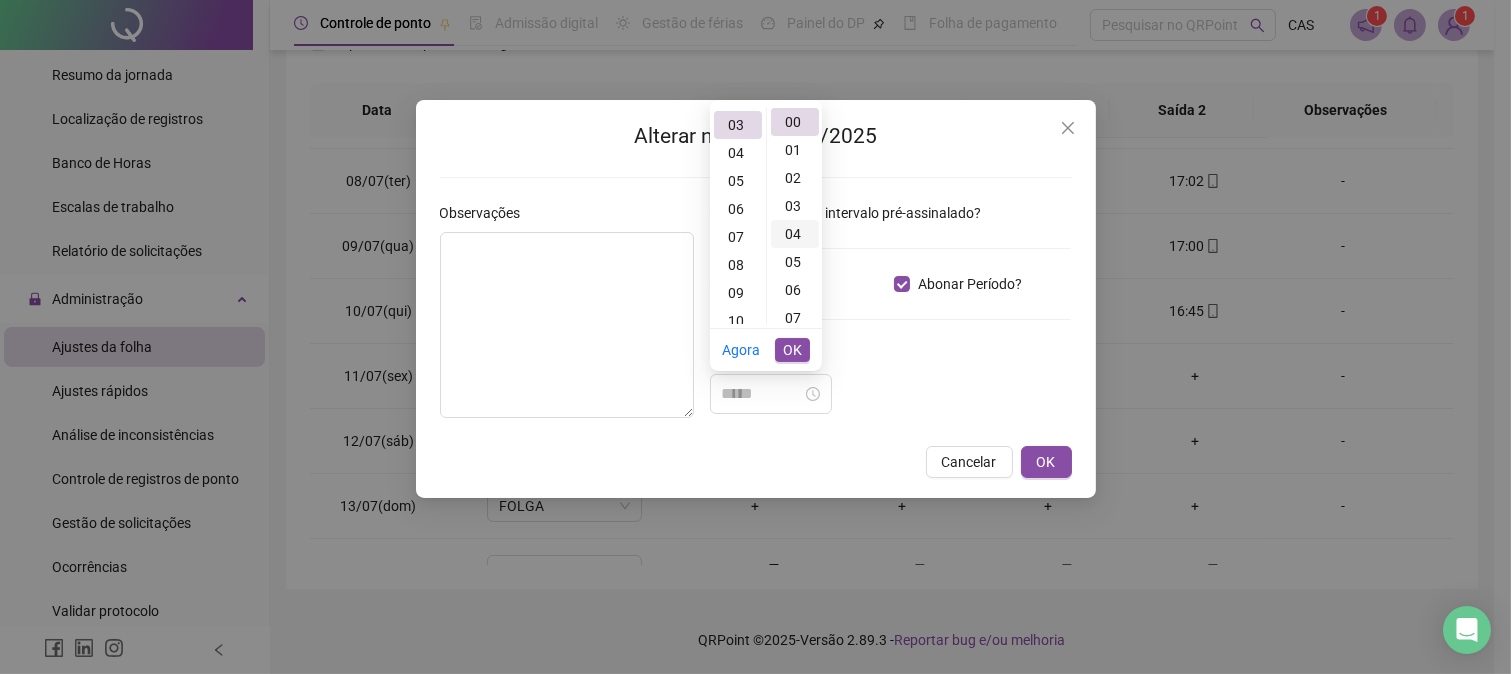 scroll, scrollTop: 84, scrollLeft: 0, axis: vertical 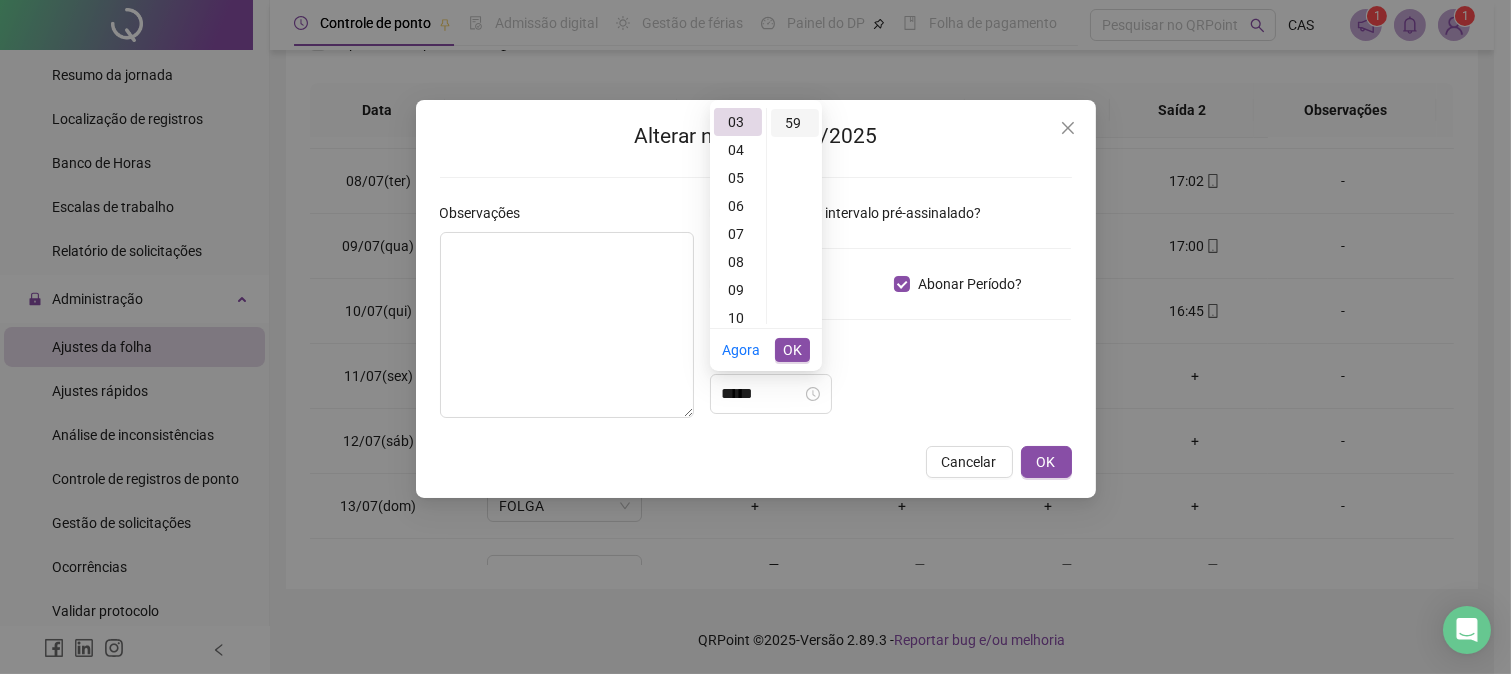 type on "*****" 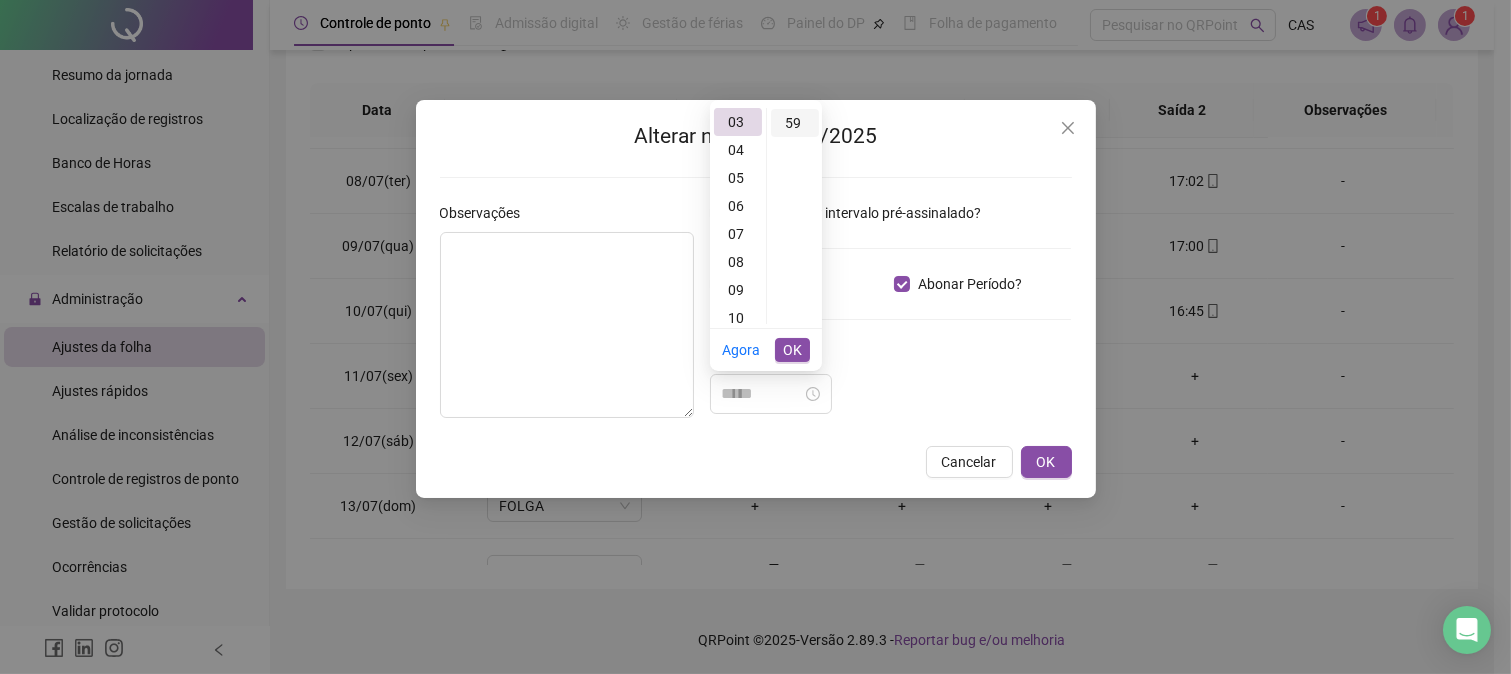 drag, startPoint x: 785, startPoint y: 122, endPoint x: 796, endPoint y: 138, distance: 19.416489 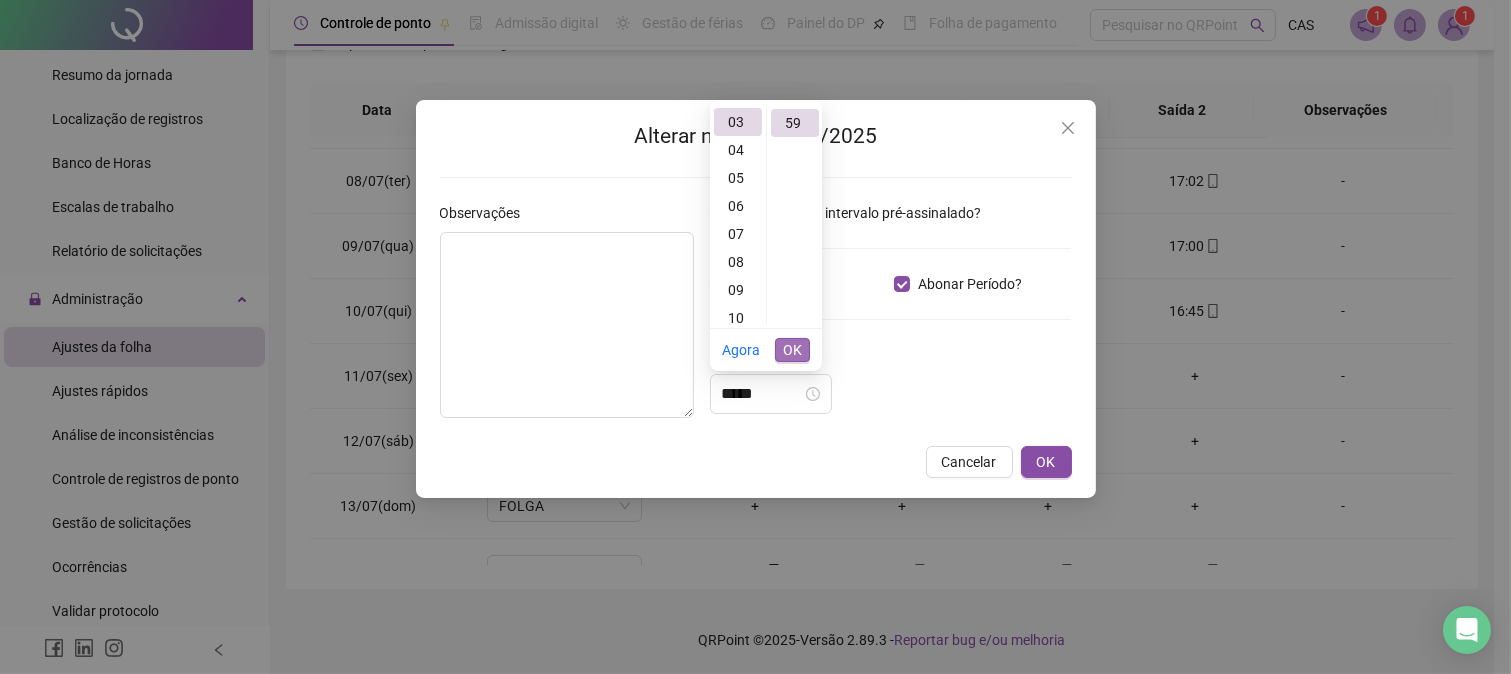 click on "OK" at bounding box center (792, 350) 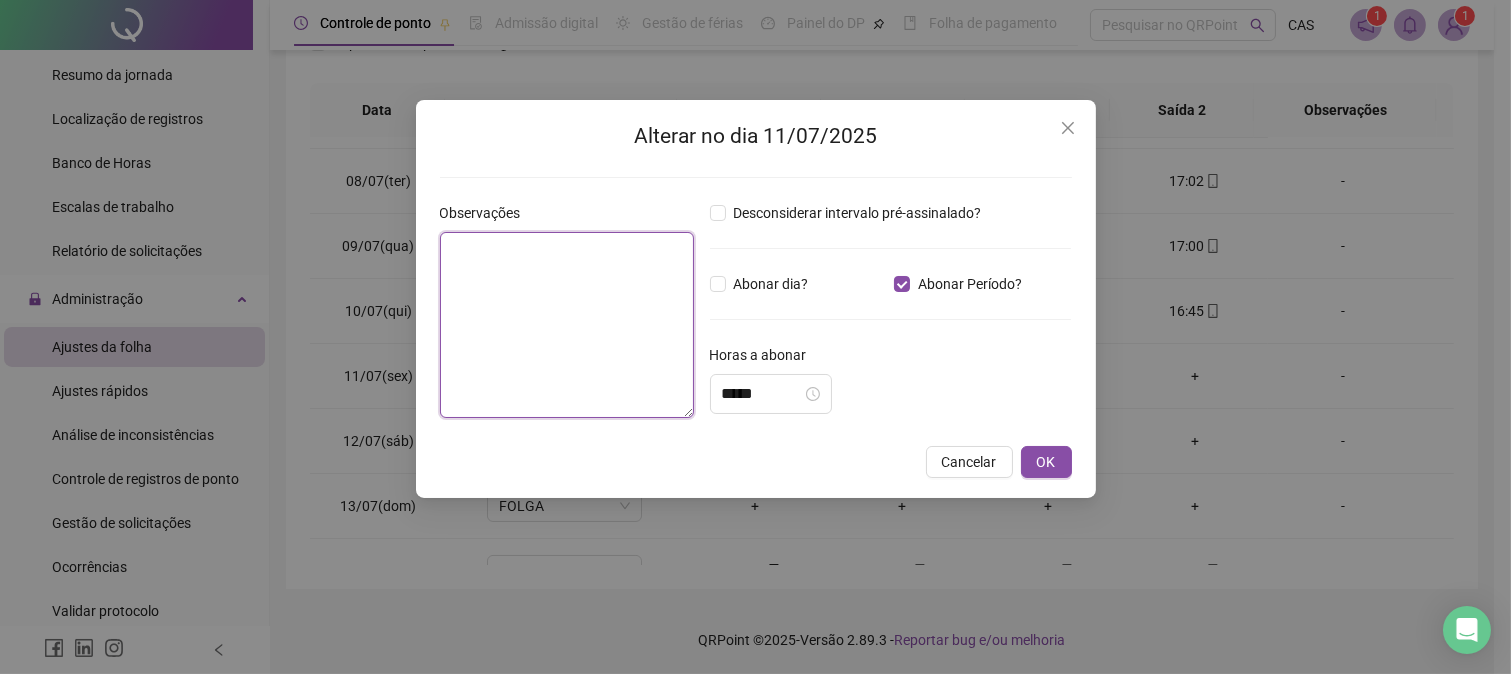 click at bounding box center [567, 325] 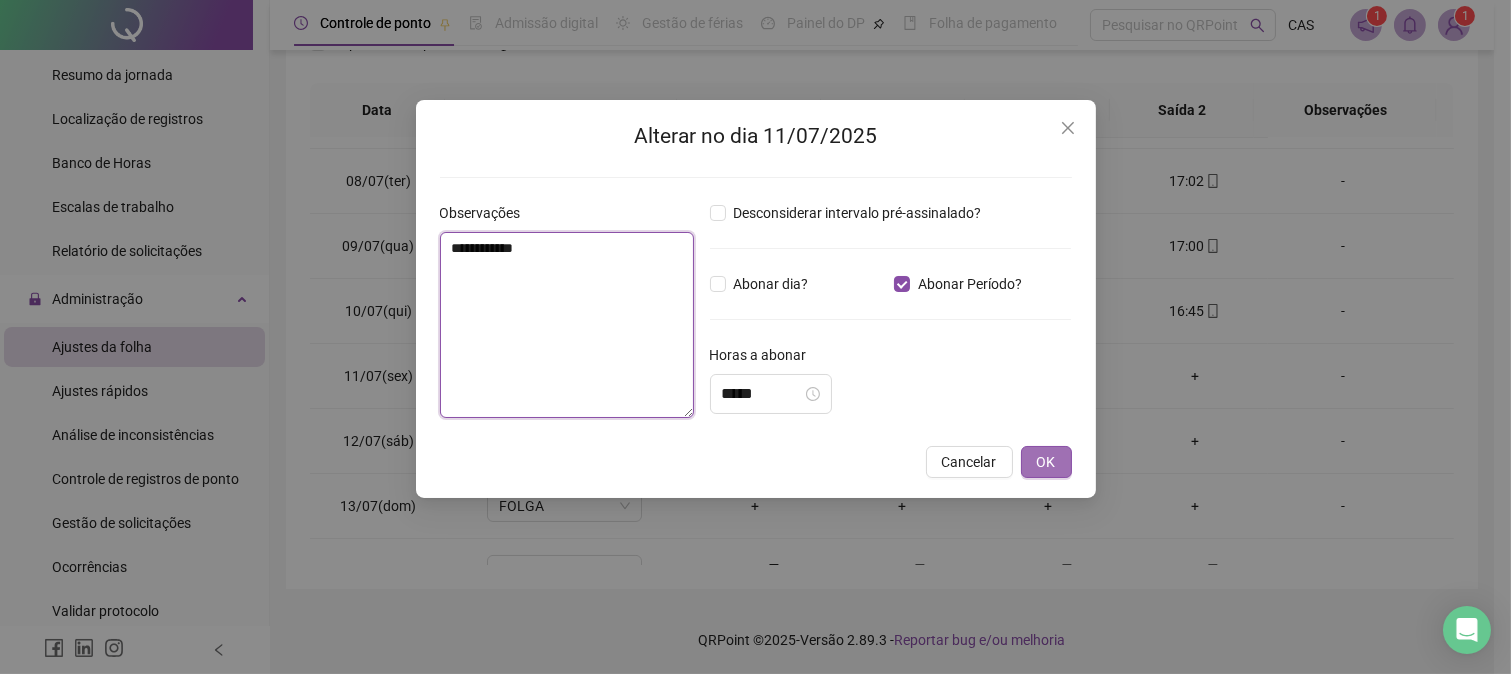 type on "**********" 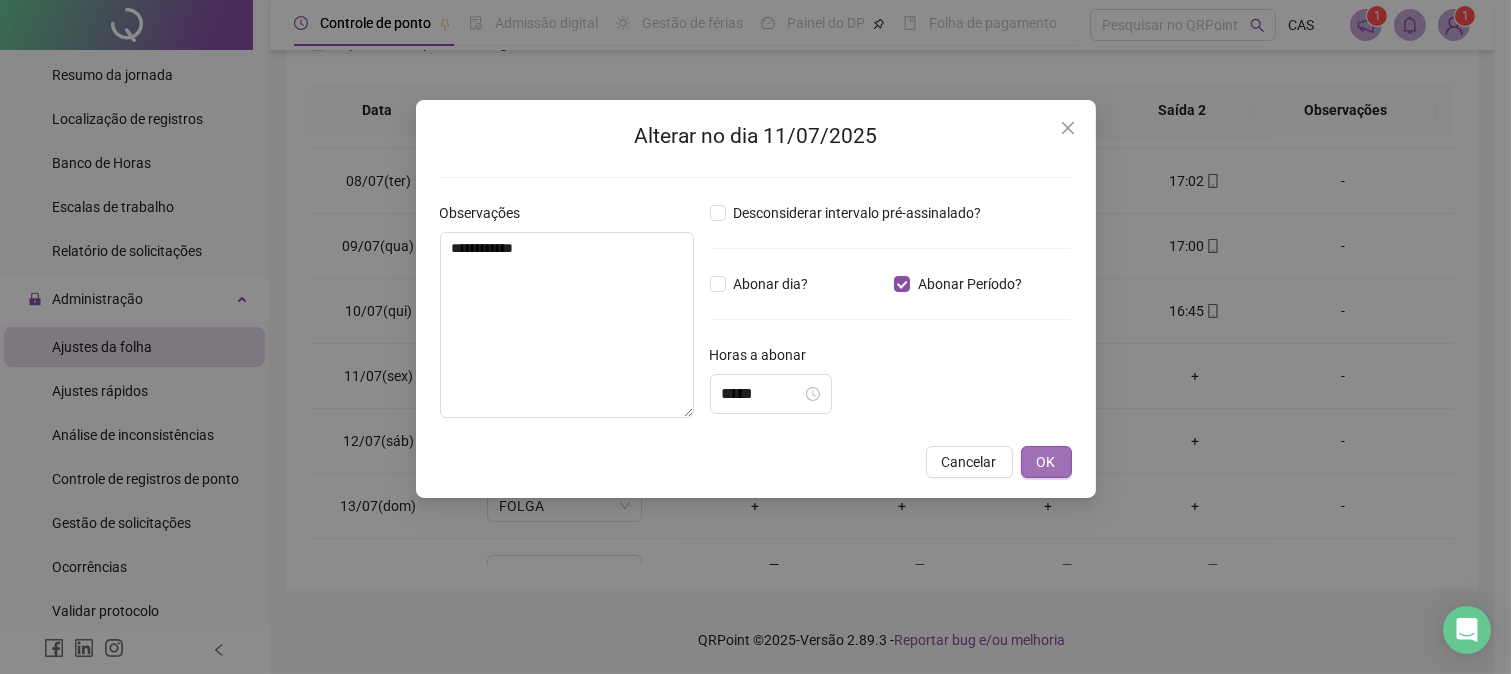 click on "OK" at bounding box center [1046, 462] 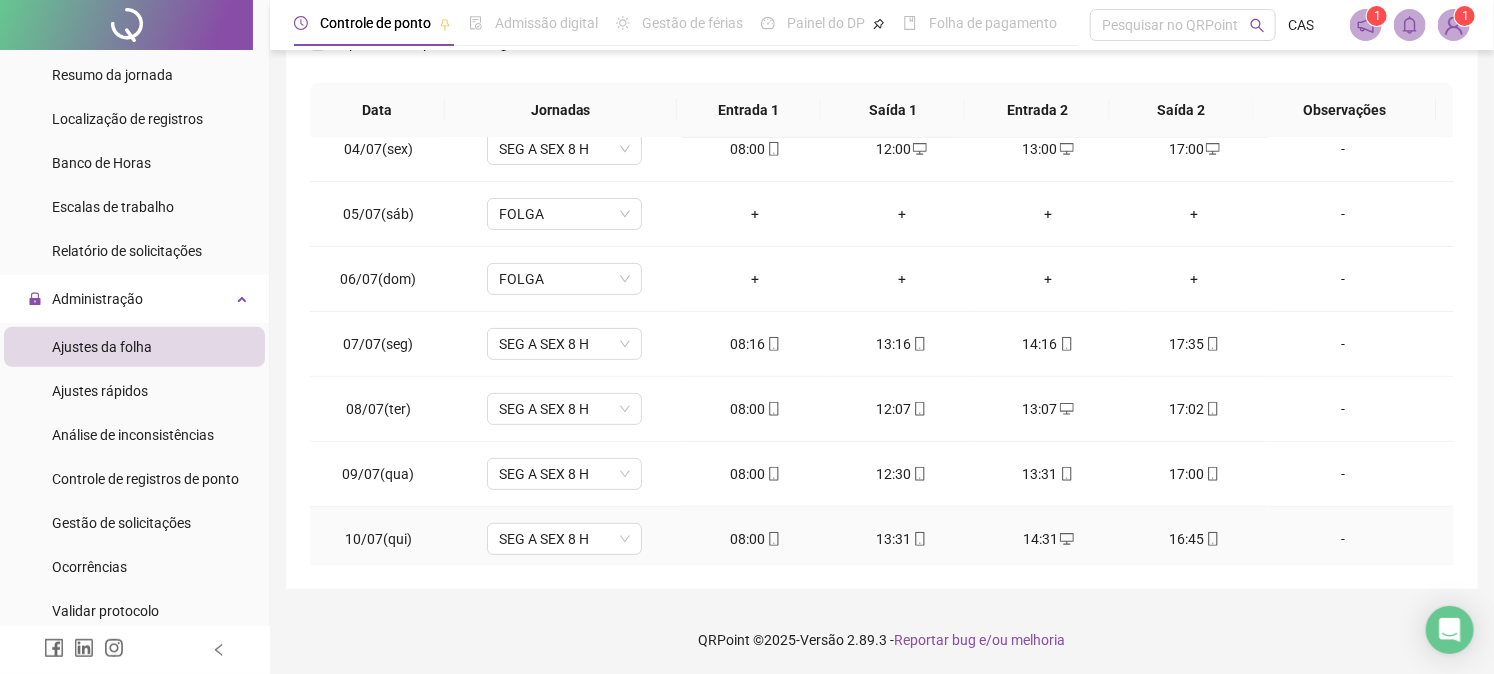 scroll, scrollTop: 0, scrollLeft: 0, axis: both 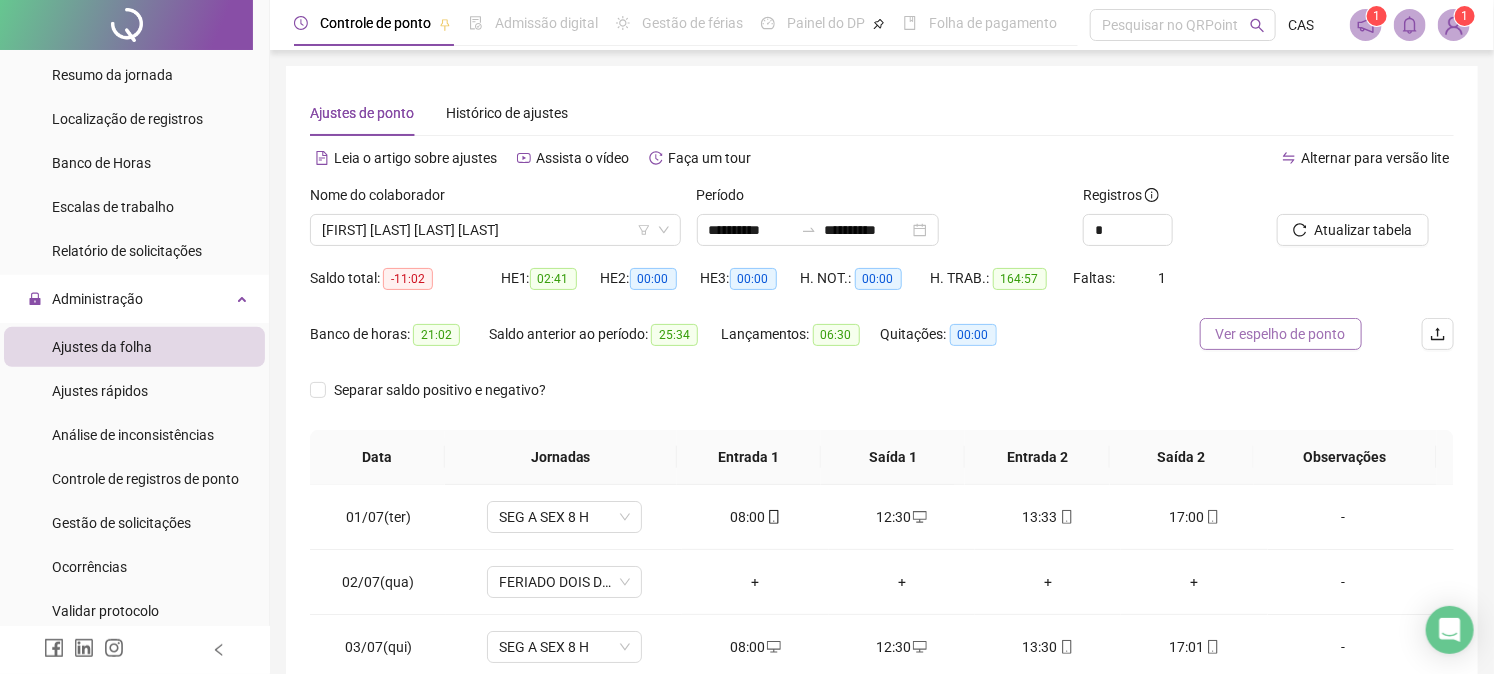 click on "Ver espelho de ponto" at bounding box center [1281, 334] 